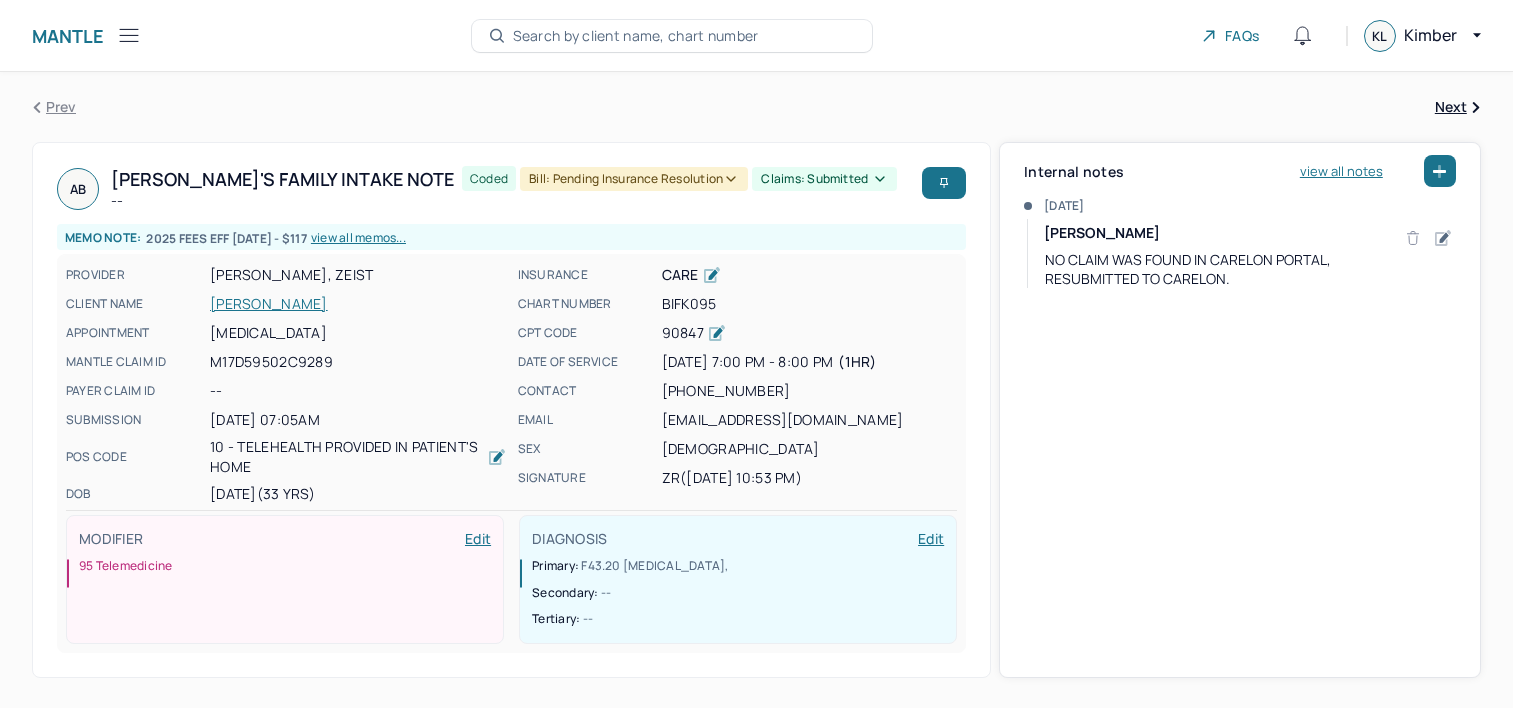 scroll, scrollTop: 0, scrollLeft: 0, axis: both 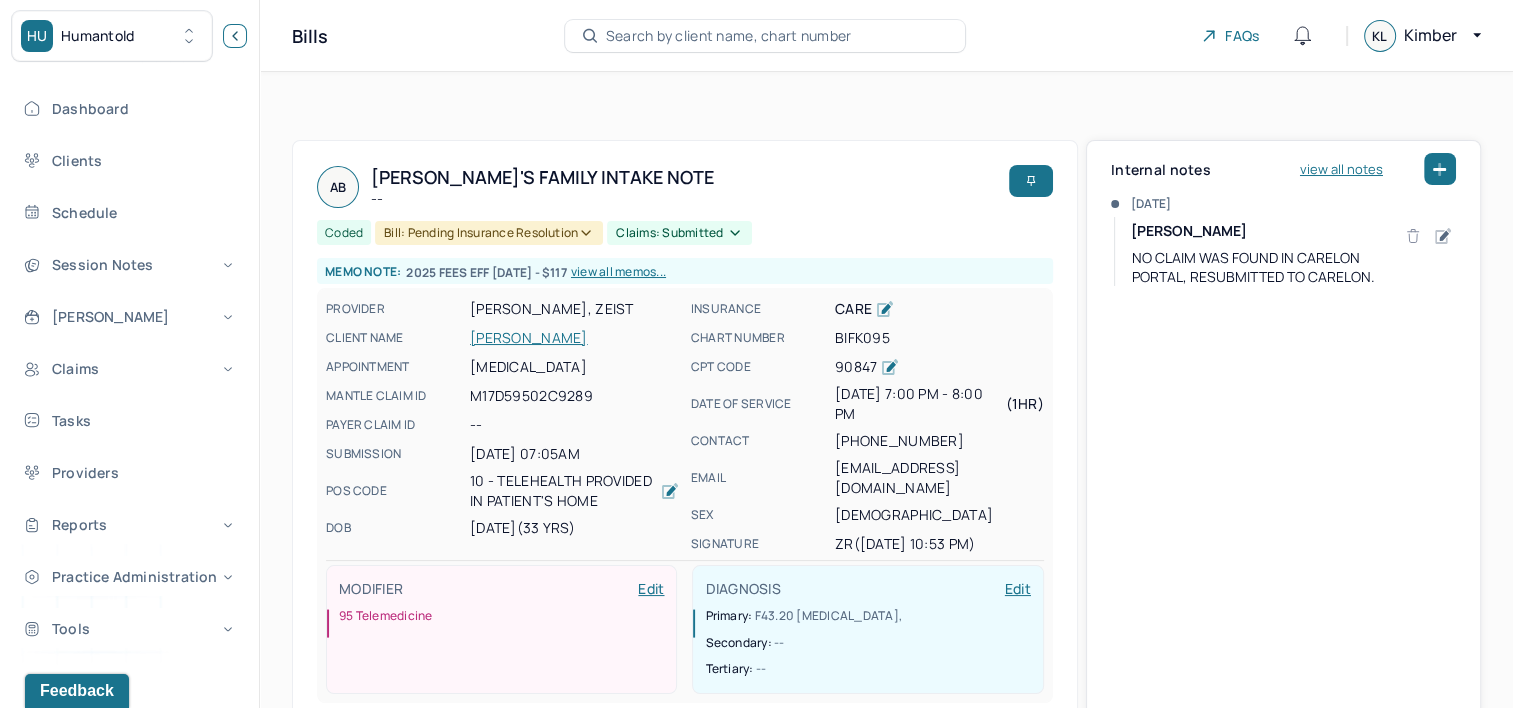 click 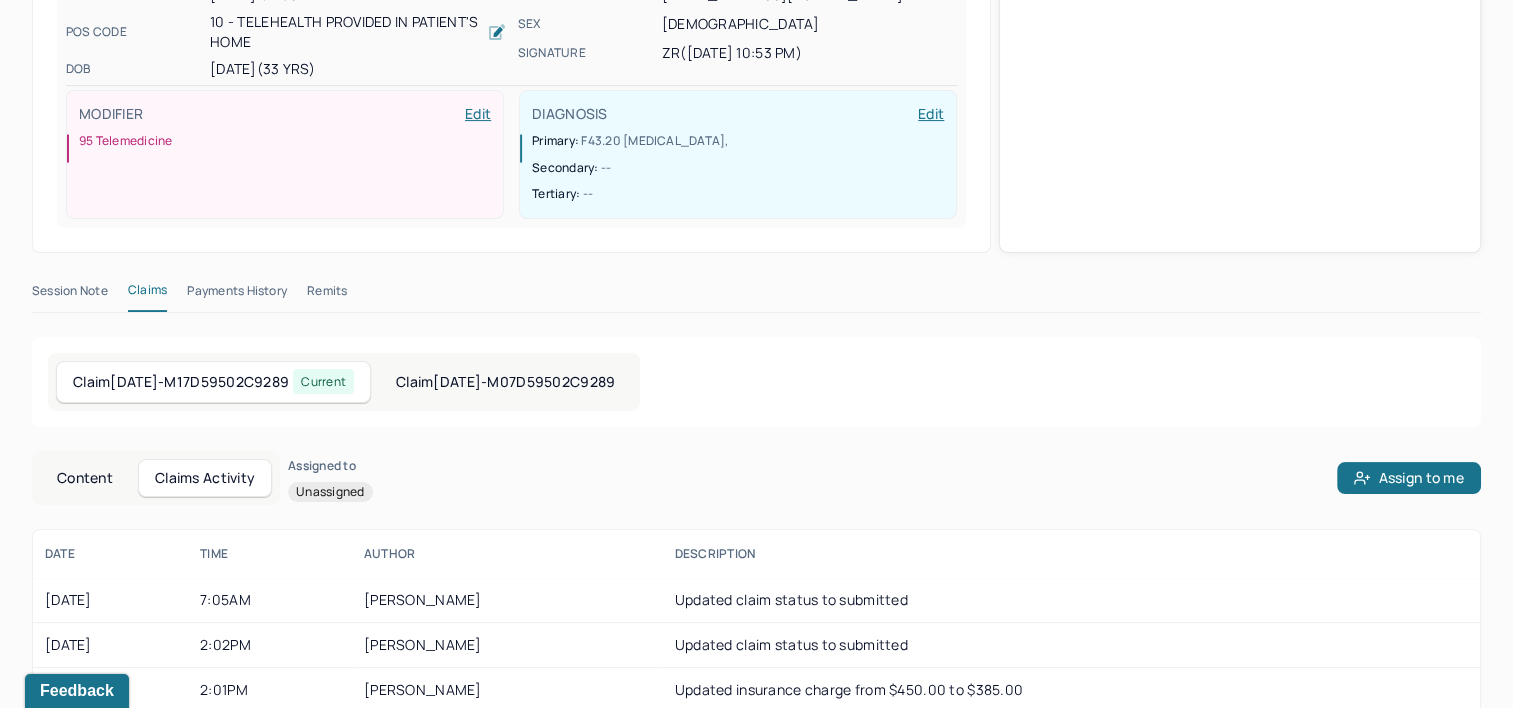 scroll, scrollTop: 450, scrollLeft: 0, axis: vertical 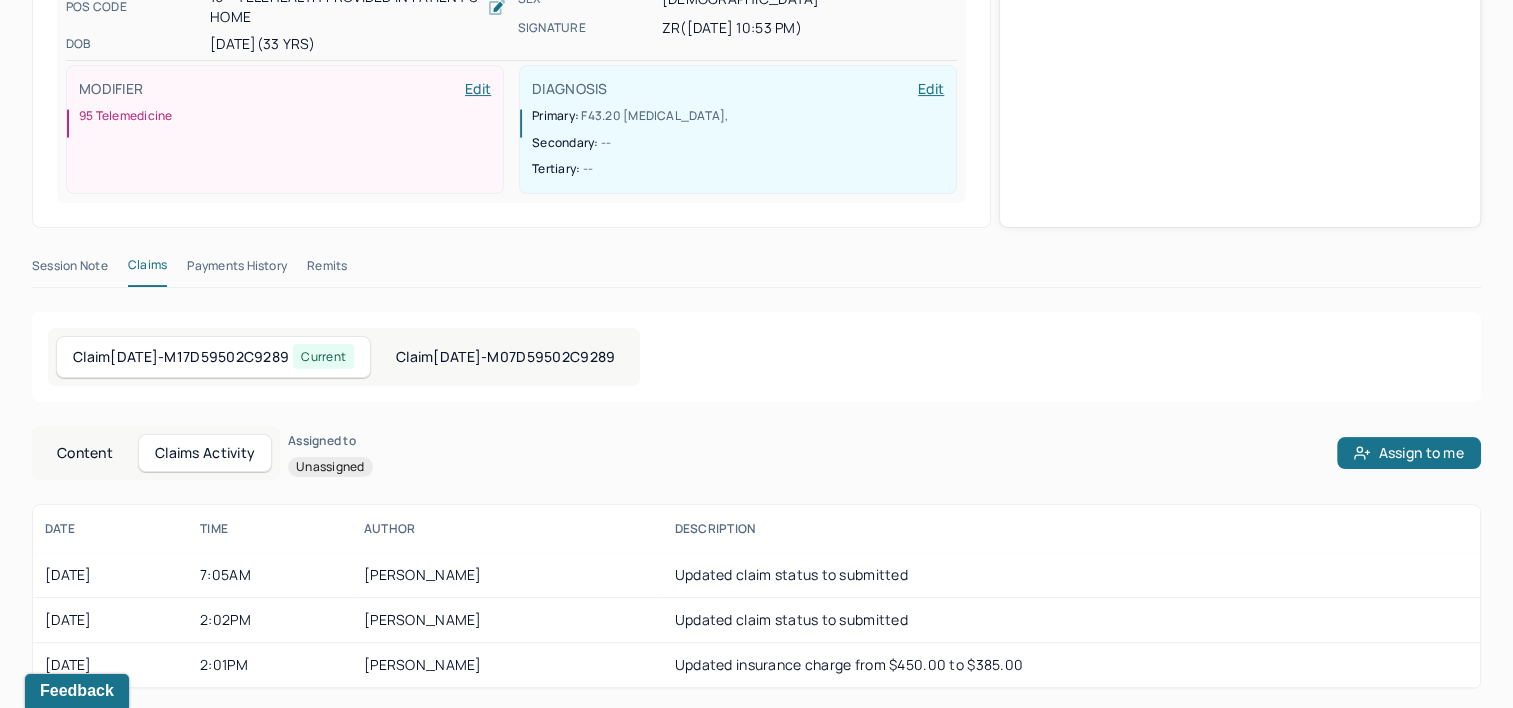 click on "Content" at bounding box center [85, 453] 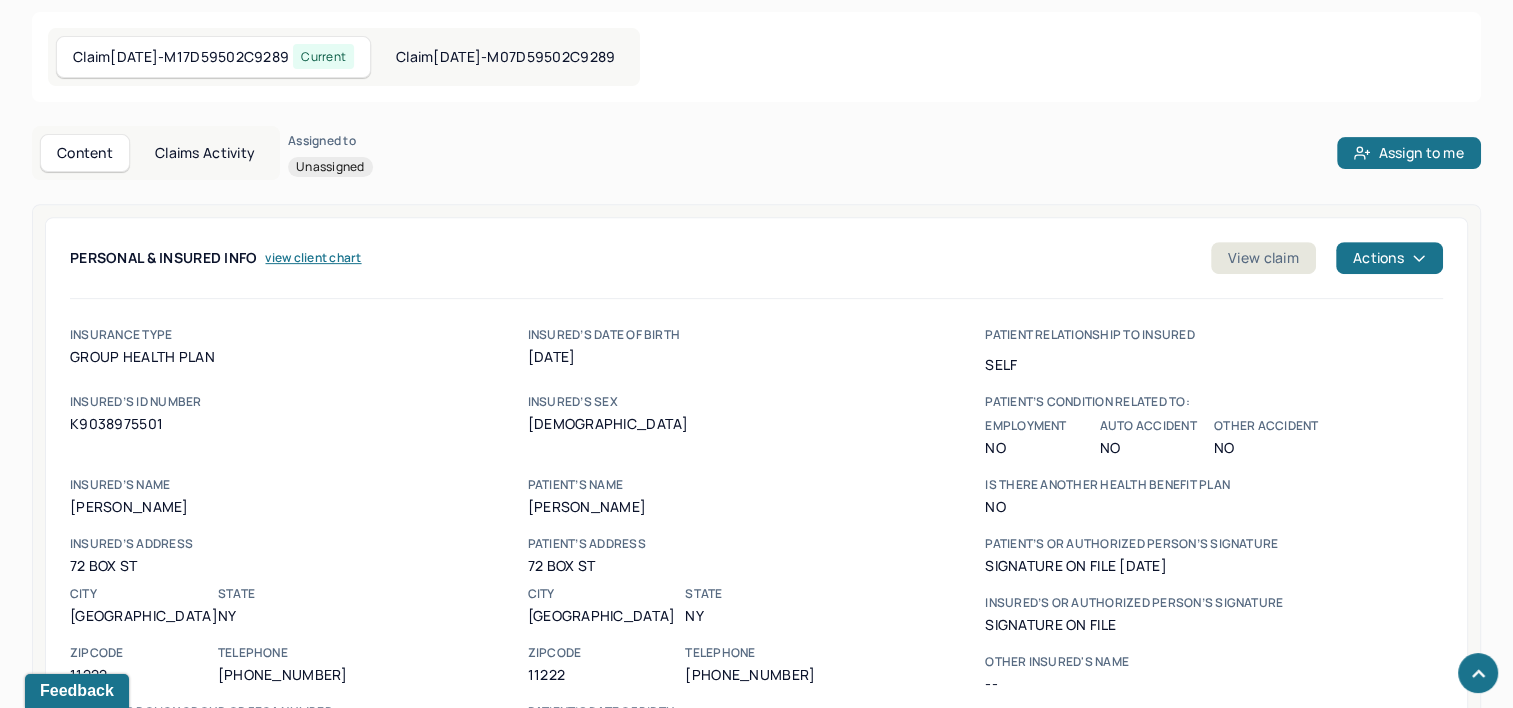click on "Claims Activity" at bounding box center (205, 153) 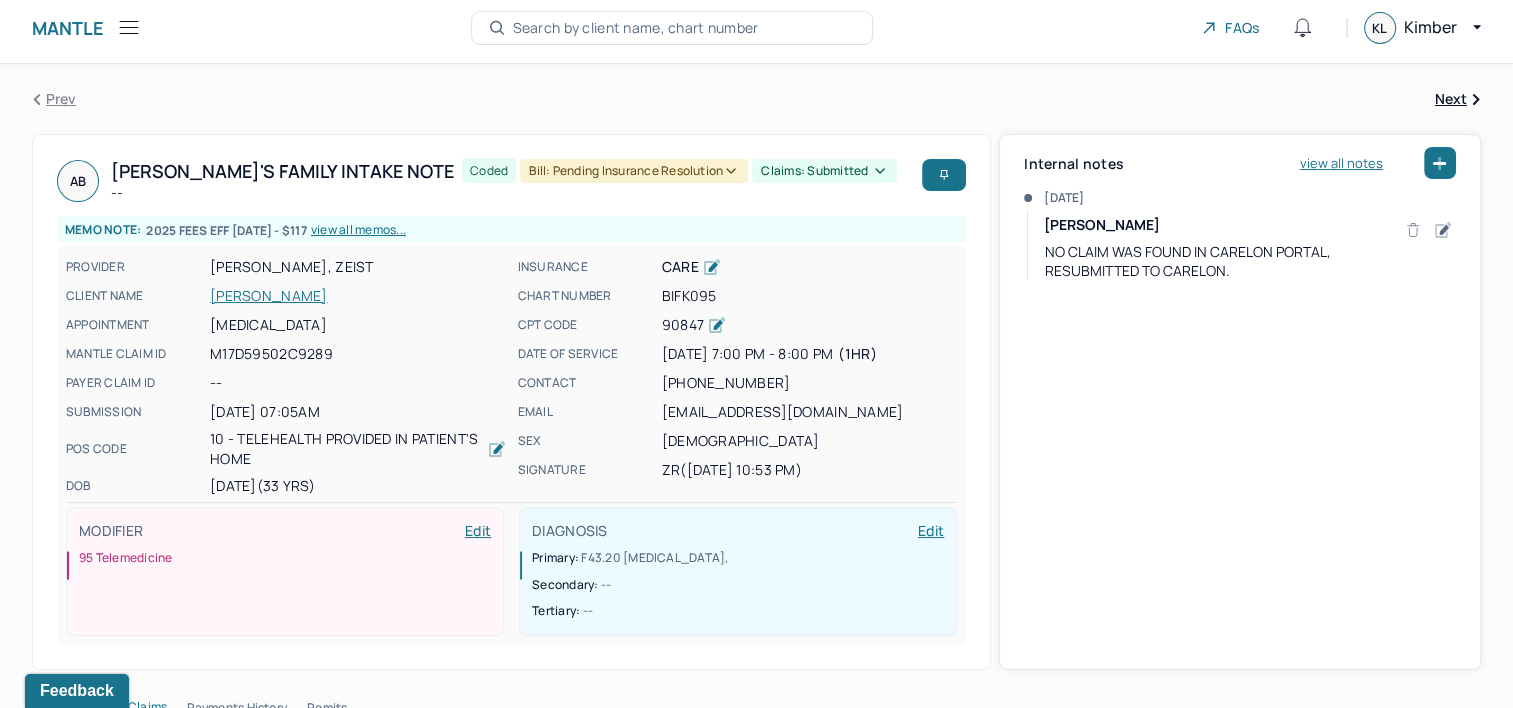 scroll, scrollTop: 0, scrollLeft: 0, axis: both 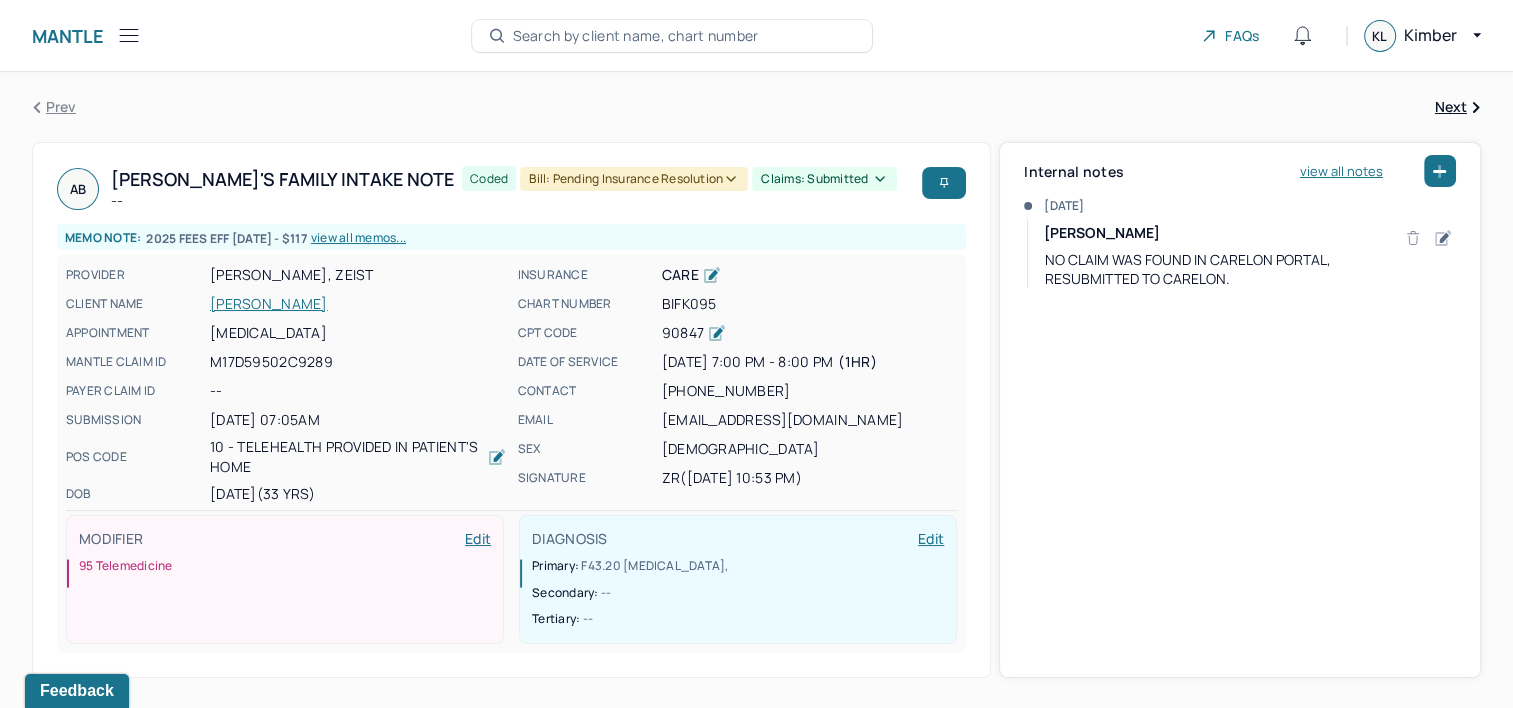 click 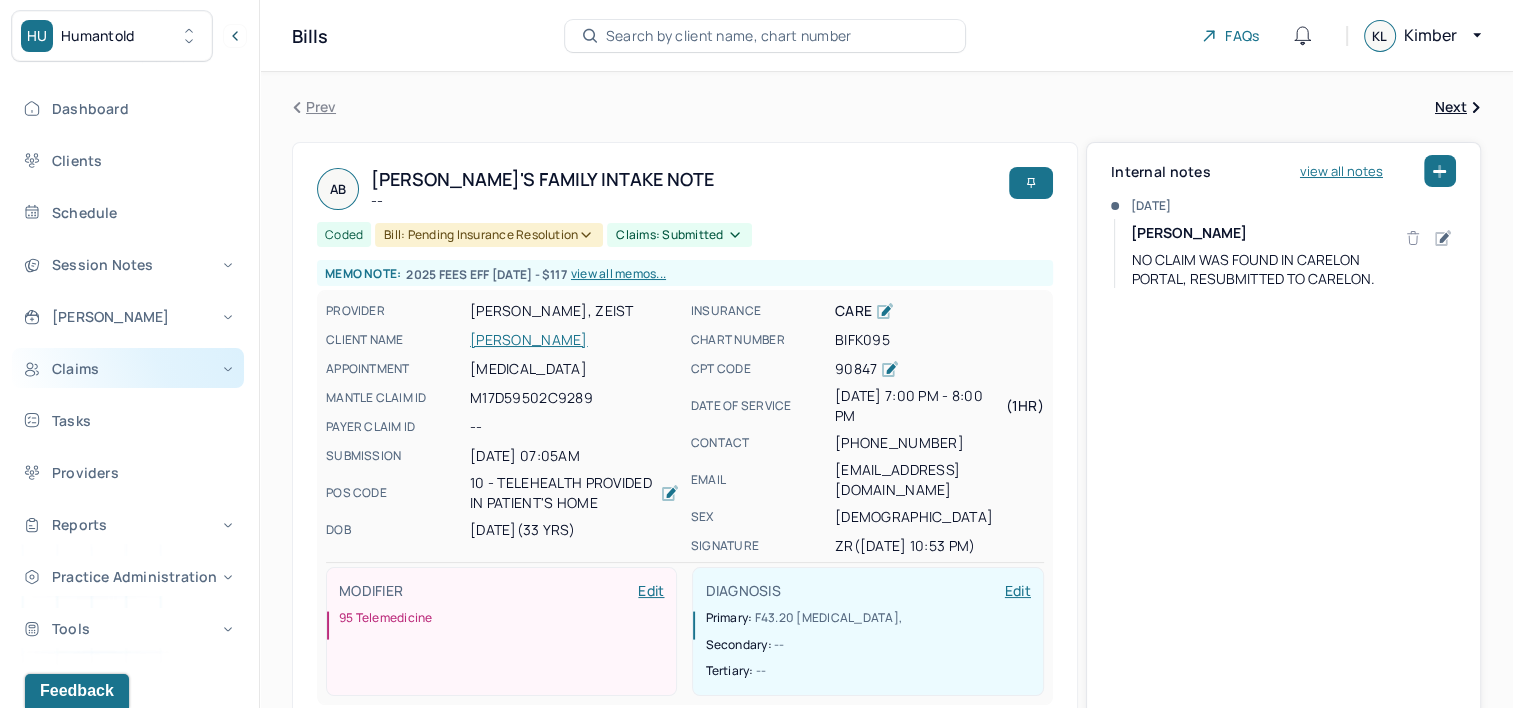click on "Claims" at bounding box center [128, 368] 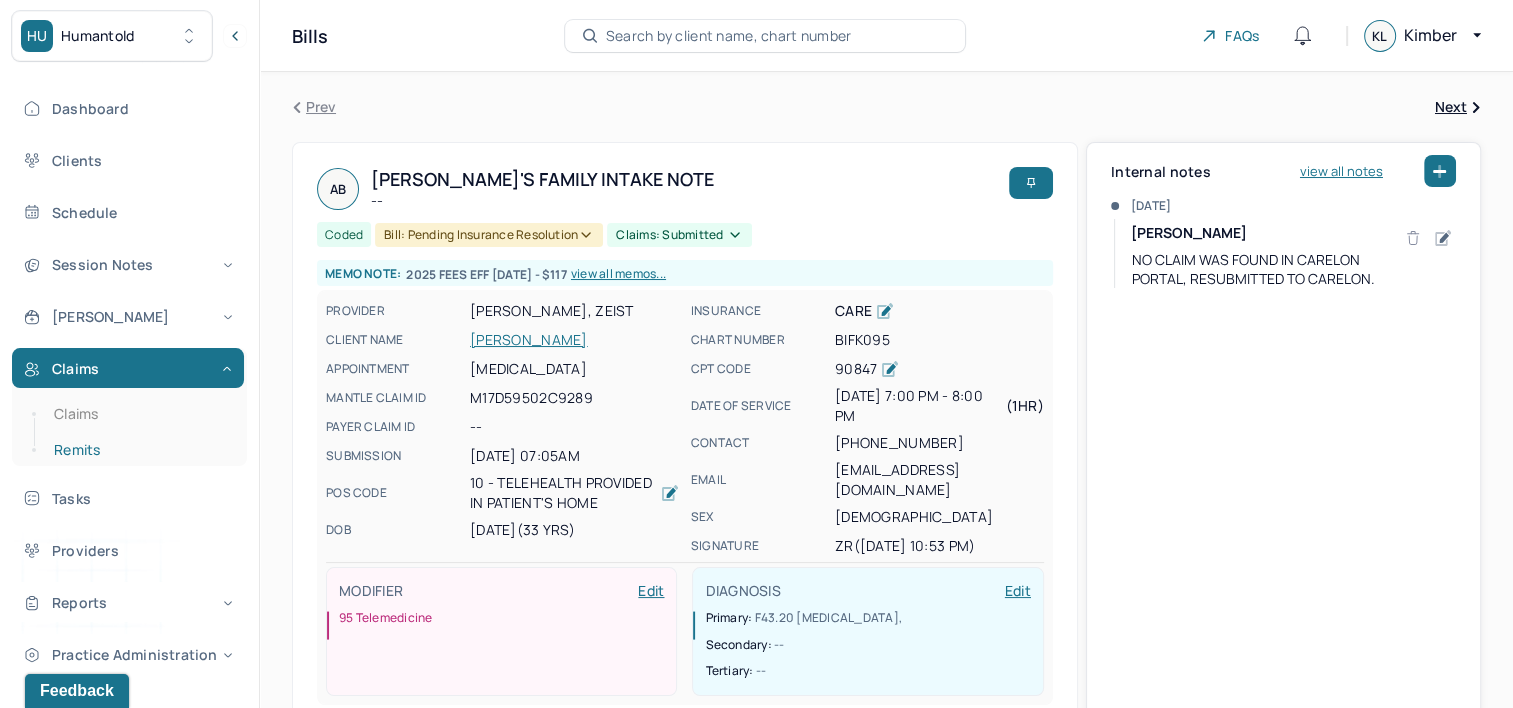 click on "Remits" at bounding box center (139, 450) 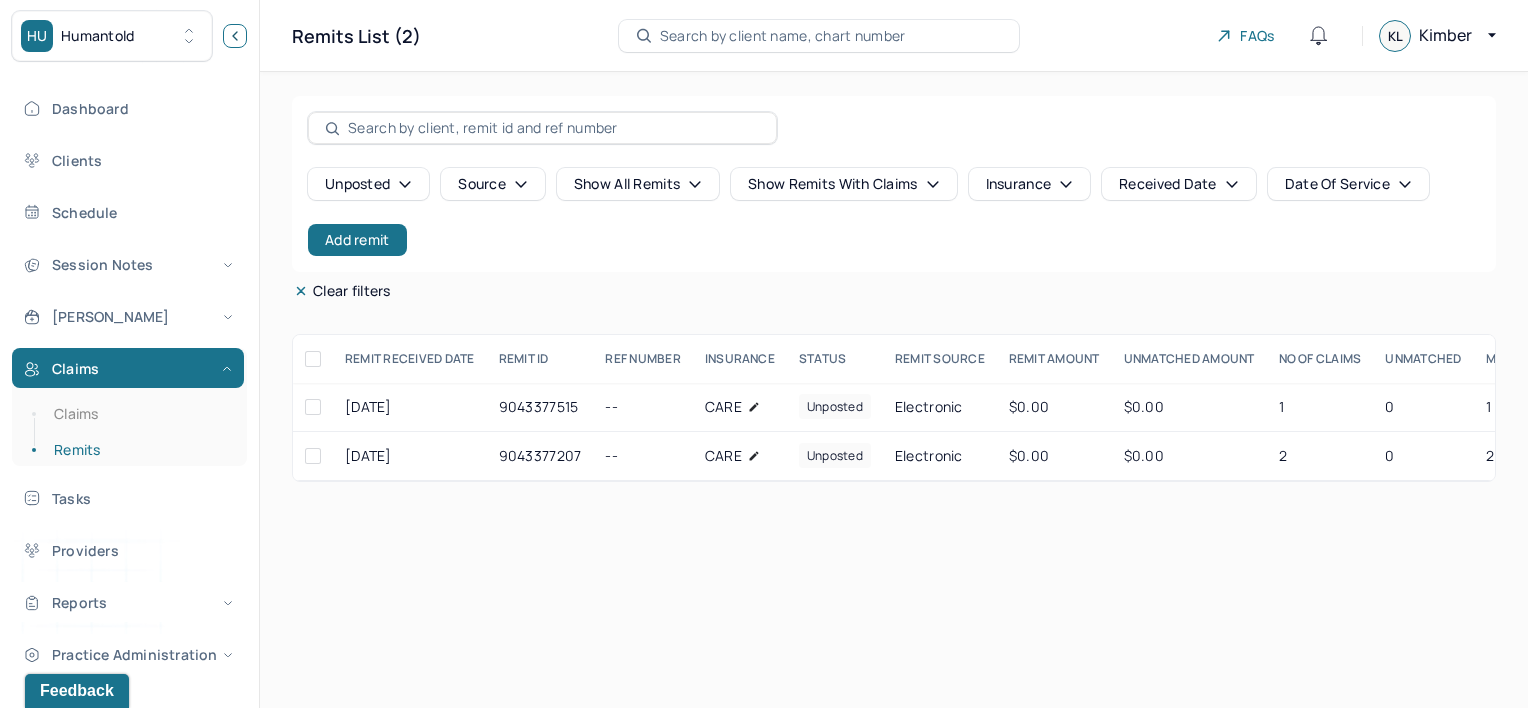 click 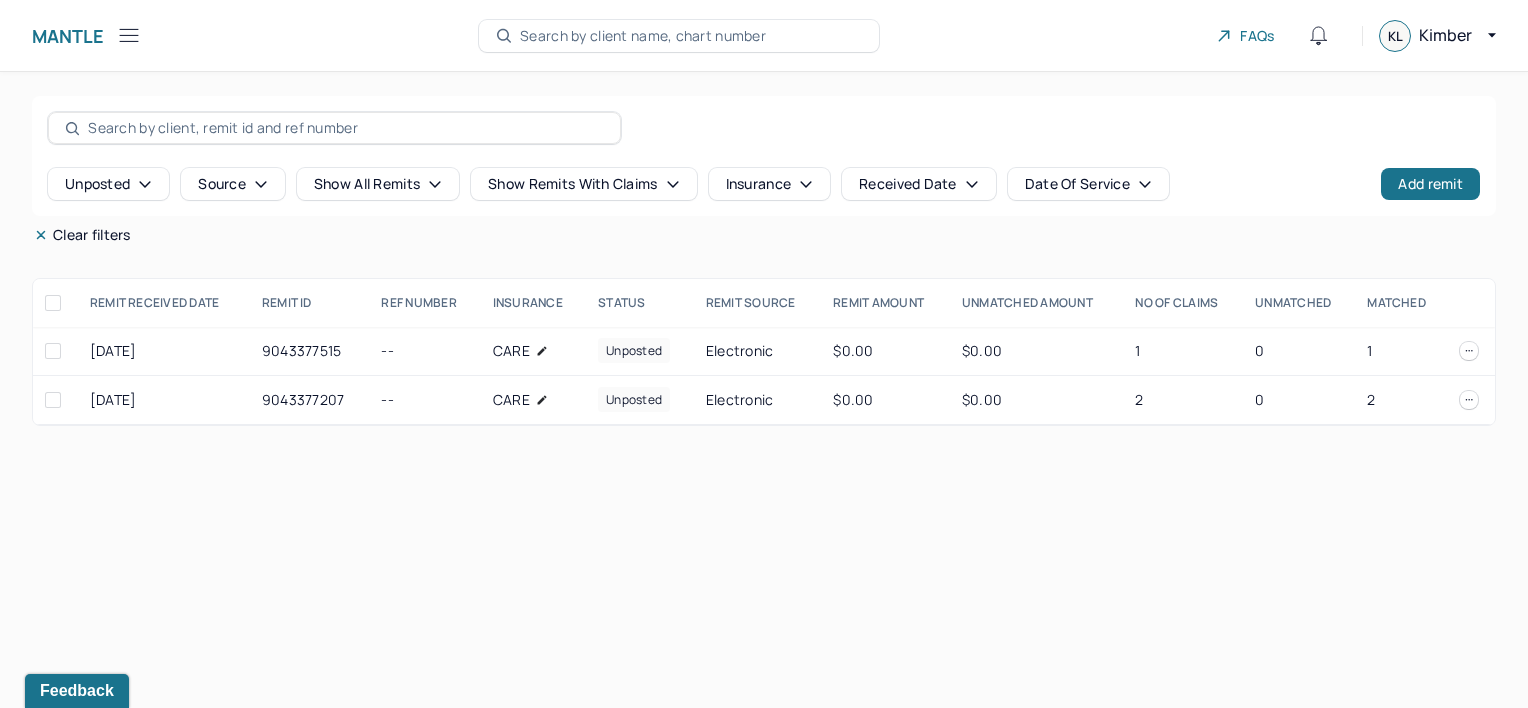 click 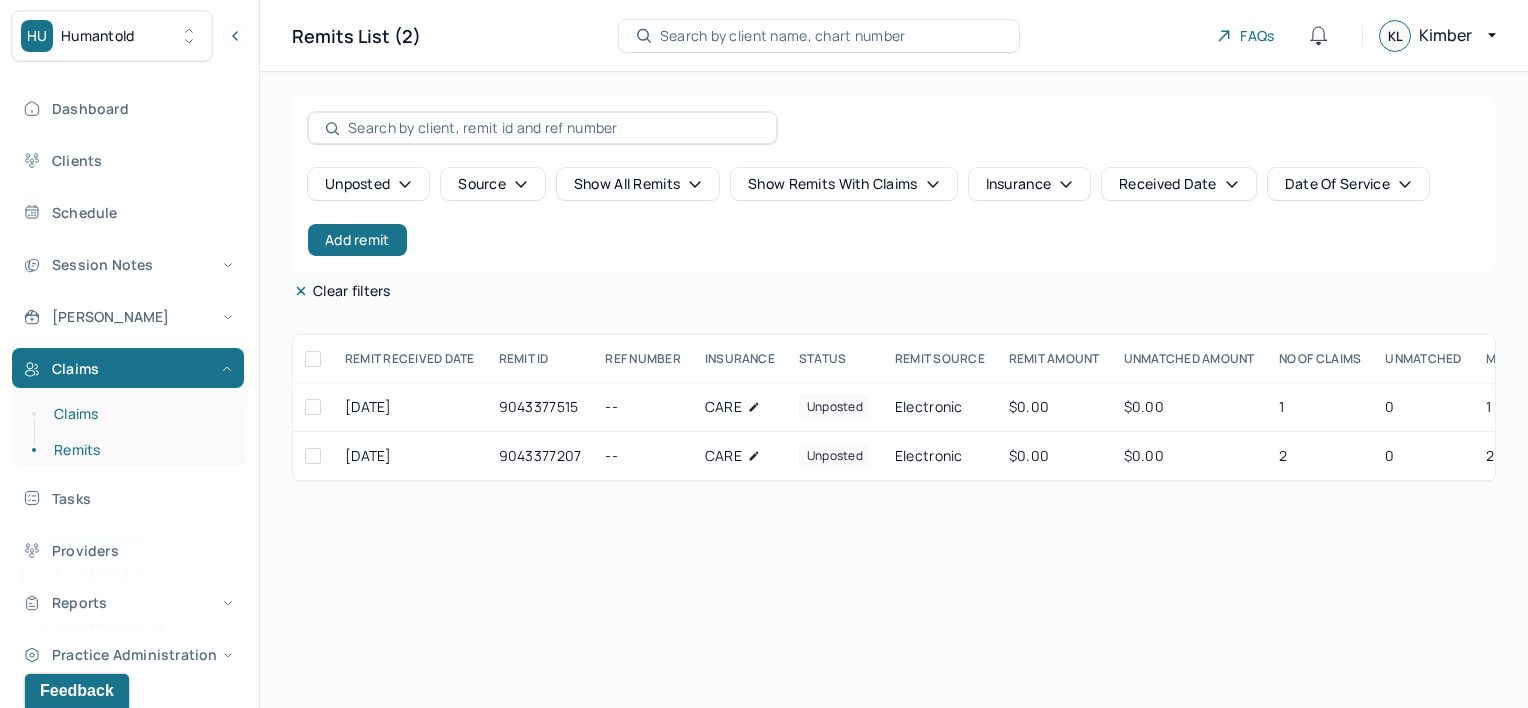 click on "Claims" at bounding box center [139, 414] 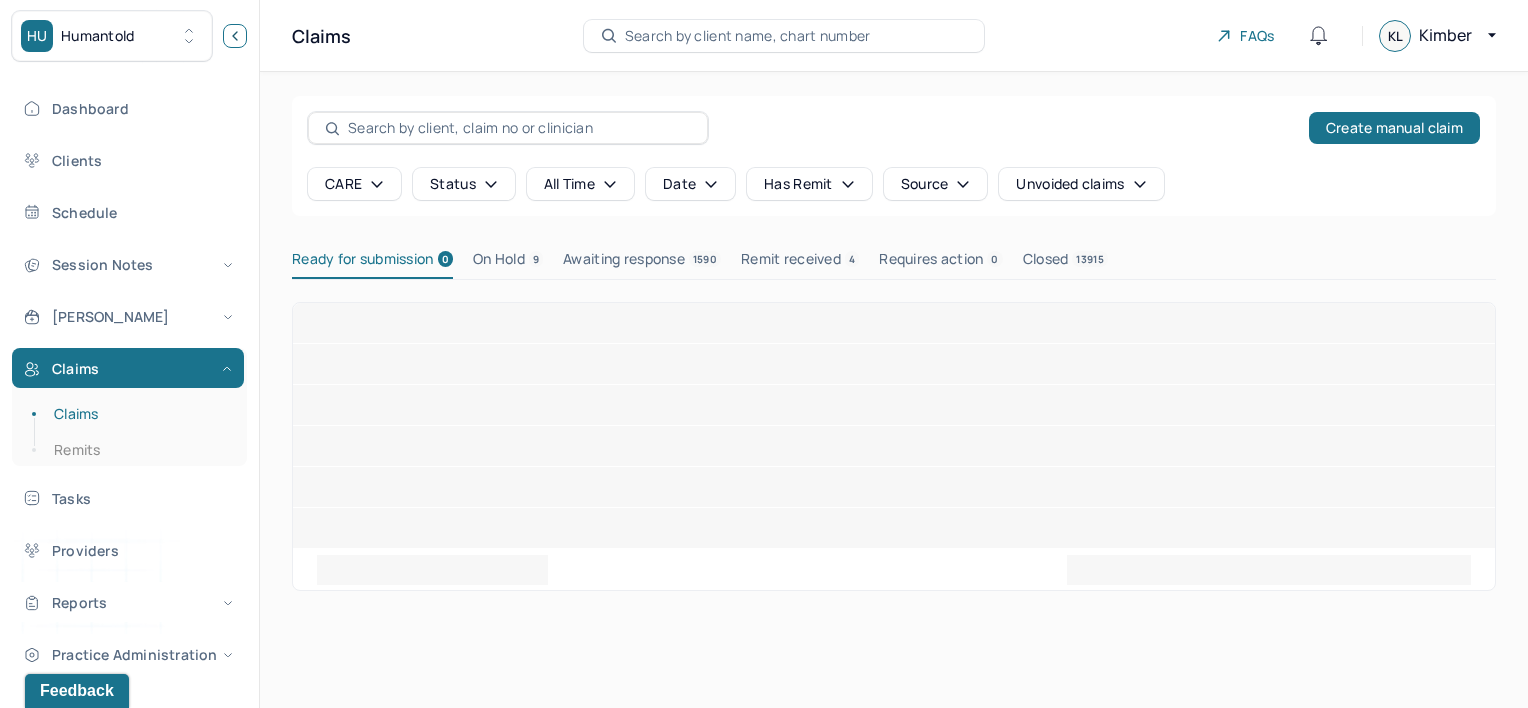 click at bounding box center [235, 36] 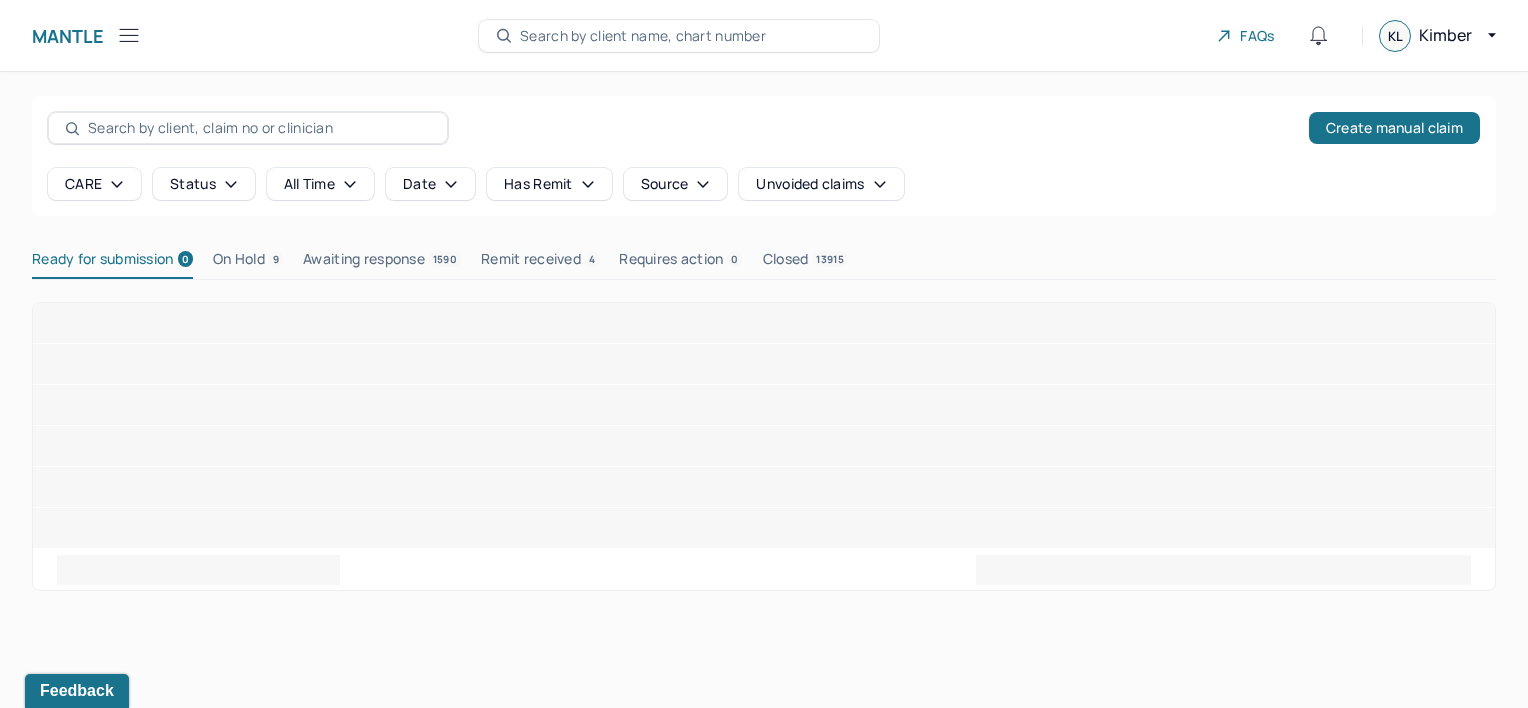 click 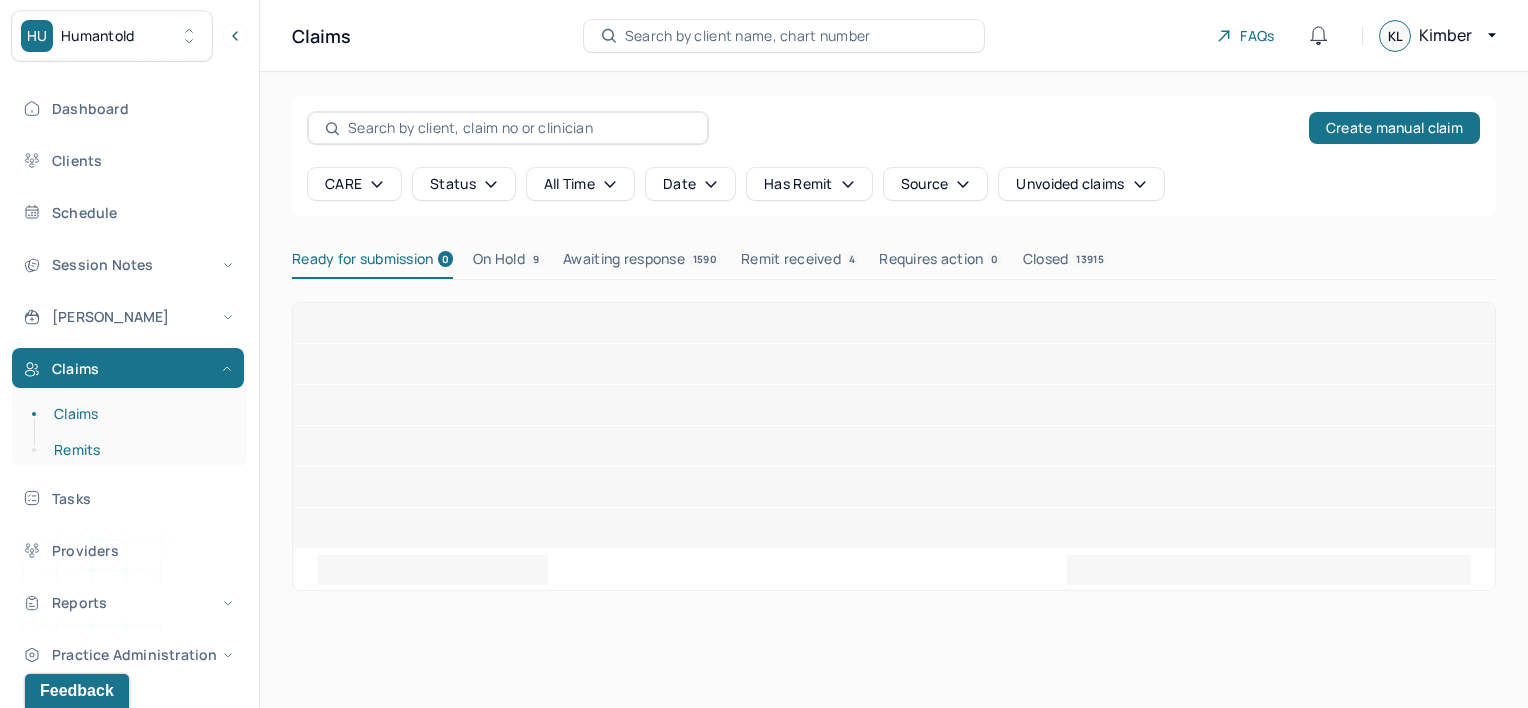 click on "Remits" at bounding box center (139, 450) 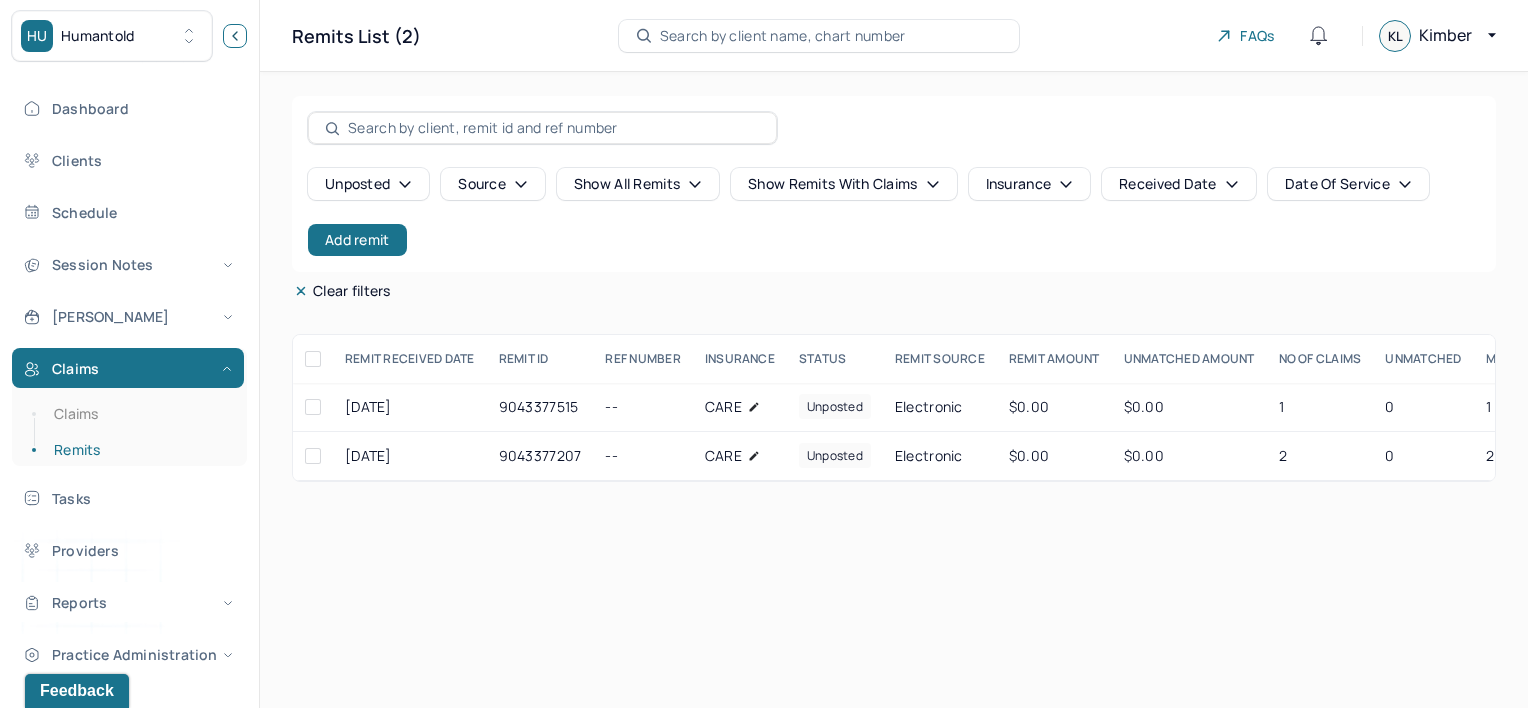 click at bounding box center (235, 36) 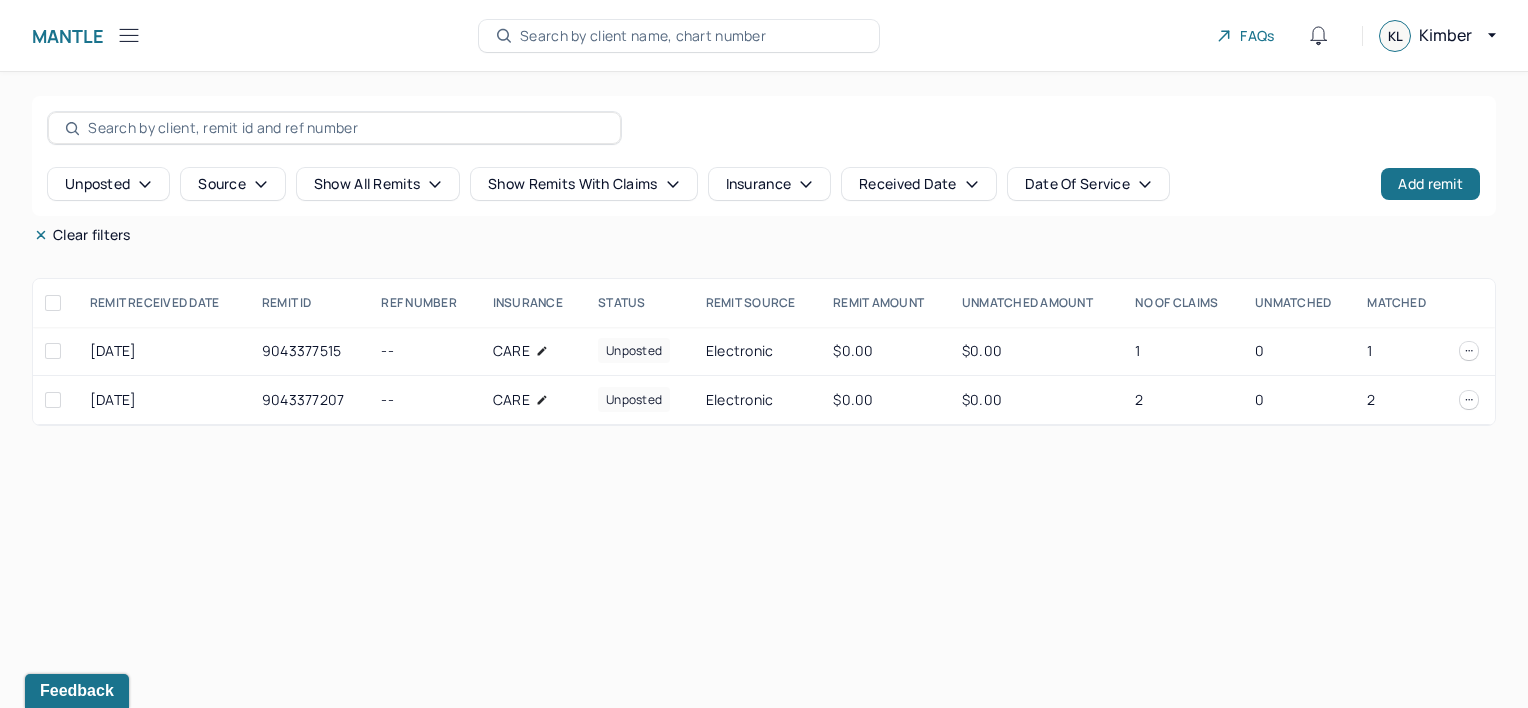 click on "Search by client name, chart number" at bounding box center [643, 36] 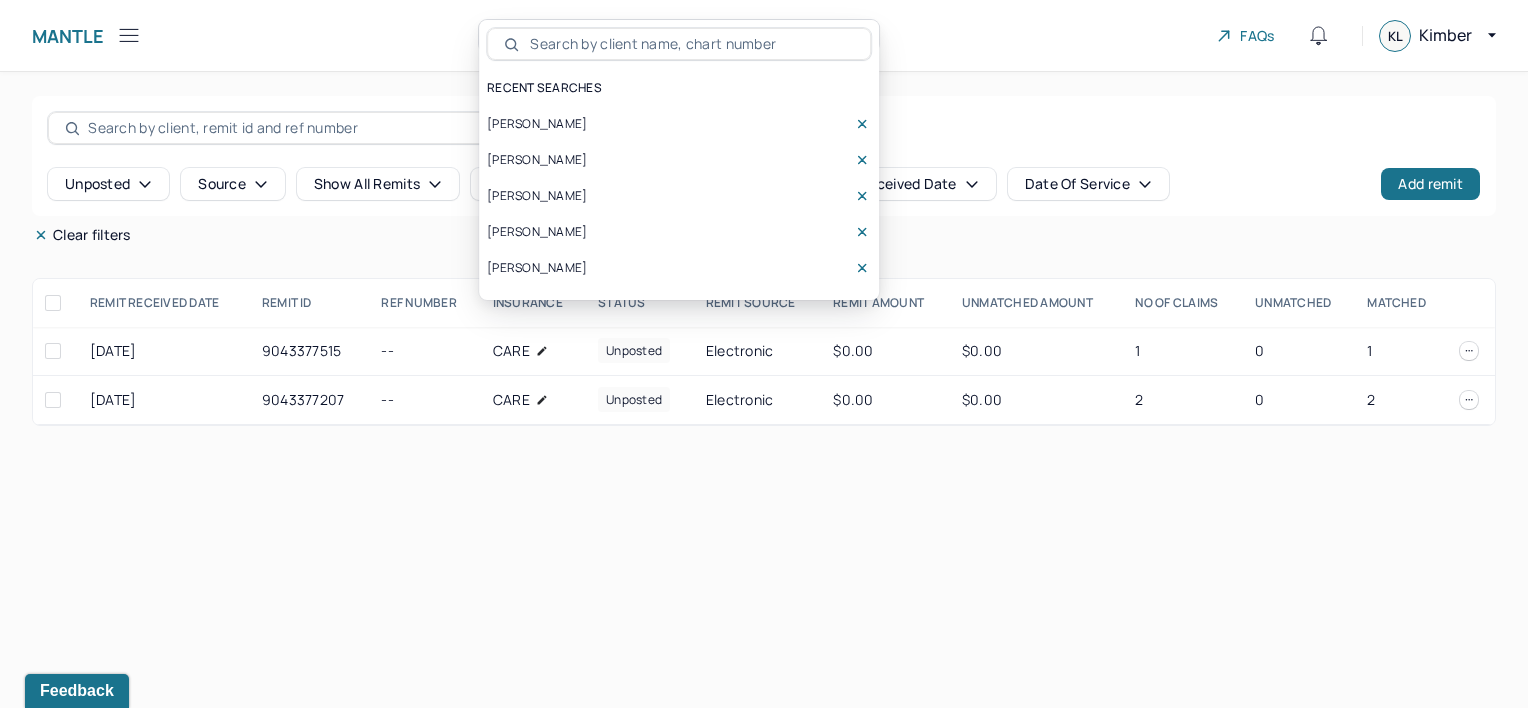 click on "[PERSON_NAME]" at bounding box center [537, 160] 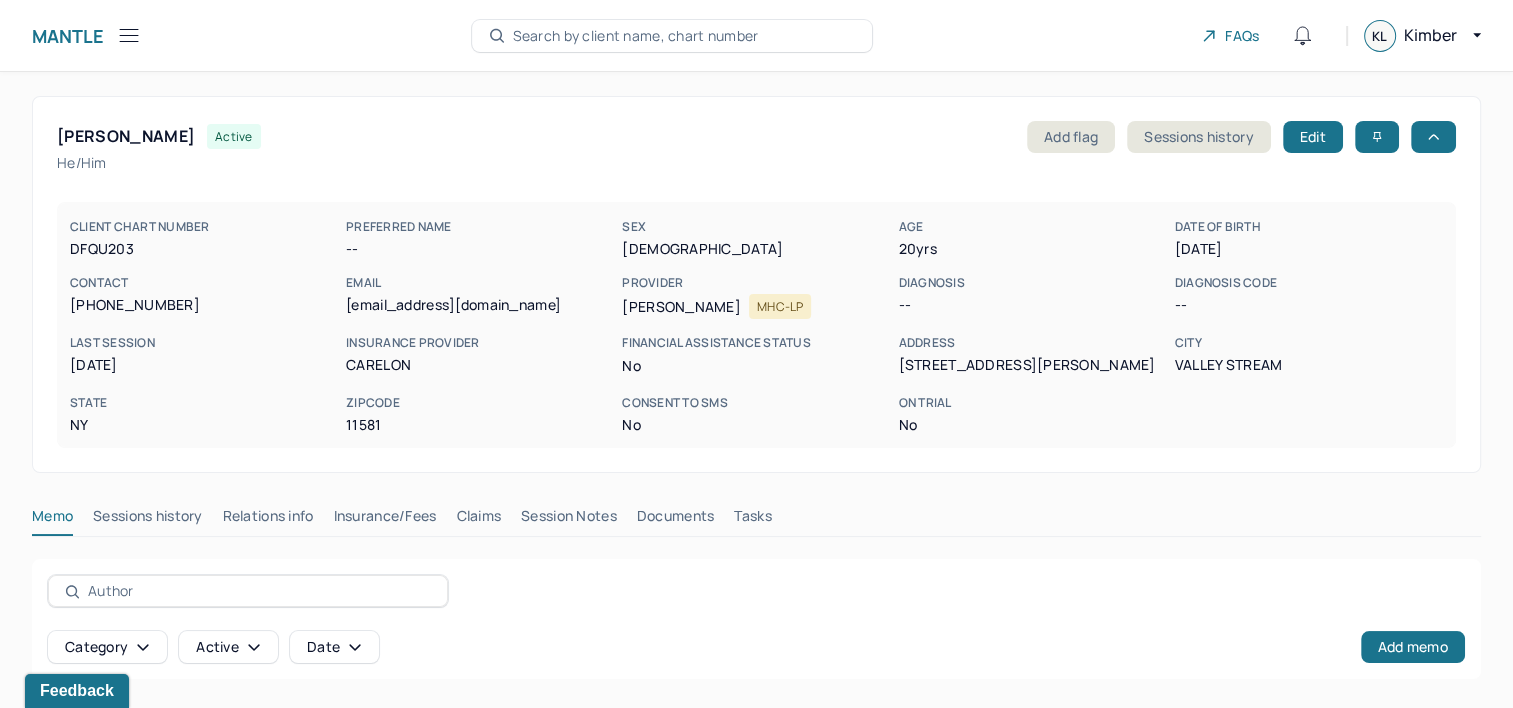 click on "Claims" at bounding box center [478, 520] 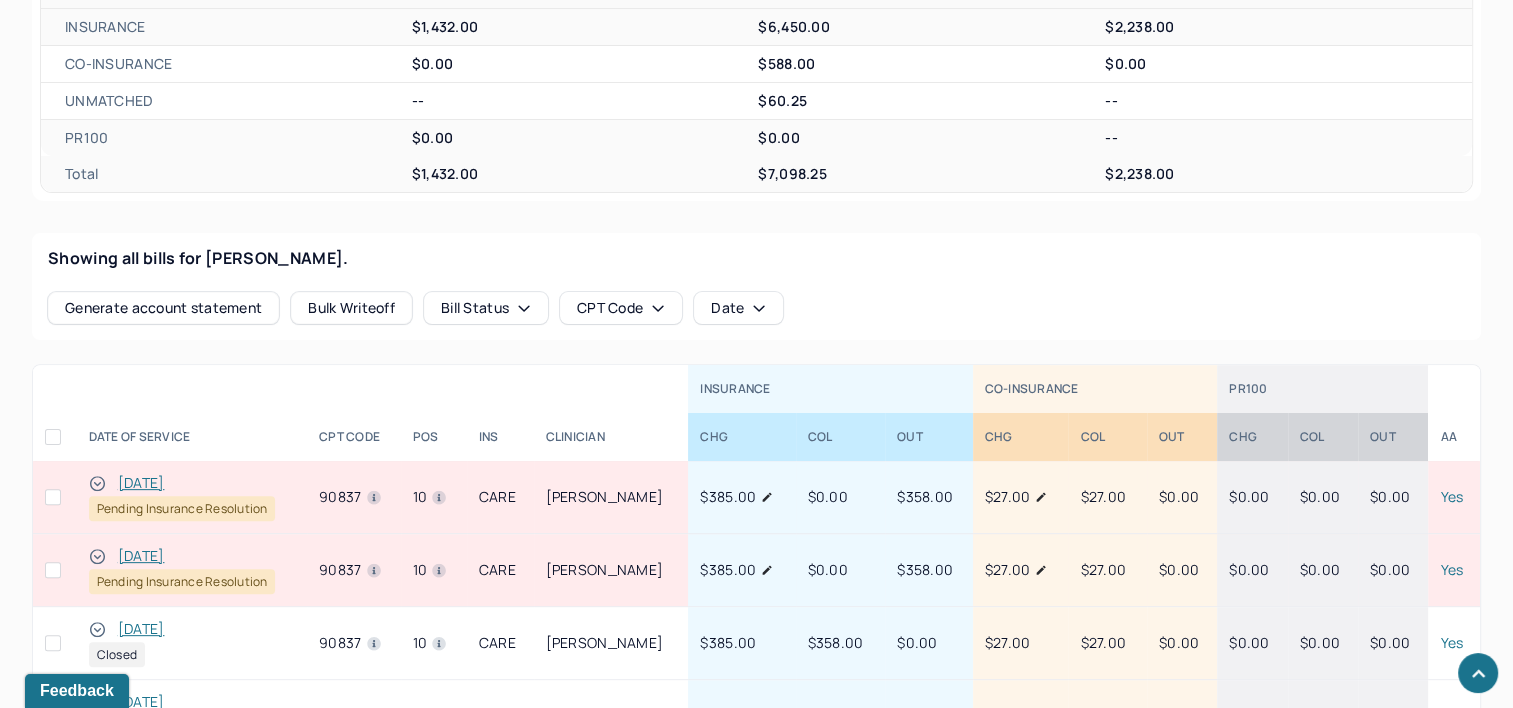 scroll, scrollTop: 641, scrollLeft: 0, axis: vertical 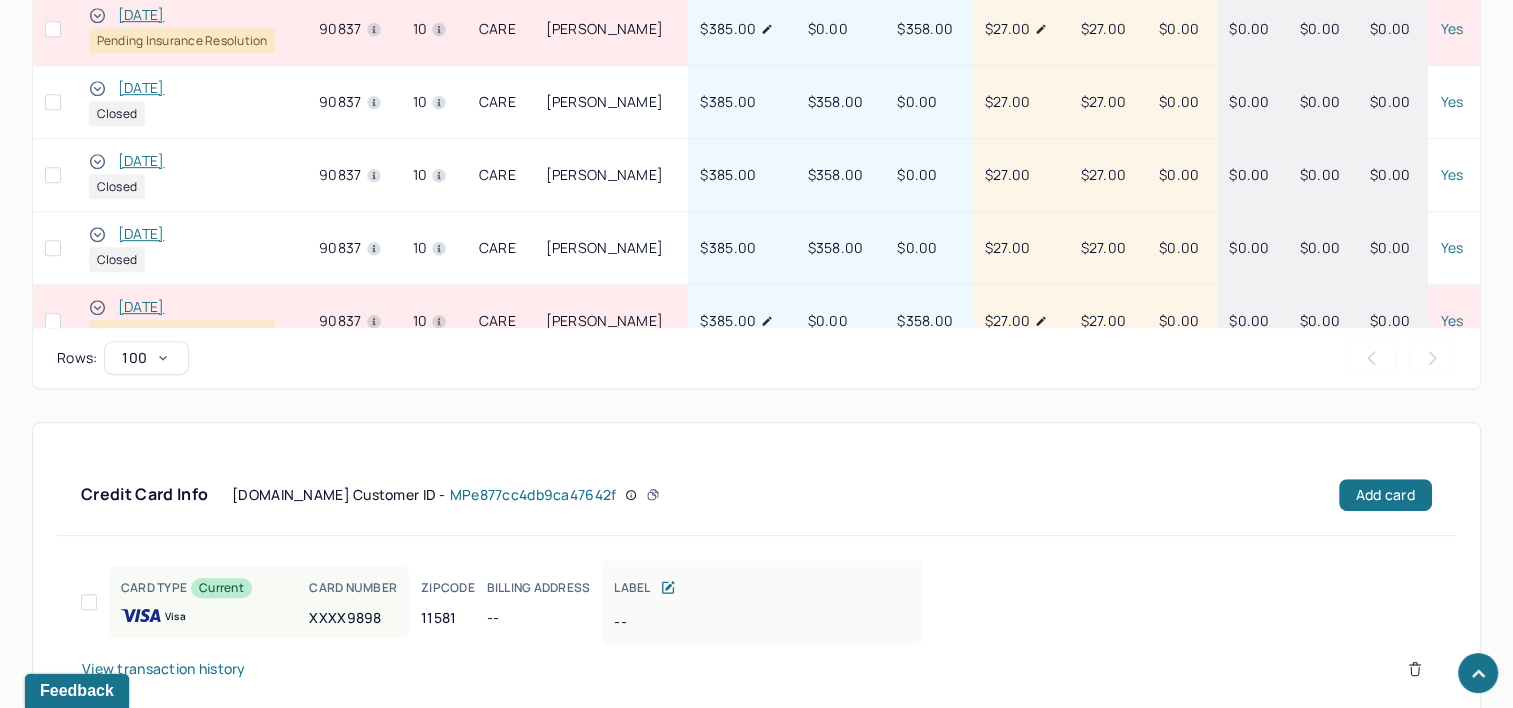 click on "[DATE]" at bounding box center [141, 307] 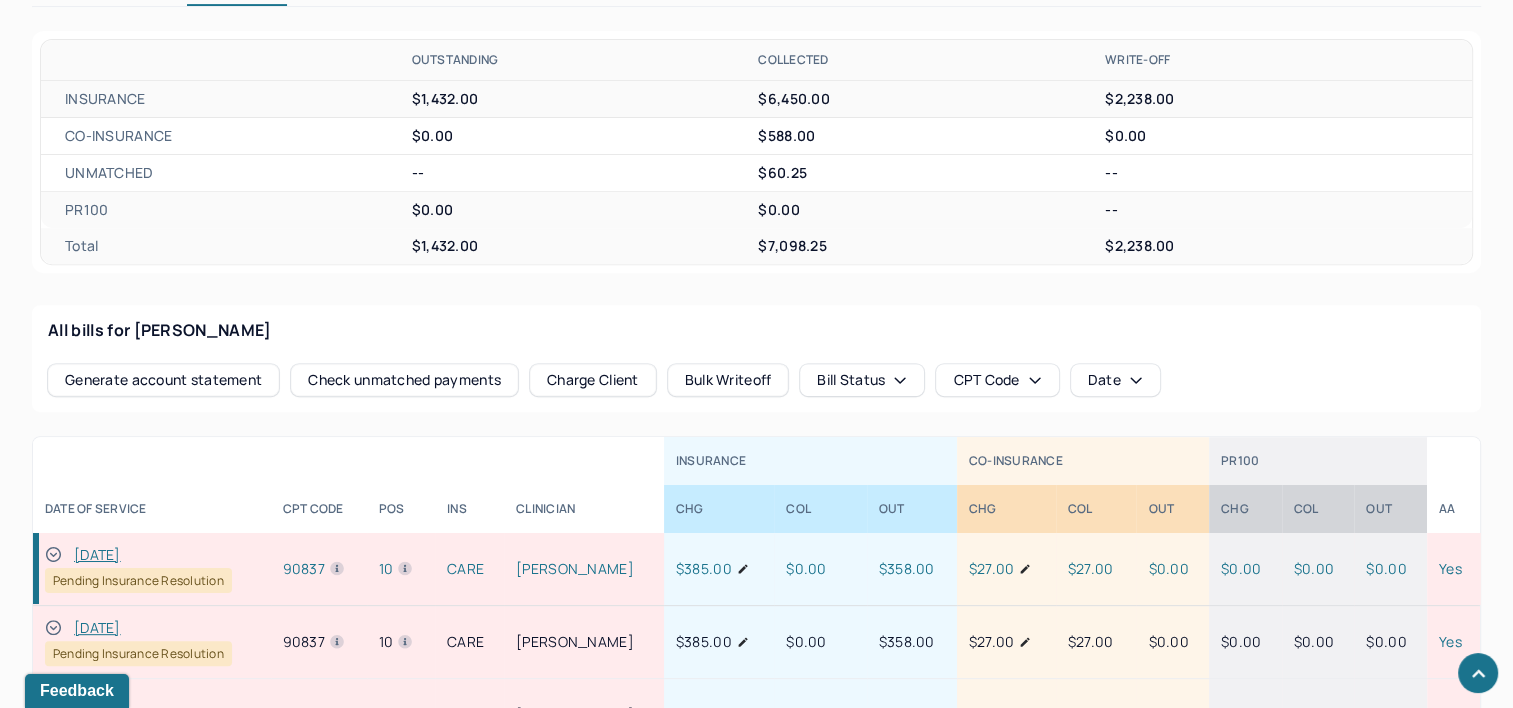 scroll, scrollTop: 1045, scrollLeft: 0, axis: vertical 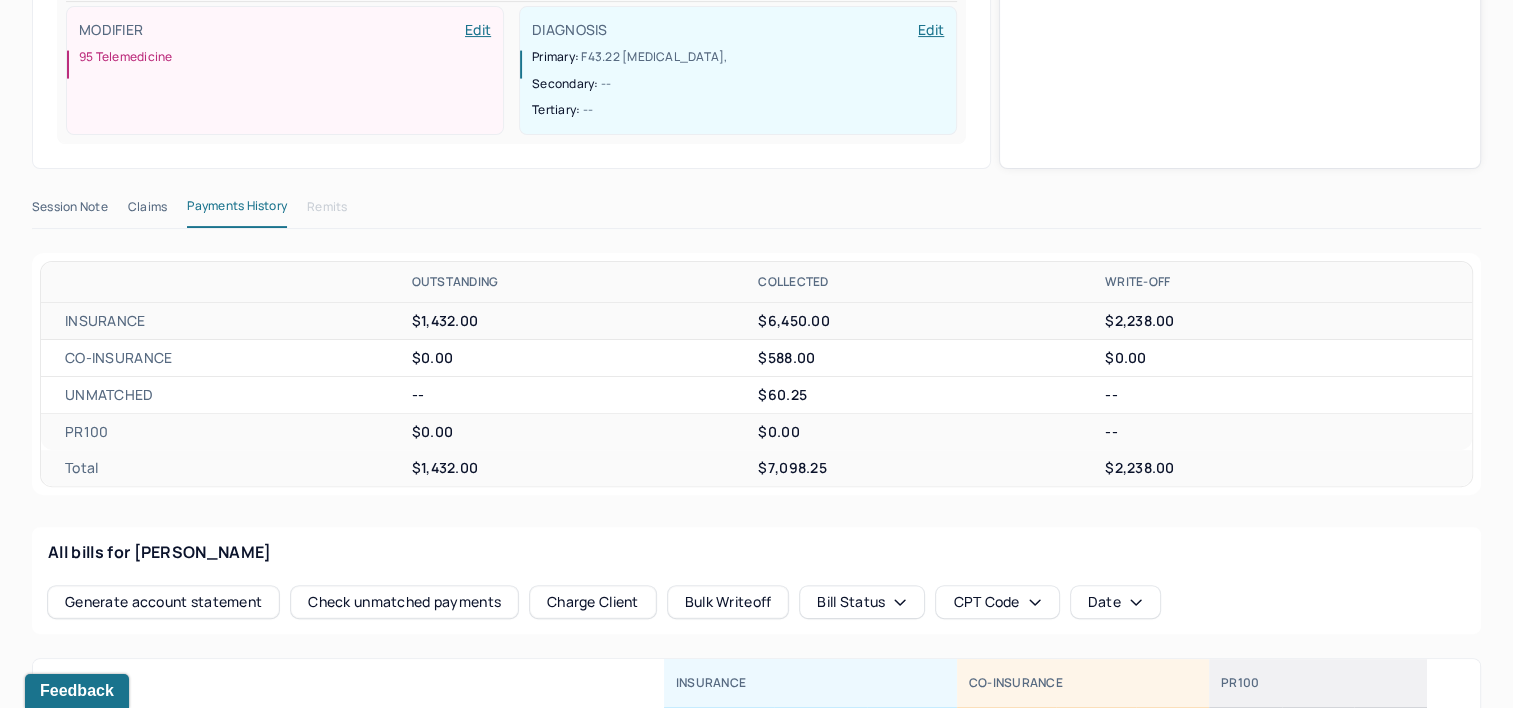 click on "Claims" at bounding box center [147, 211] 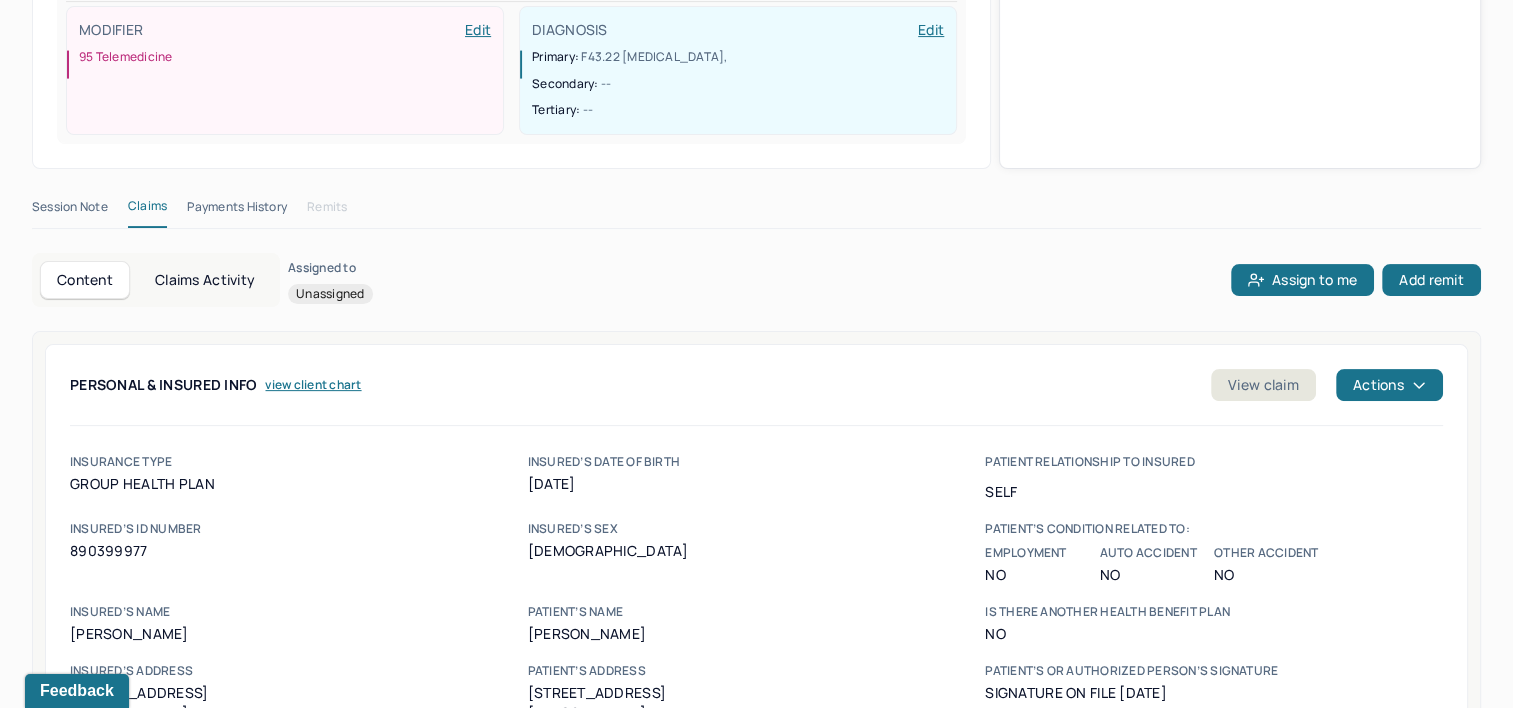 click on "Claims Activity" at bounding box center (205, 280) 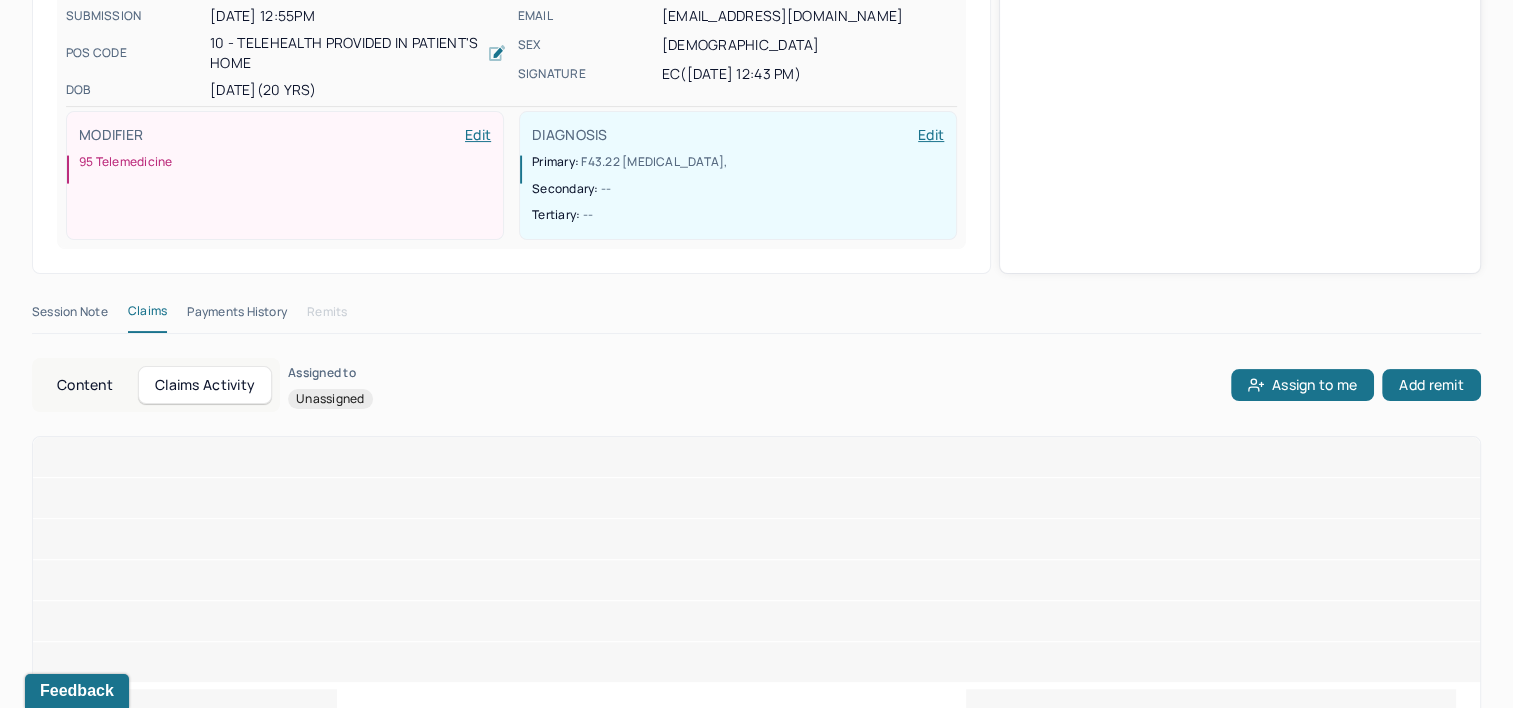 scroll, scrollTop: 426, scrollLeft: 0, axis: vertical 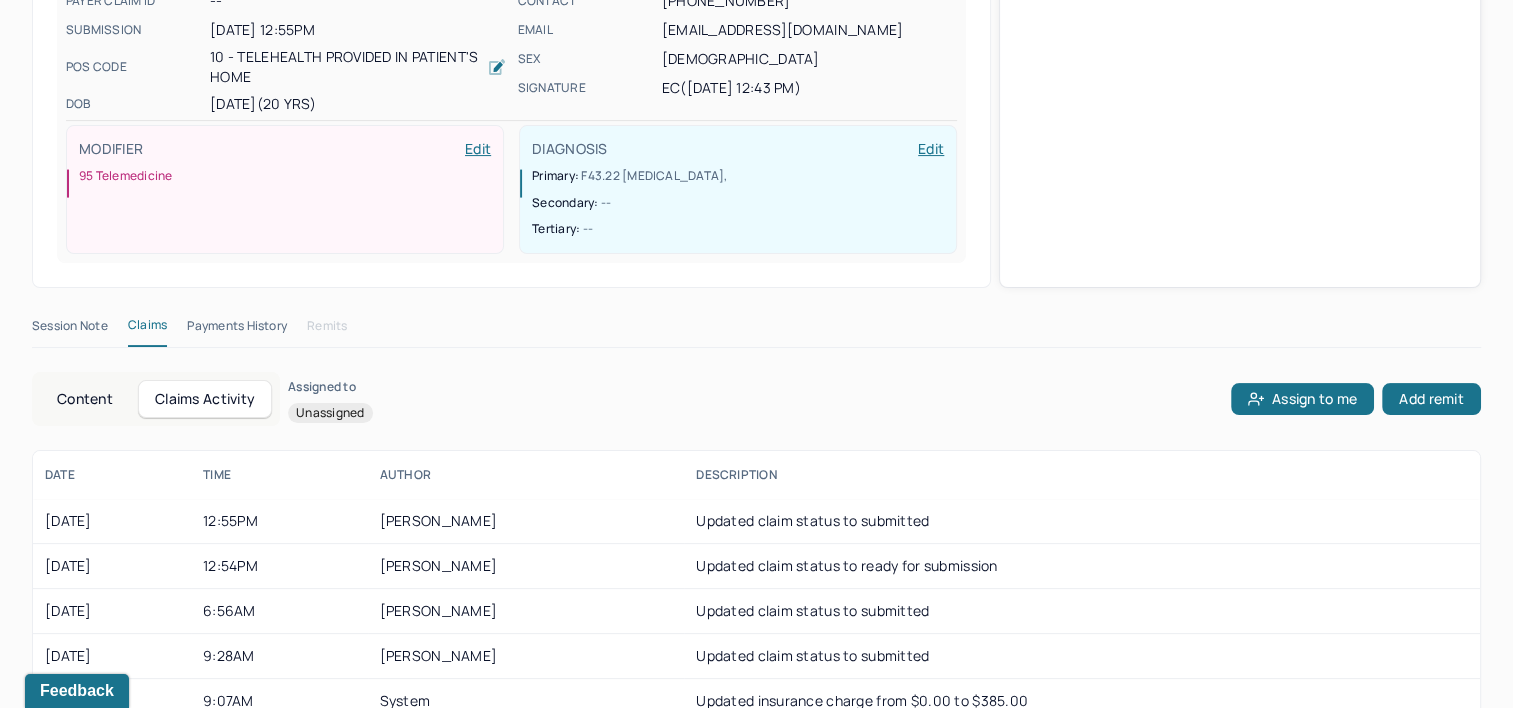 type 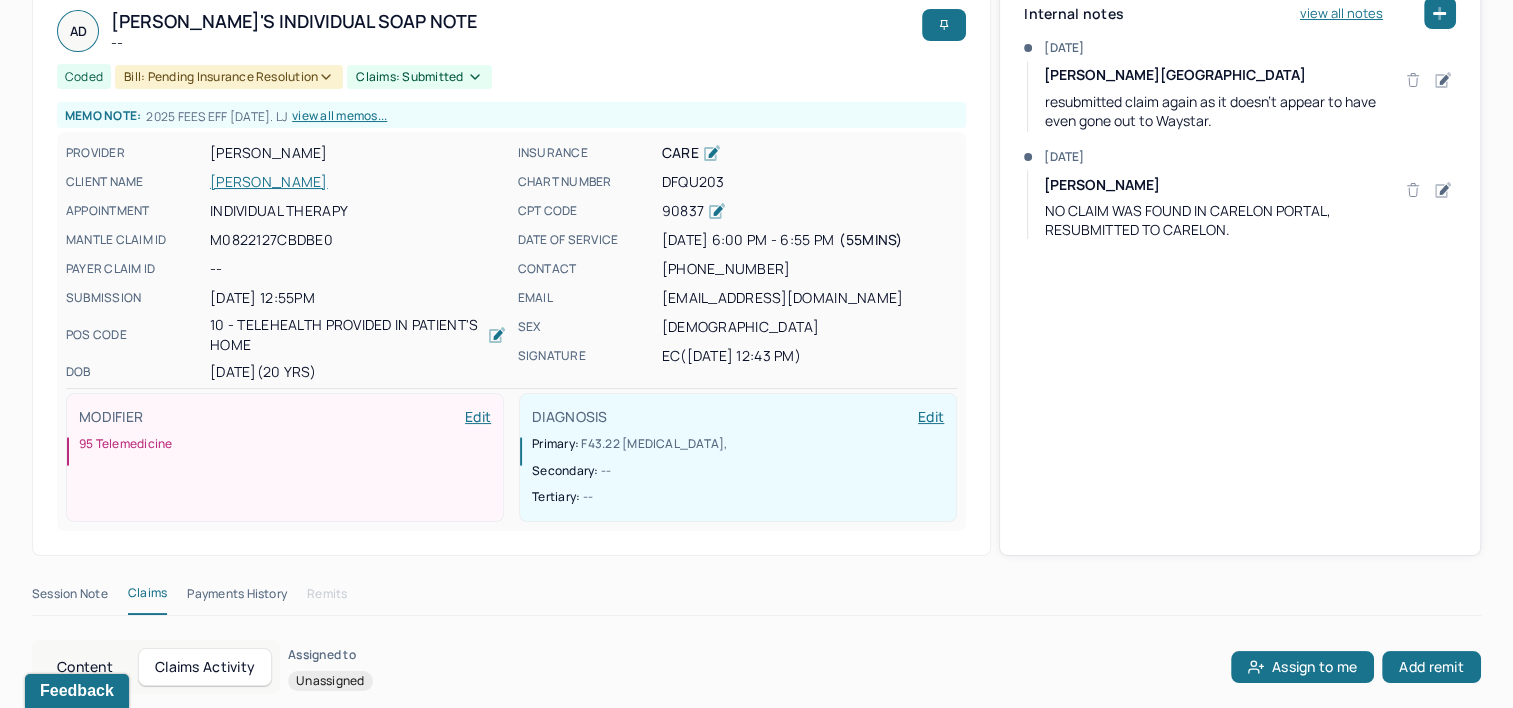 scroll, scrollTop: 0, scrollLeft: 0, axis: both 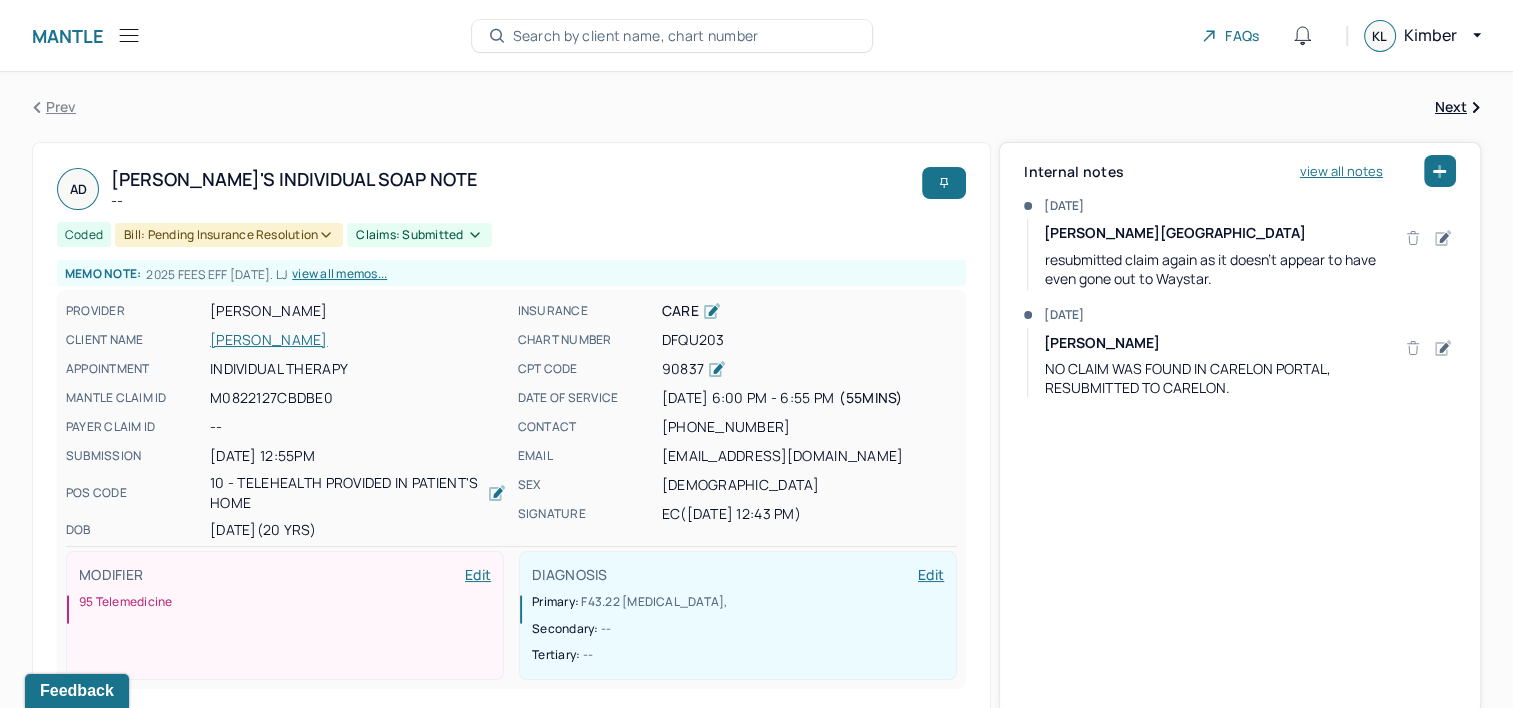 click on "Search by client name, chart number" at bounding box center [636, 36] 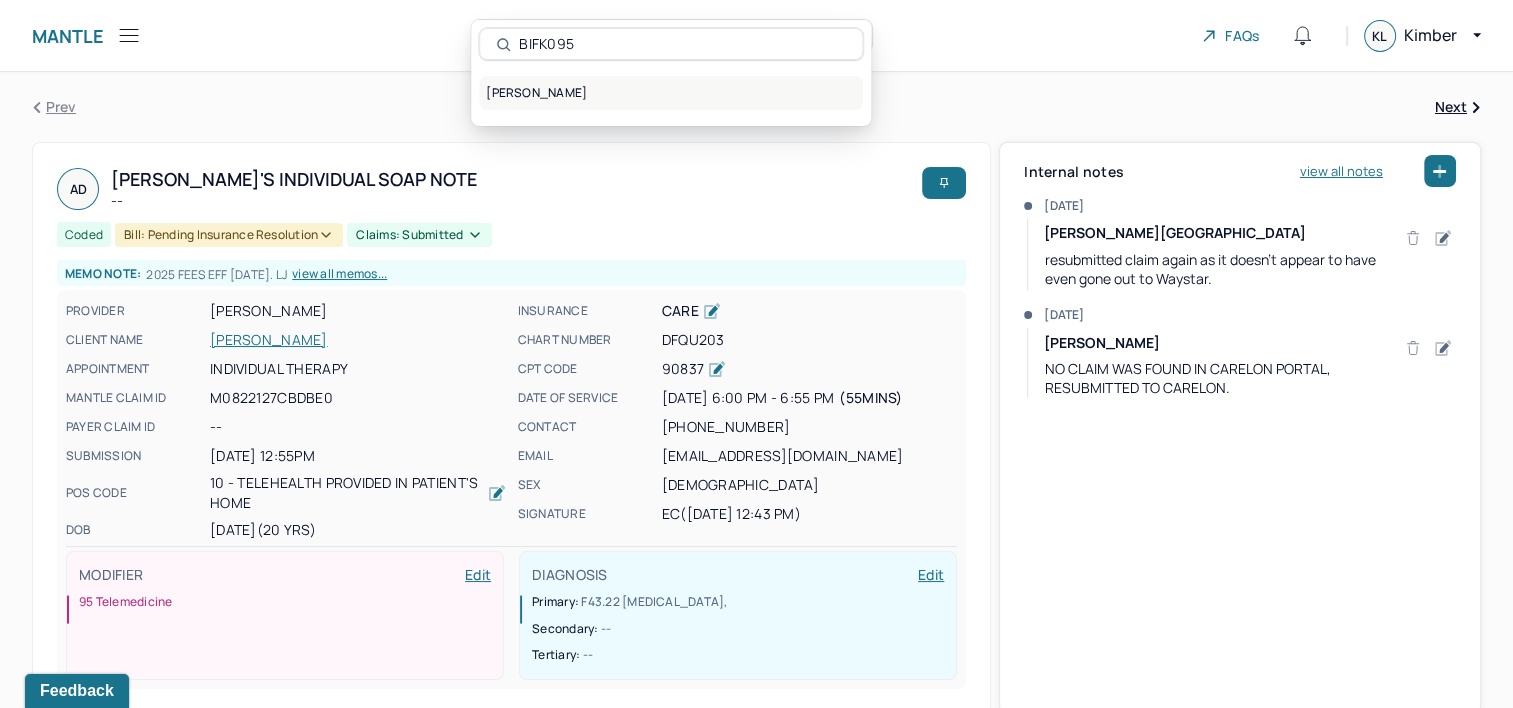type on "BIFK095" 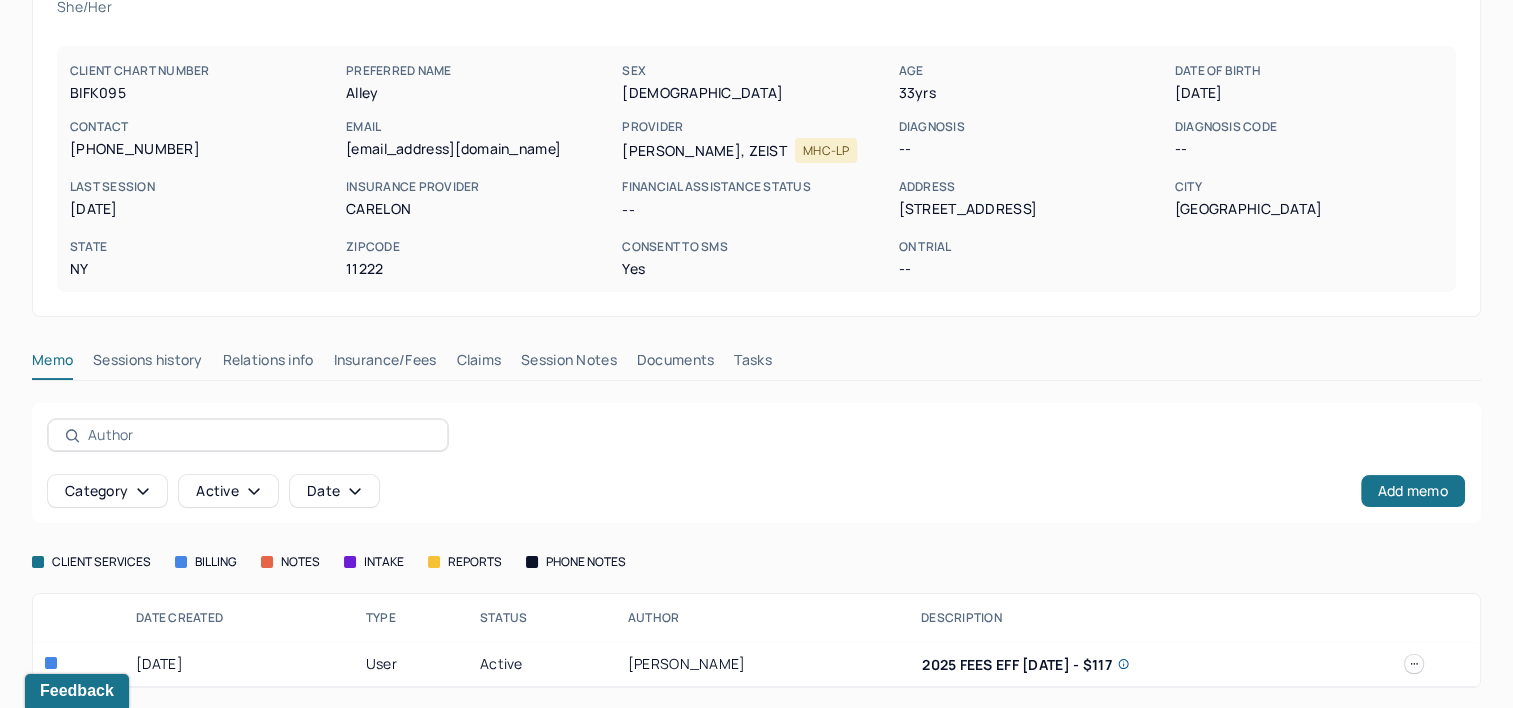 scroll, scrollTop: 158, scrollLeft: 0, axis: vertical 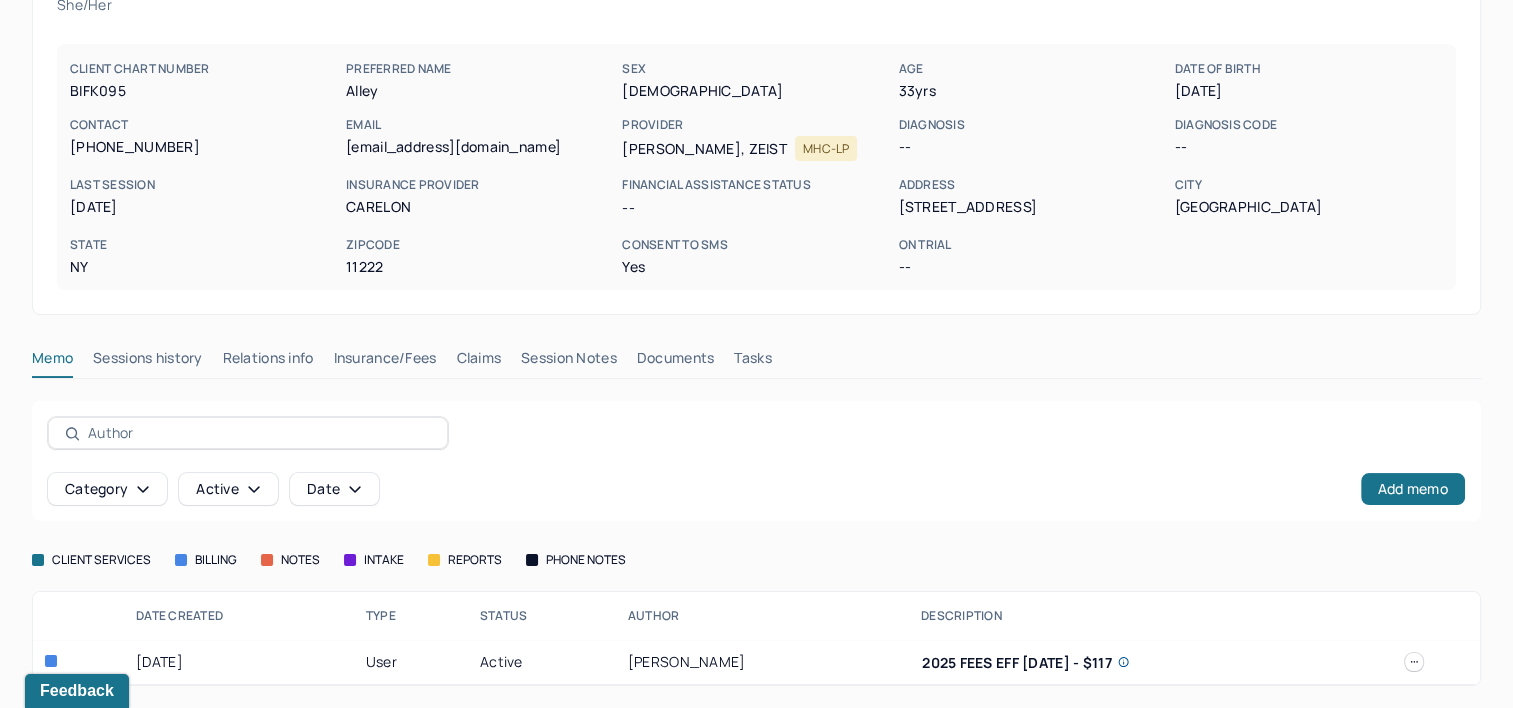 click on "Claims" at bounding box center [478, 362] 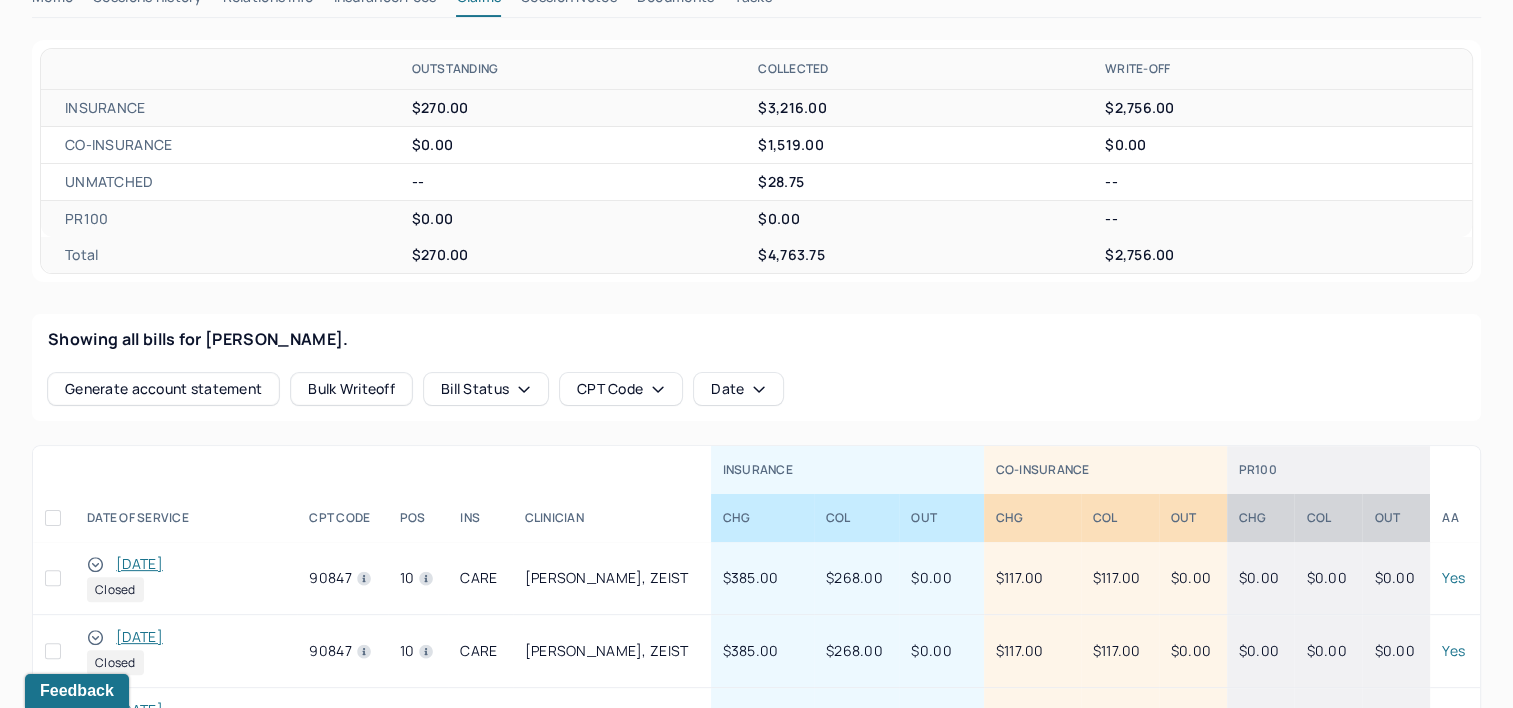 scroll, scrollTop: 658, scrollLeft: 0, axis: vertical 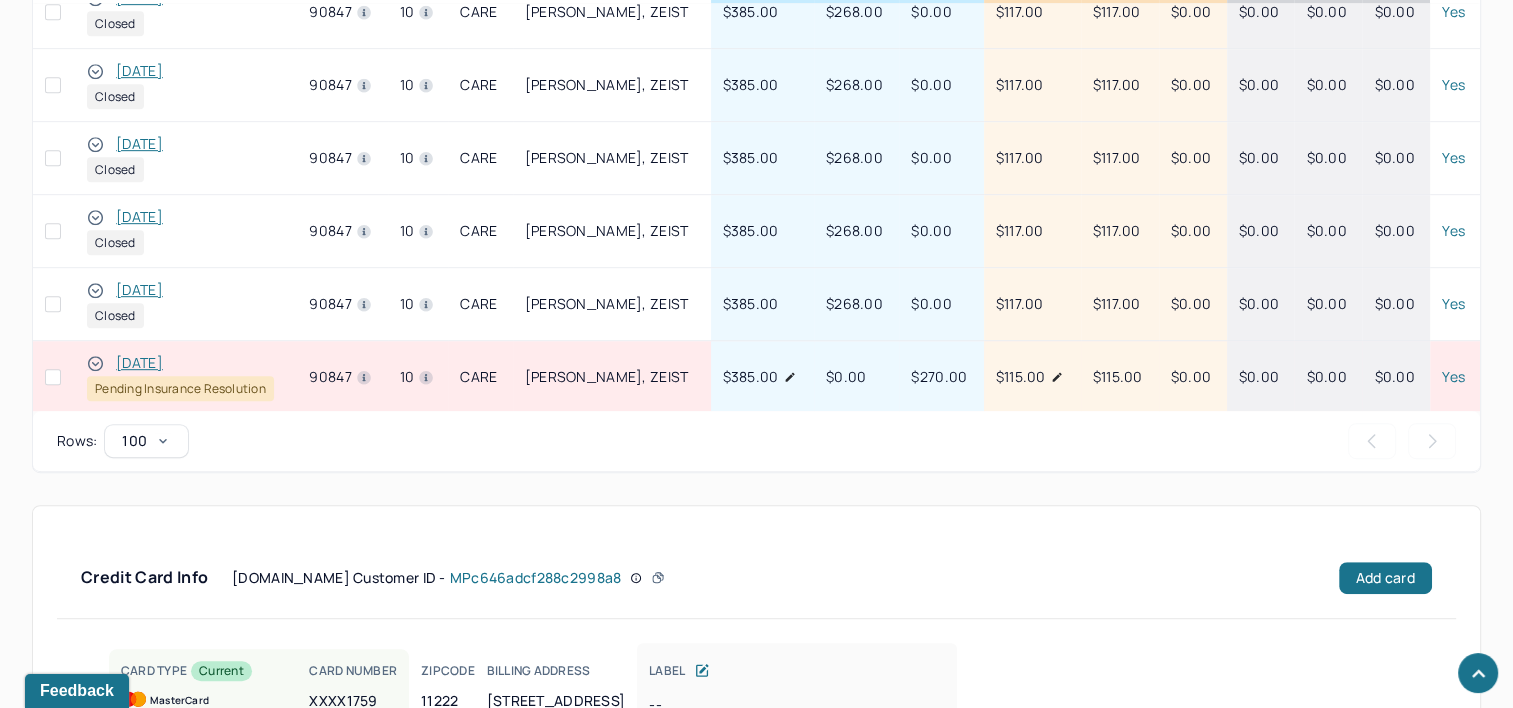 click on "[DATE]" at bounding box center [139, 363] 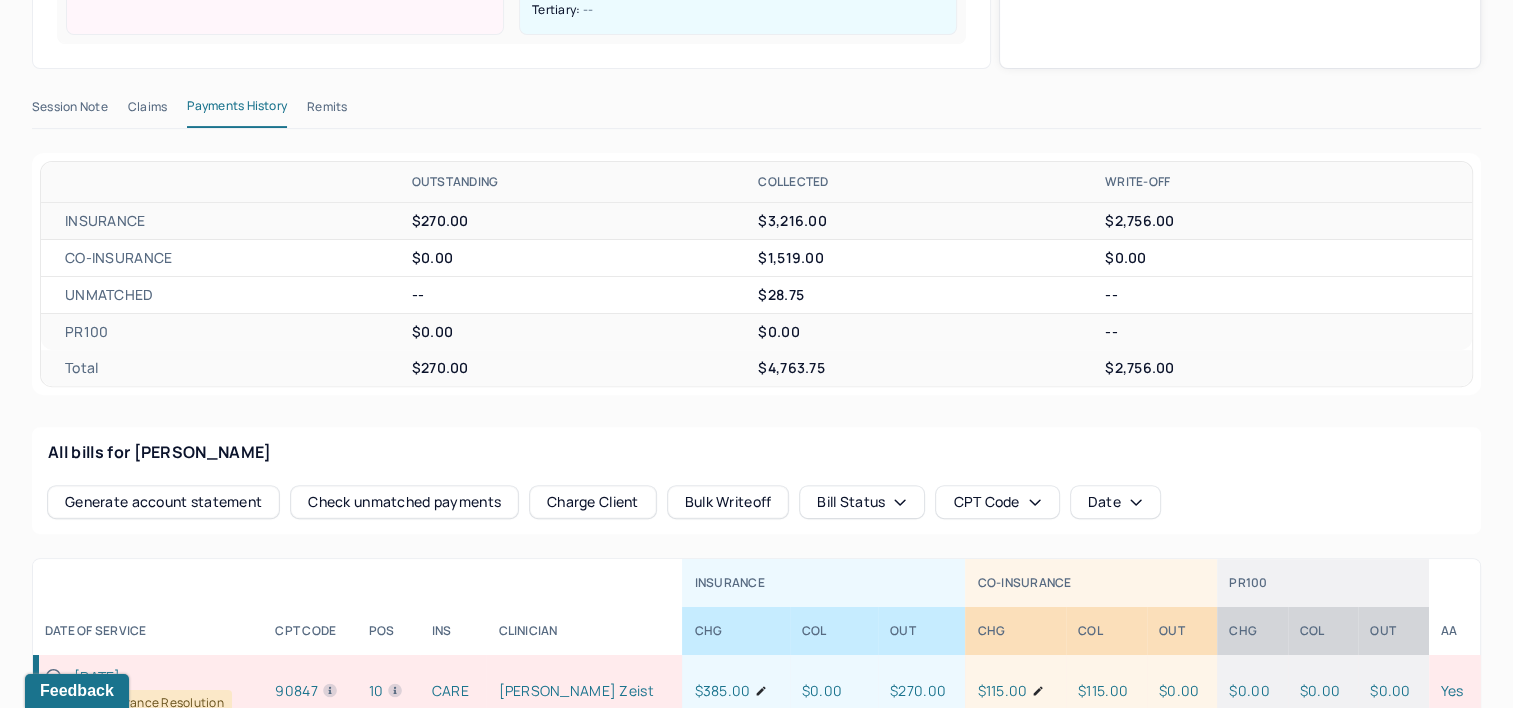 scroll, scrollTop: 545, scrollLeft: 0, axis: vertical 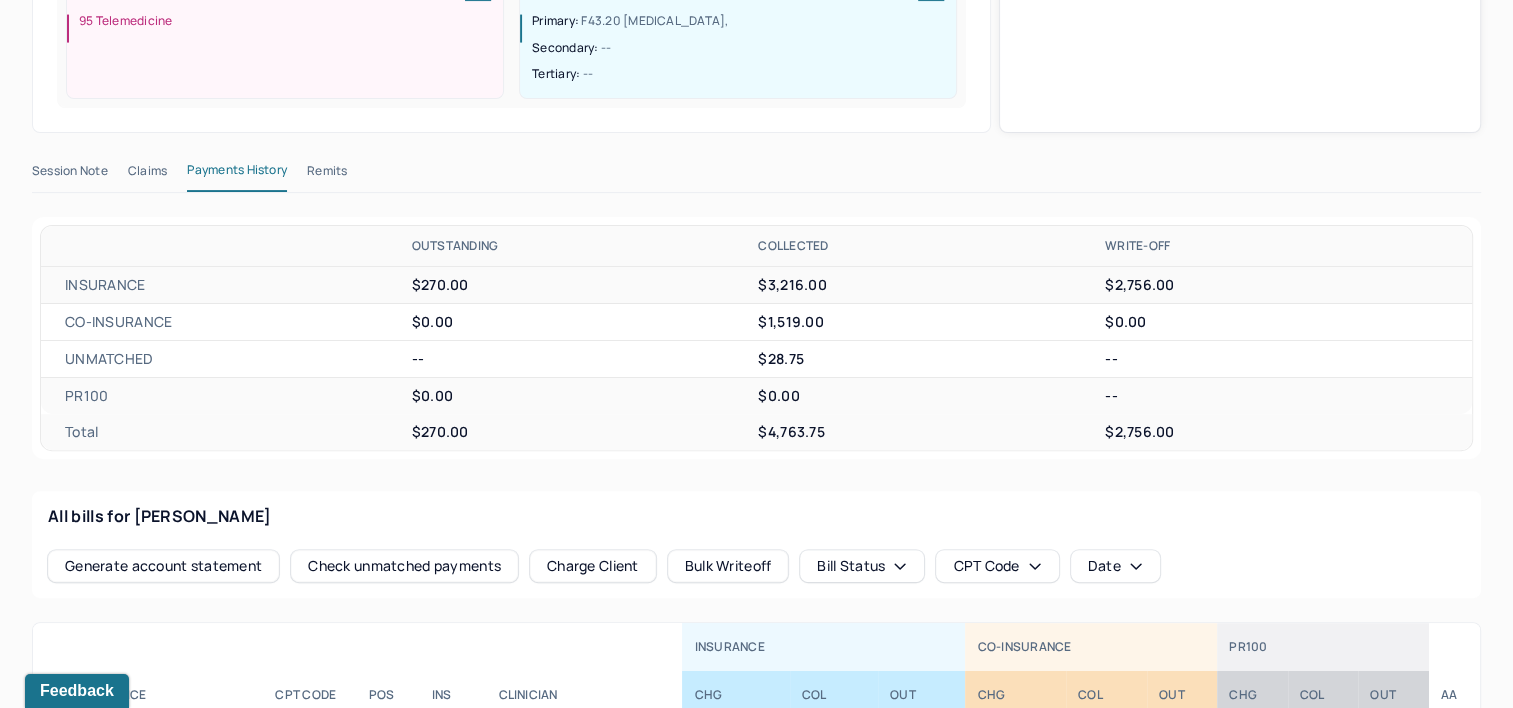 click on "Claims" at bounding box center (147, 175) 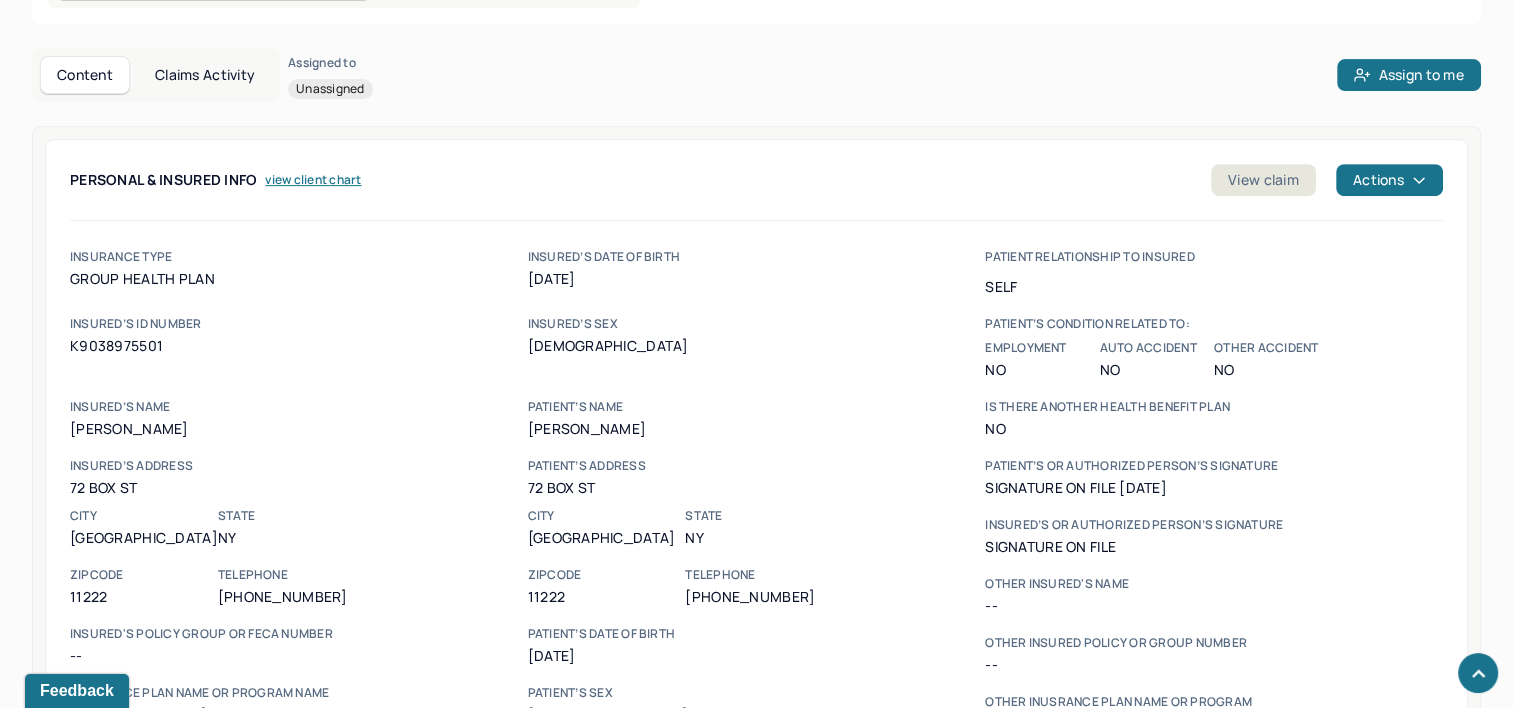 scroll, scrollTop: 845, scrollLeft: 0, axis: vertical 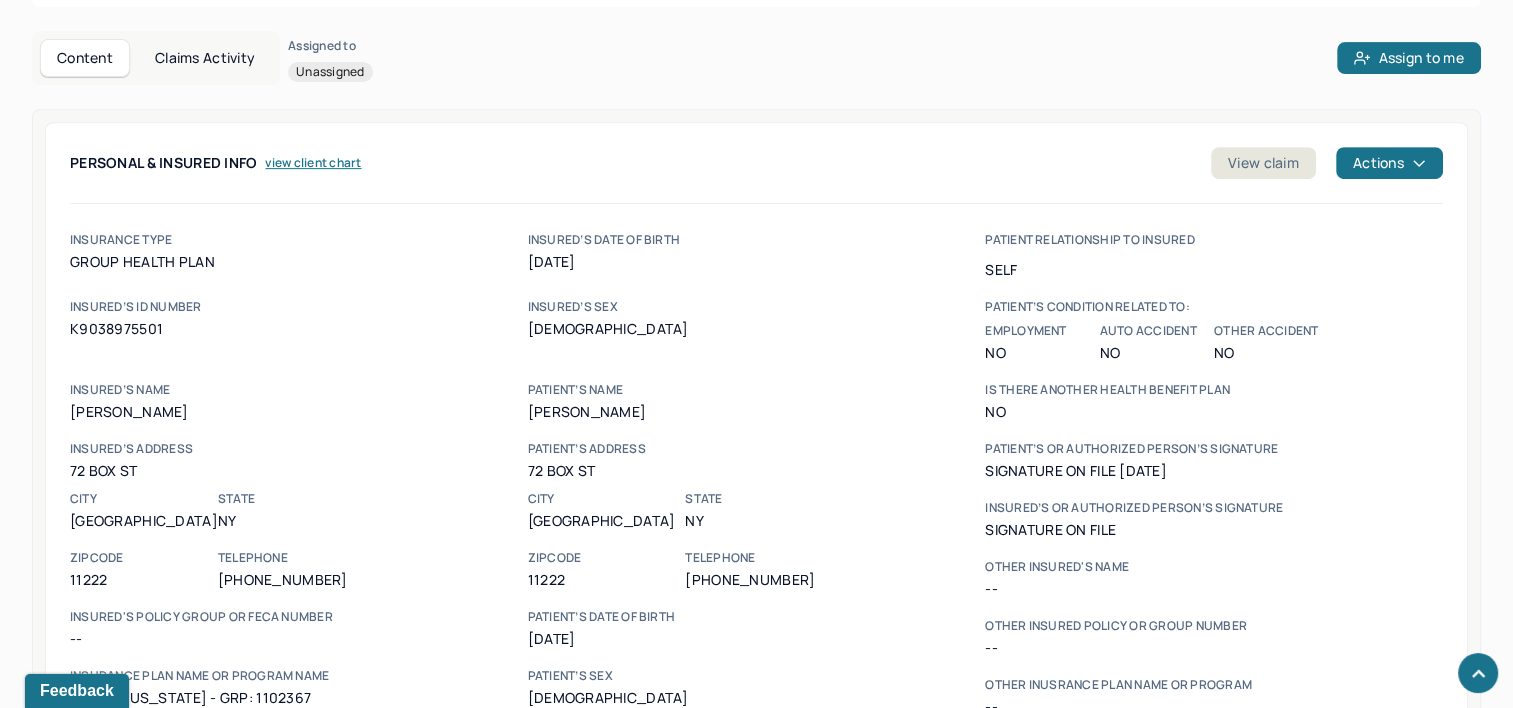 click on "Claims Activity" at bounding box center [205, 58] 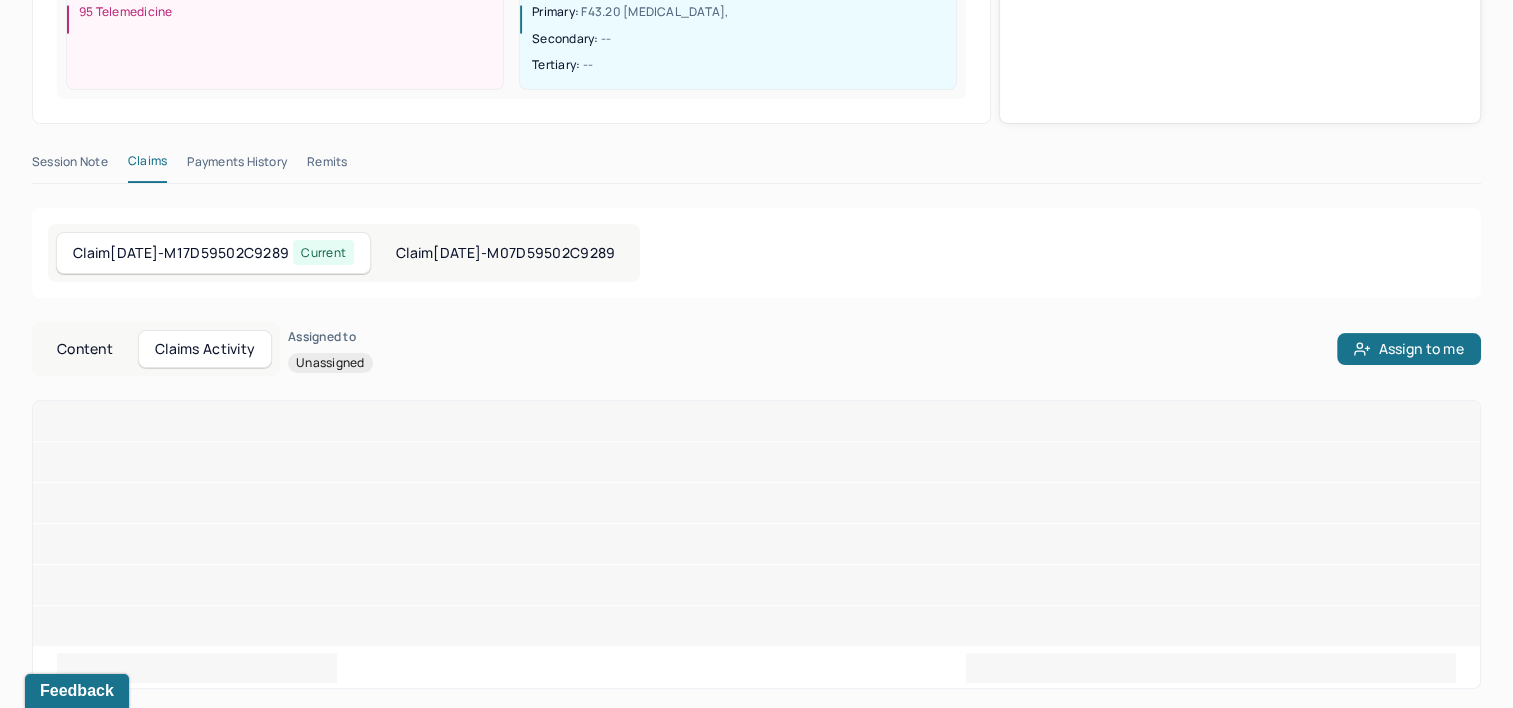 scroll, scrollTop: 450, scrollLeft: 0, axis: vertical 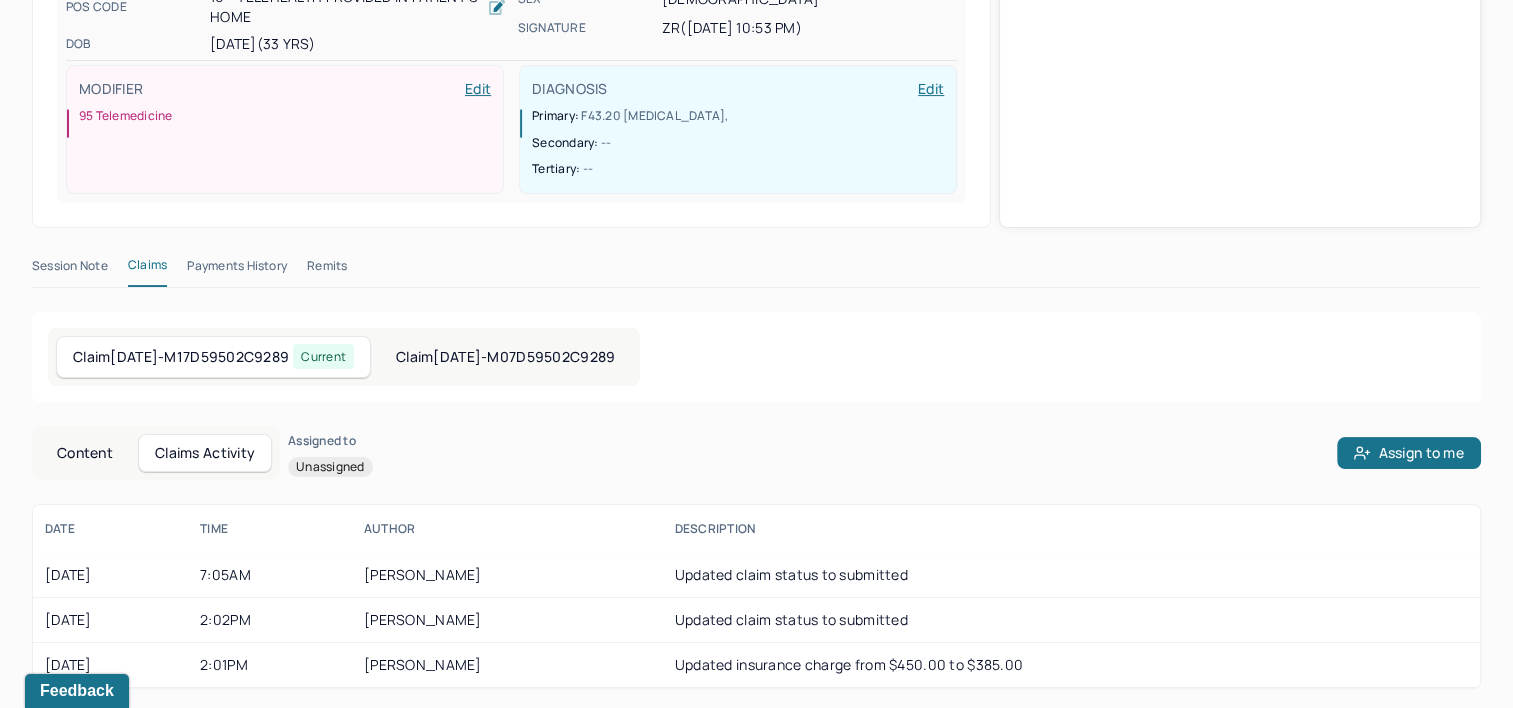 click on "Session Note" at bounding box center (70, 270) 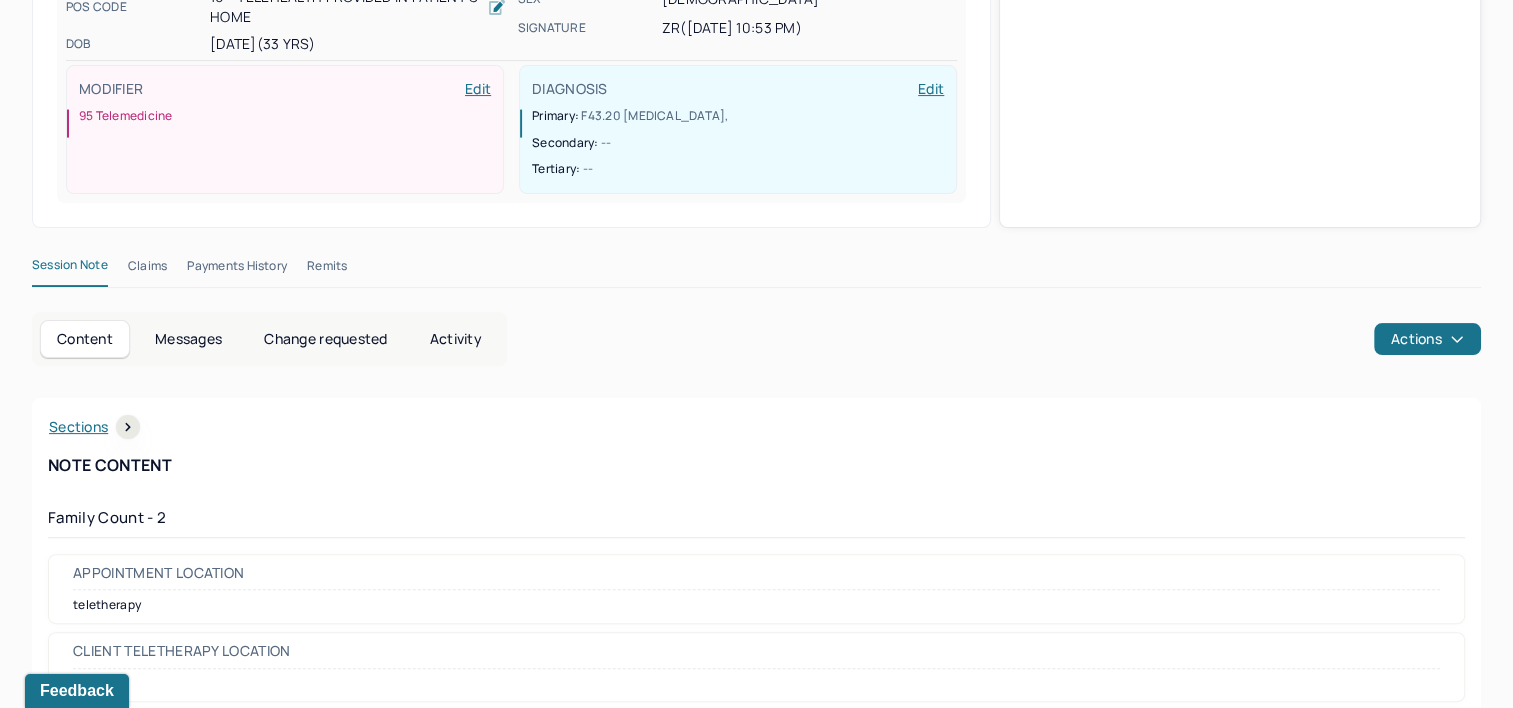 click on "Claims" at bounding box center (147, 270) 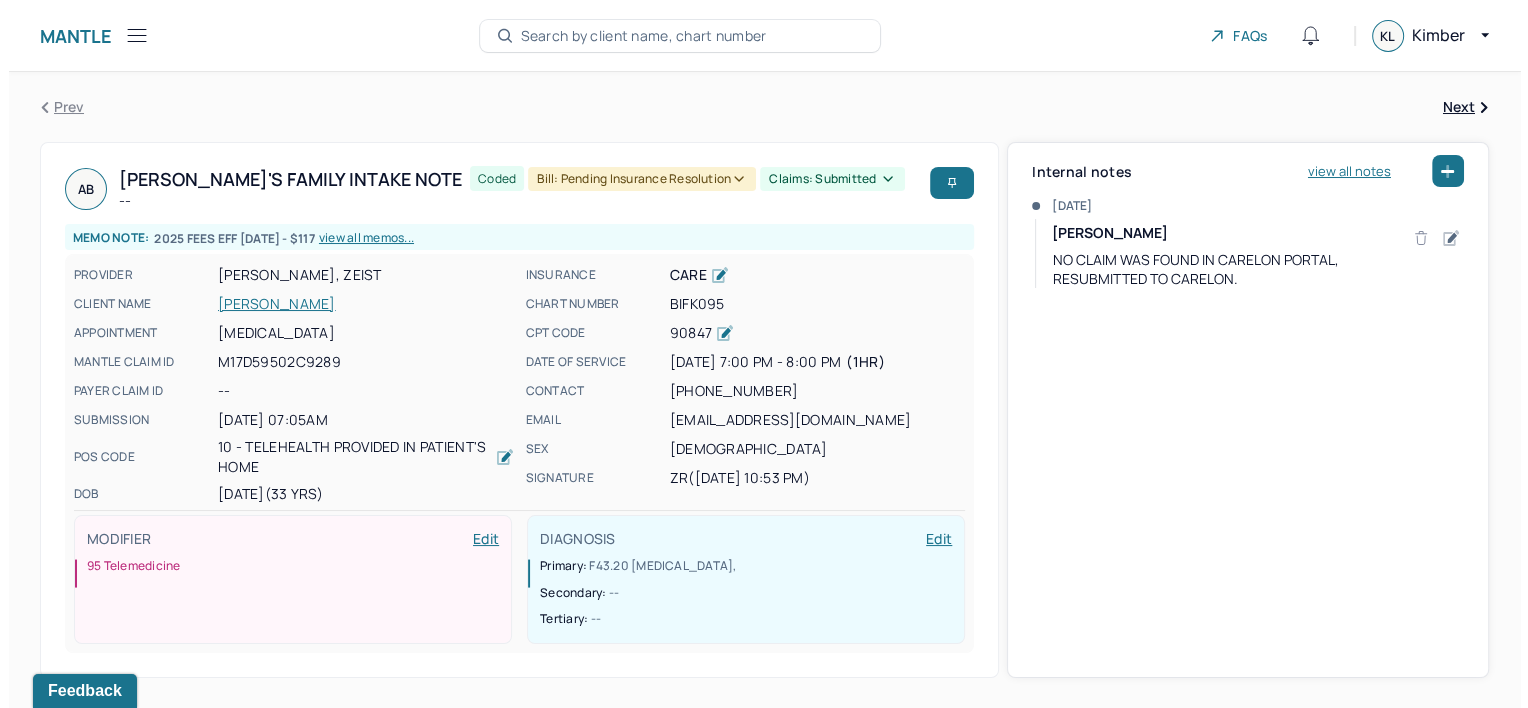 scroll, scrollTop: 0, scrollLeft: 0, axis: both 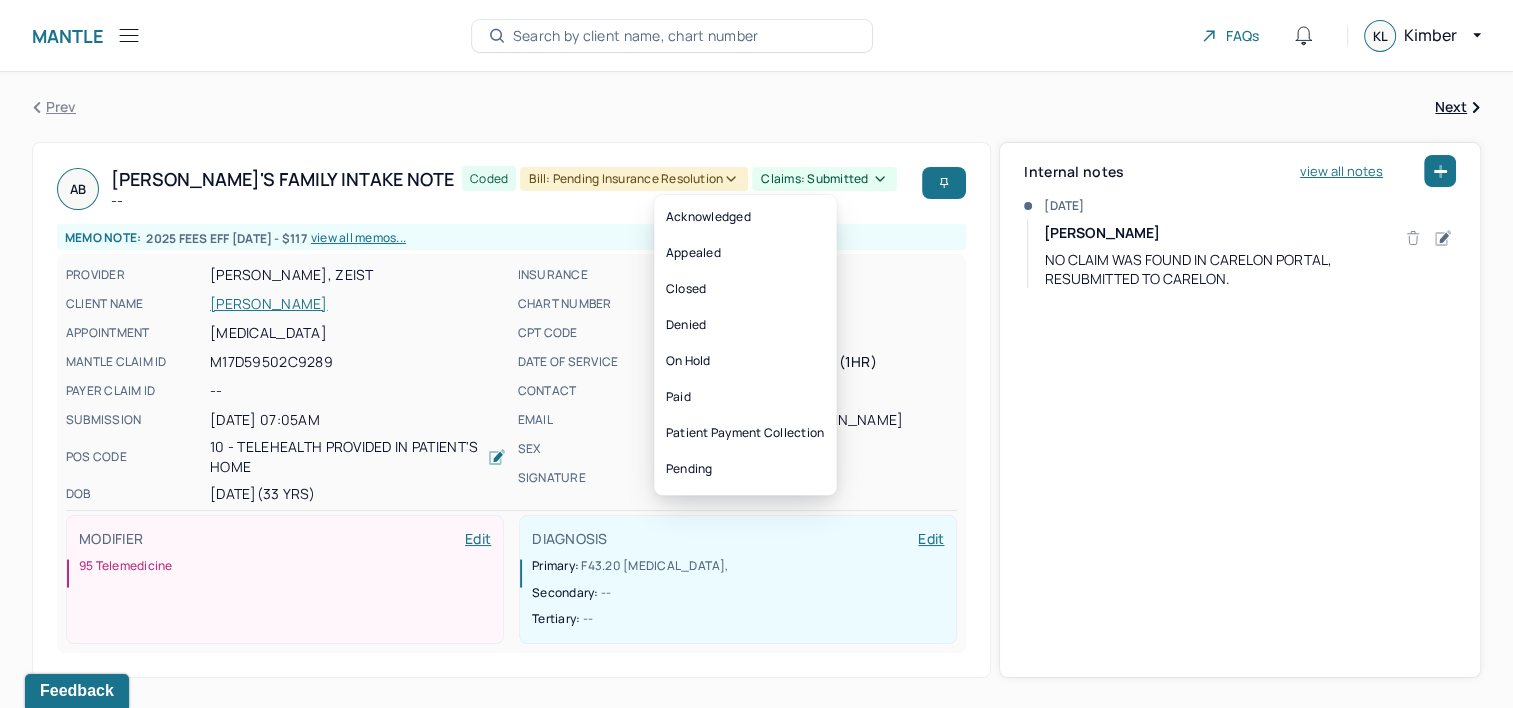 click on "Claims: submitted" at bounding box center (824, 179) 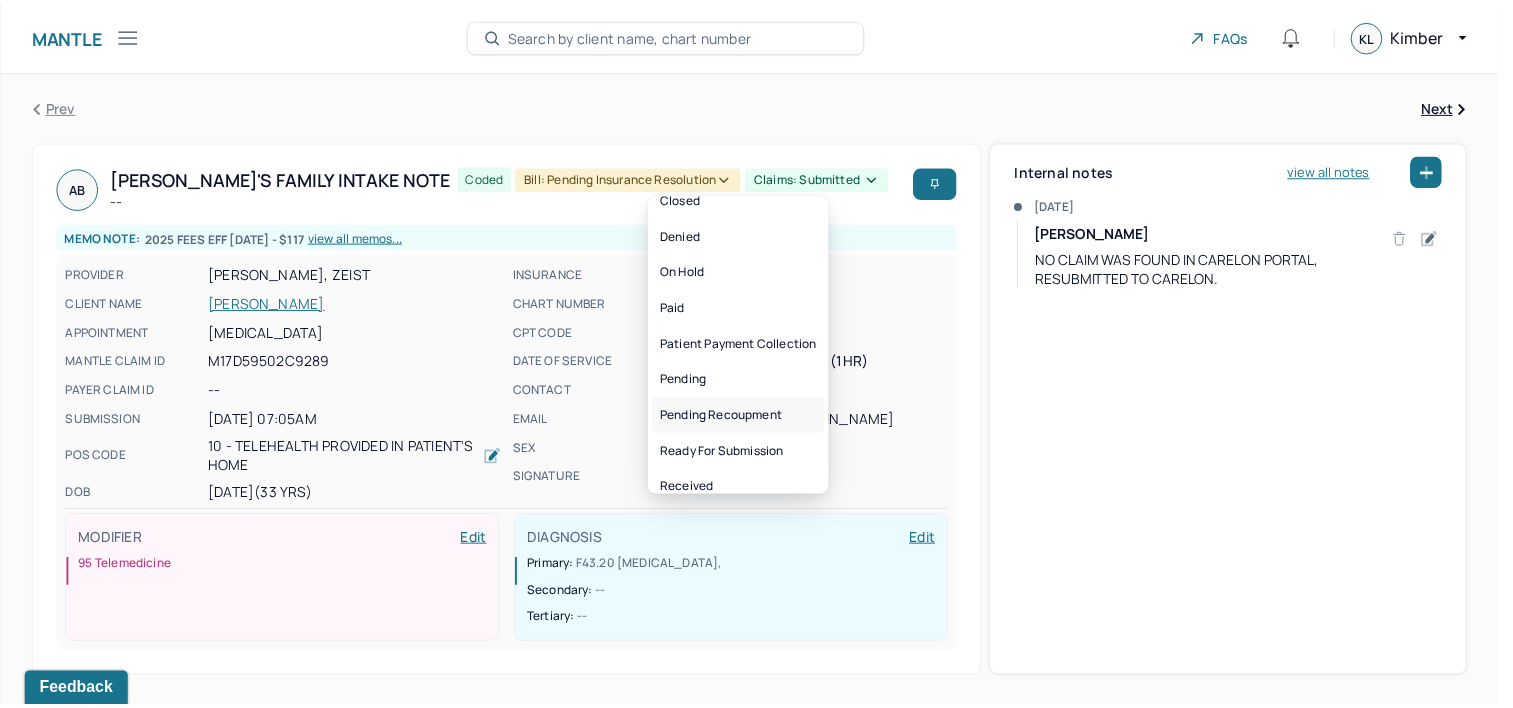 scroll, scrollTop: 176, scrollLeft: 0, axis: vertical 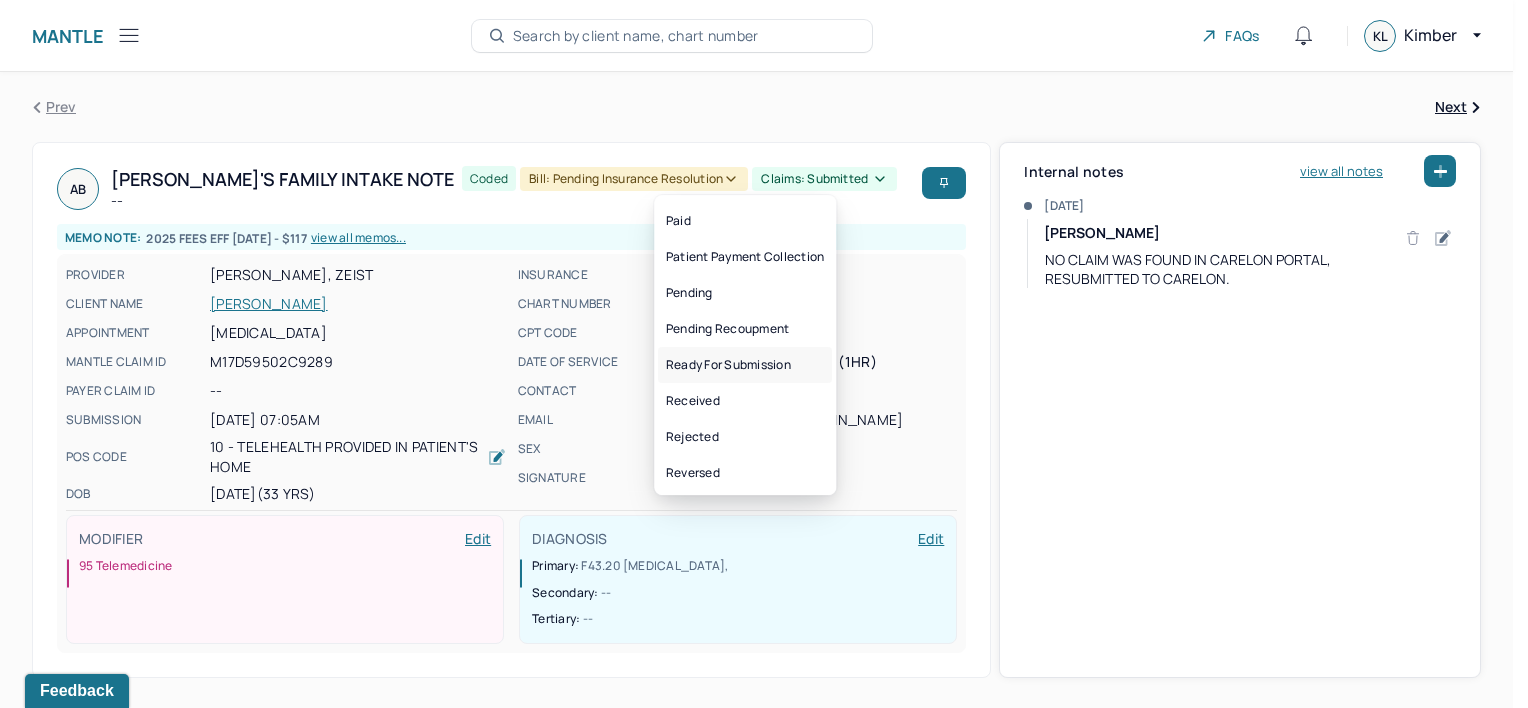 click on "Ready for submission" at bounding box center [745, 365] 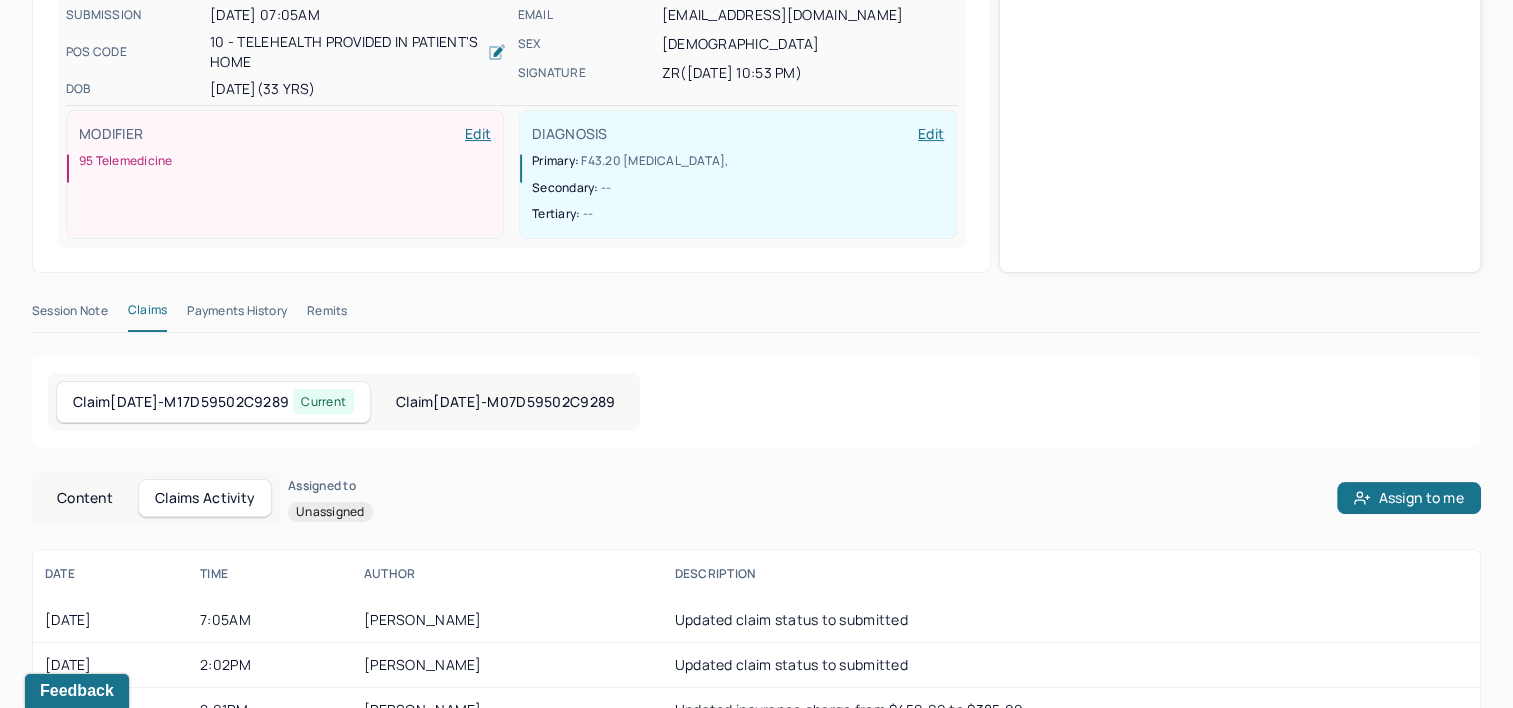scroll, scrollTop: 486, scrollLeft: 0, axis: vertical 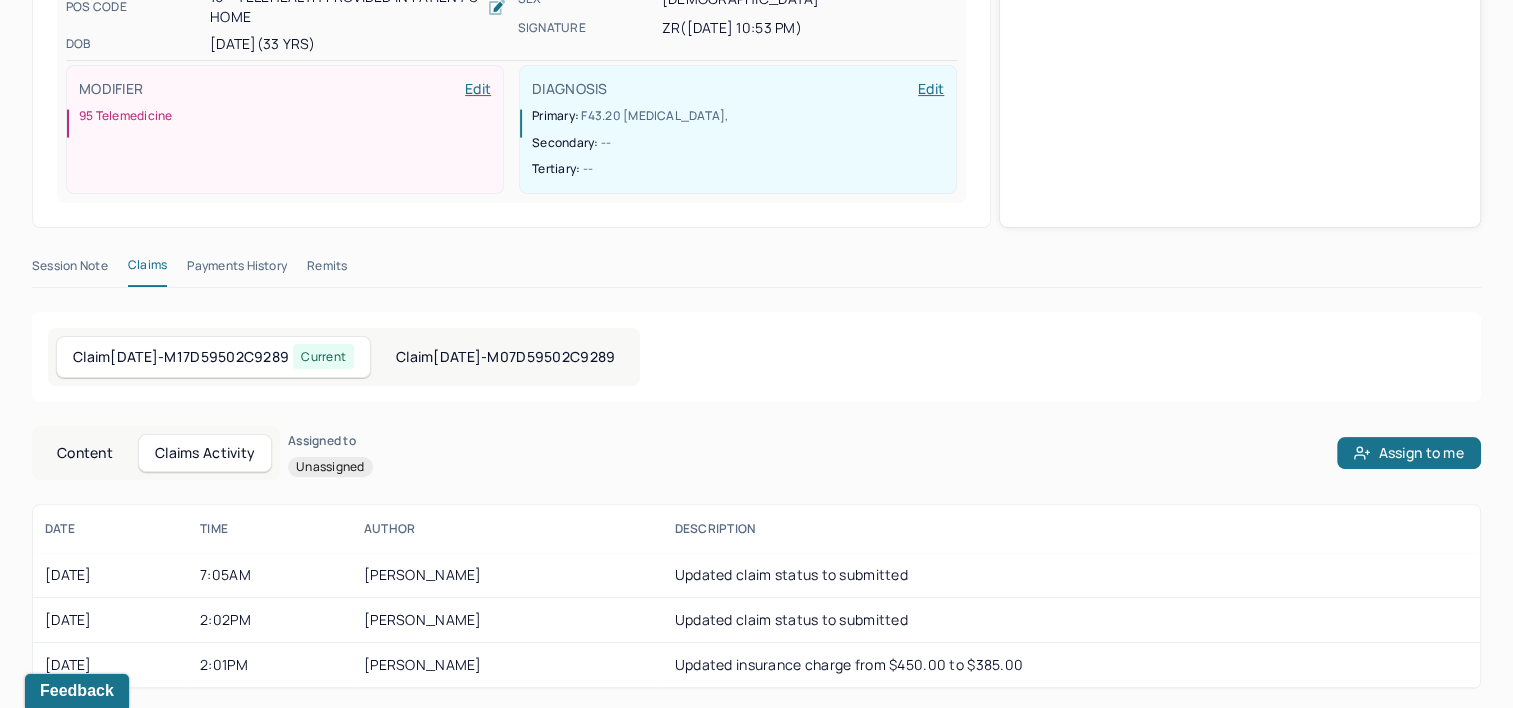 click on "Content" at bounding box center [85, 453] 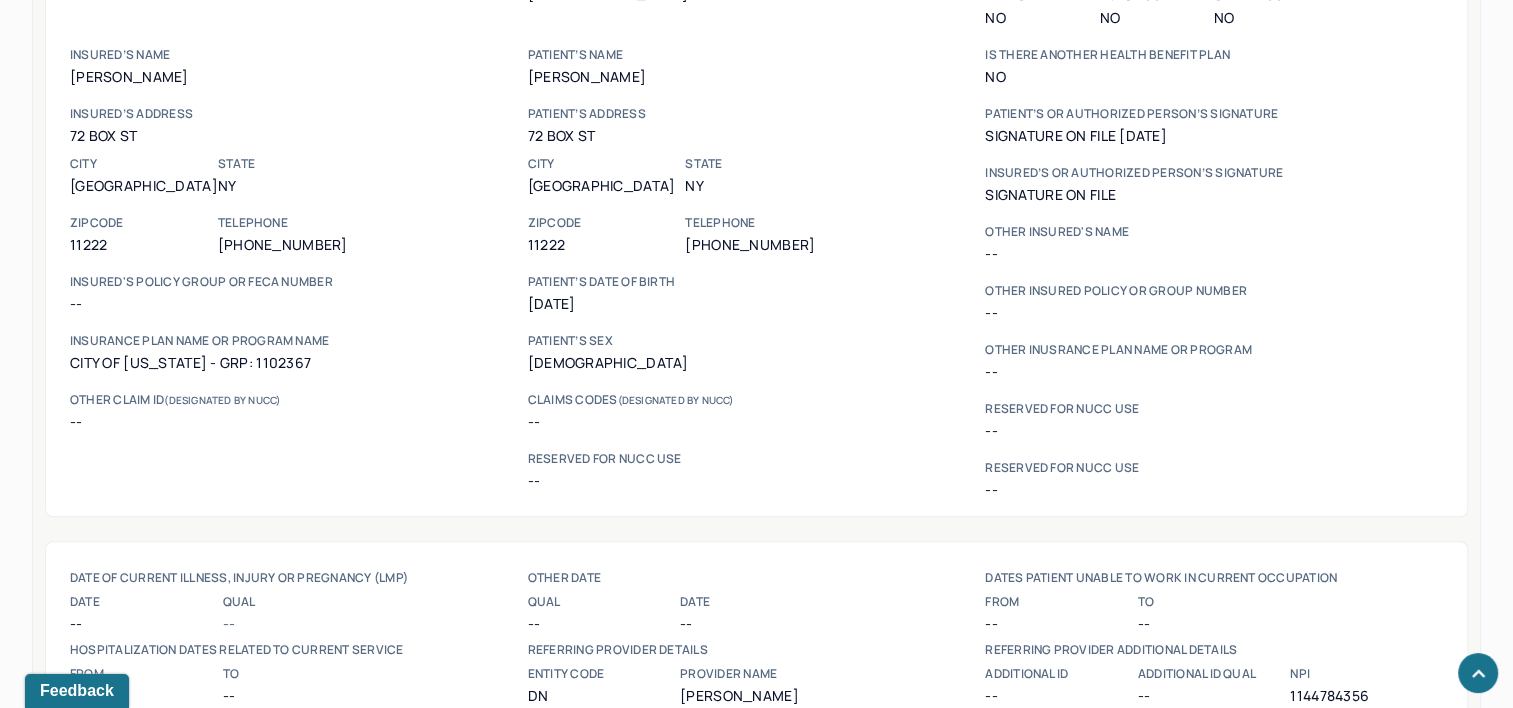 scroll, scrollTop: 816, scrollLeft: 0, axis: vertical 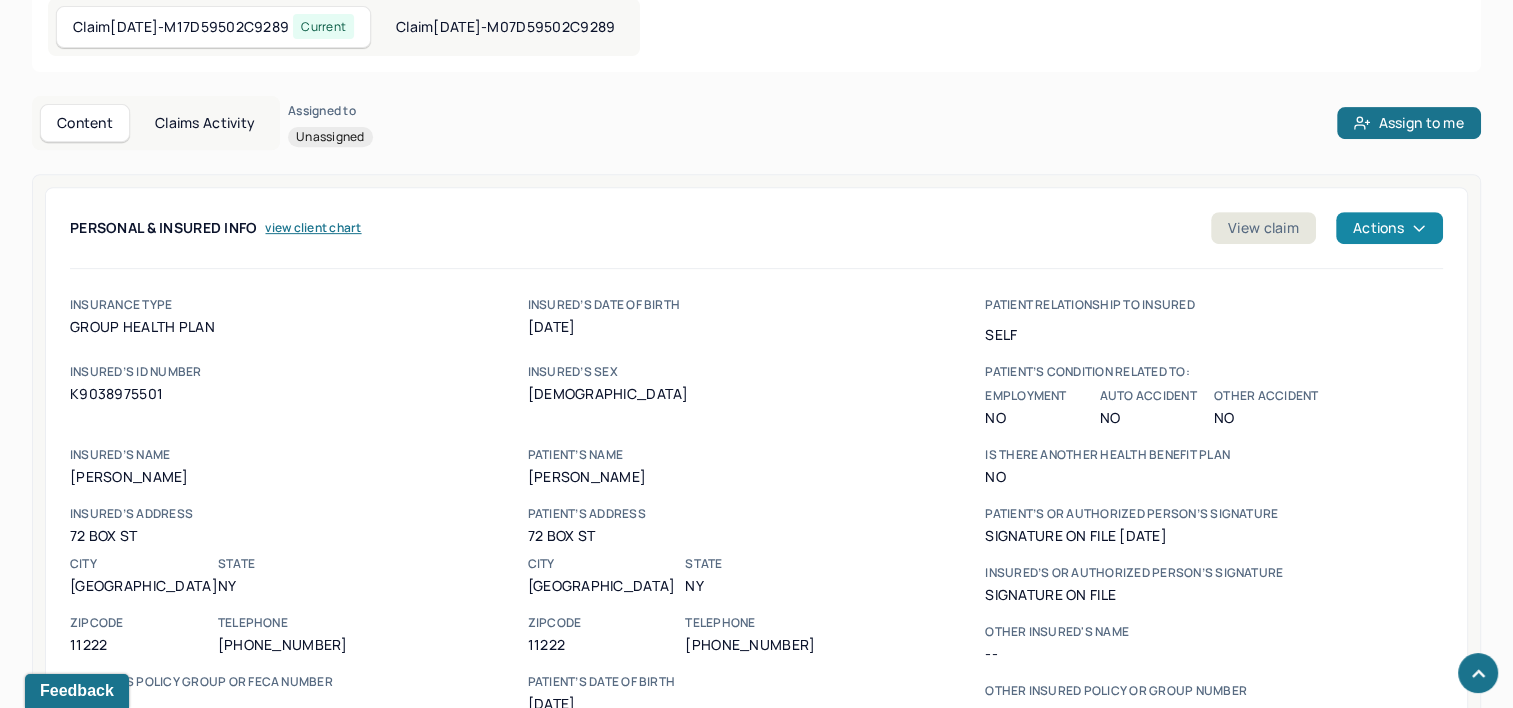 click on "Actions" at bounding box center (1389, 228) 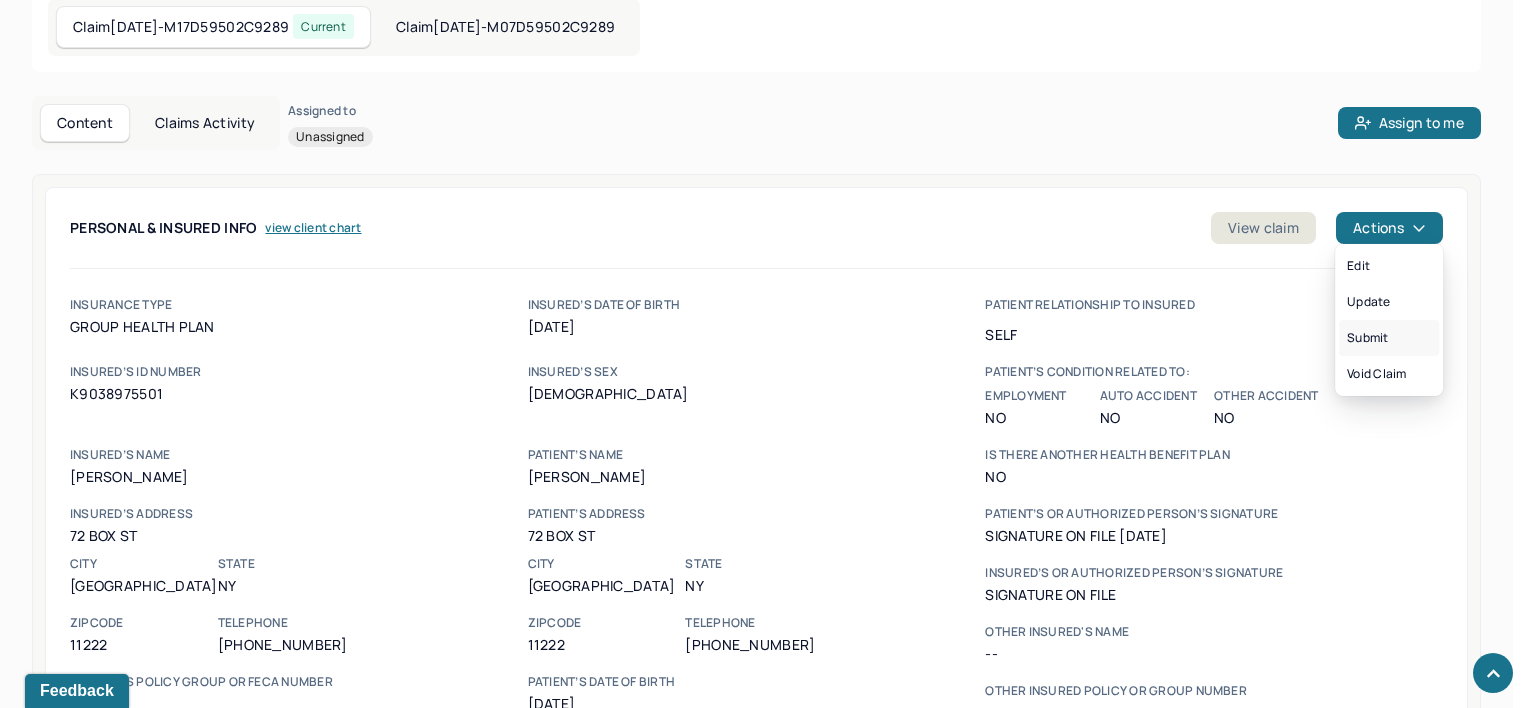 click on "Submit" at bounding box center (1389, 338) 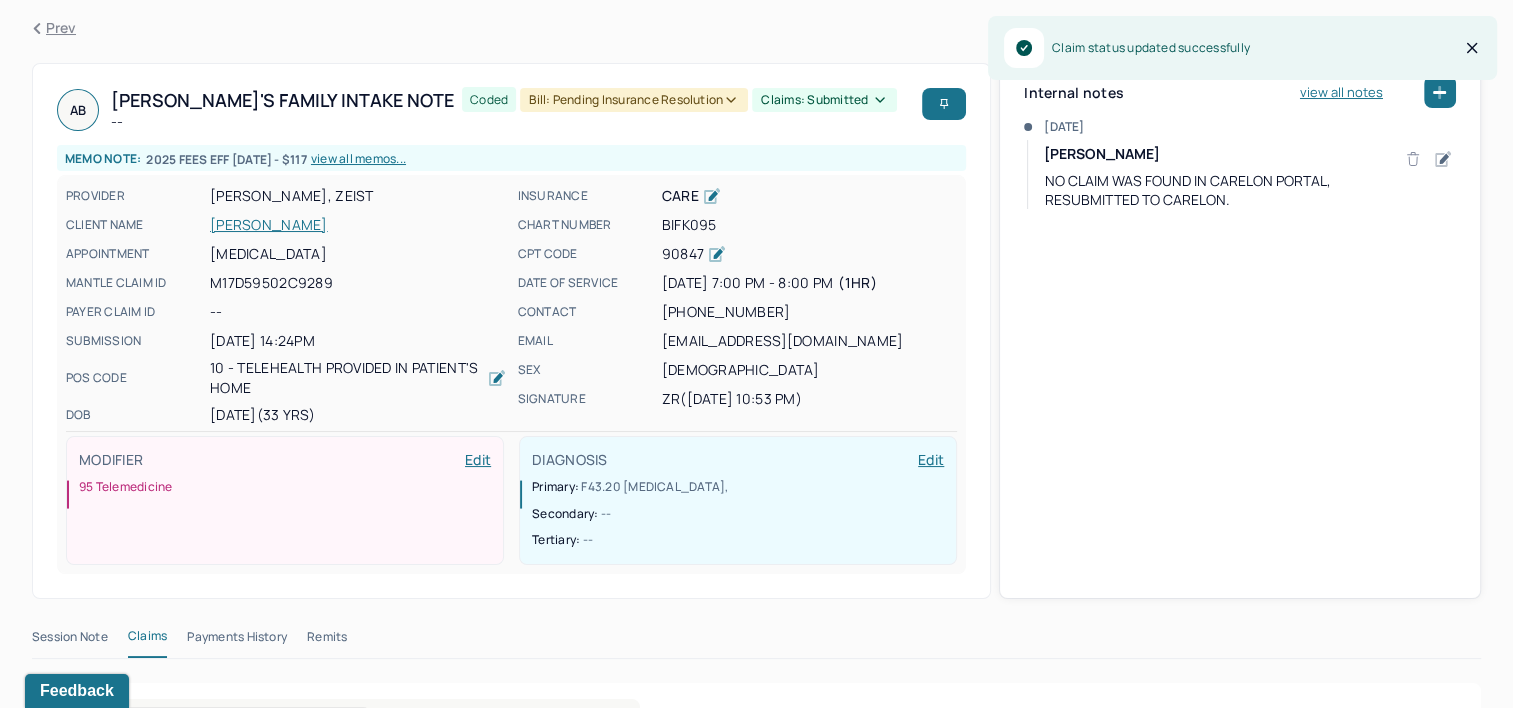 scroll, scrollTop: 0, scrollLeft: 0, axis: both 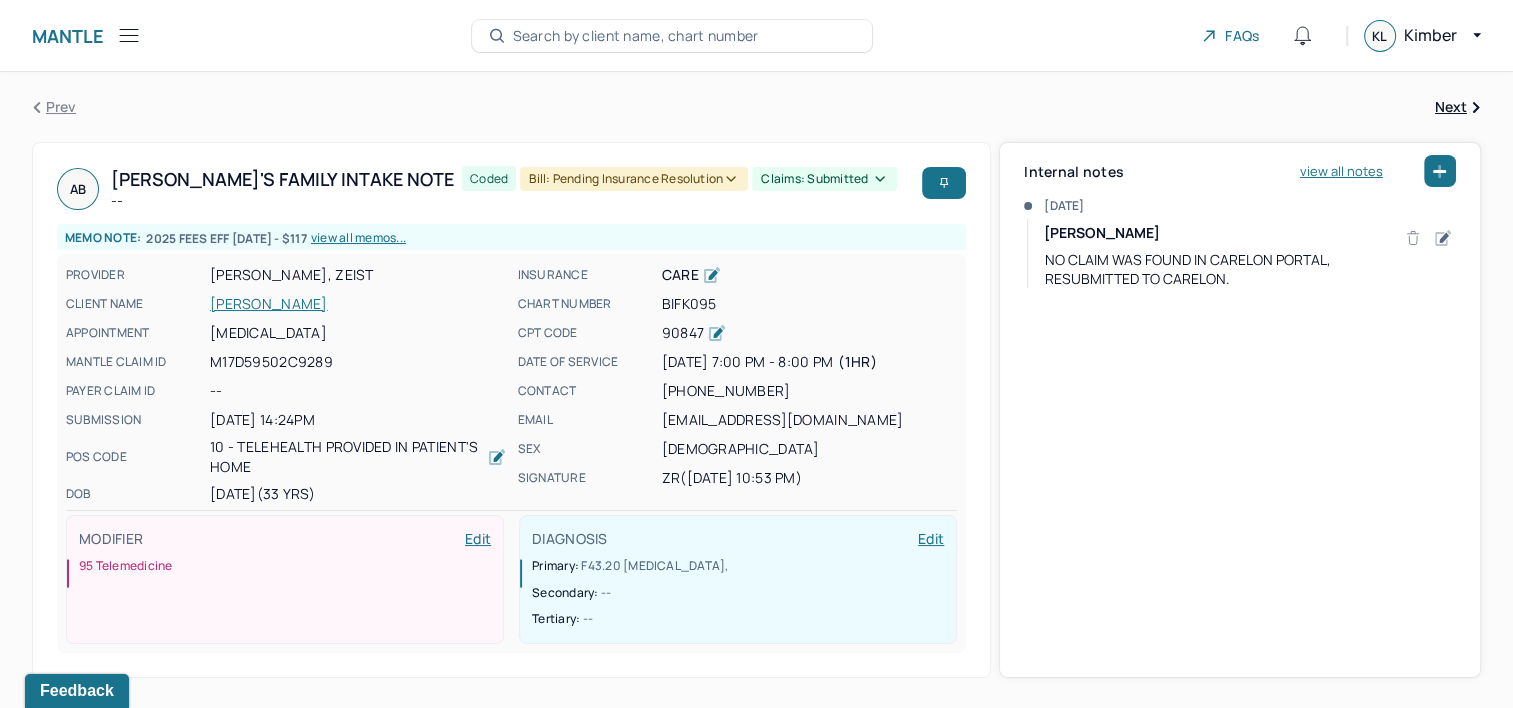 click 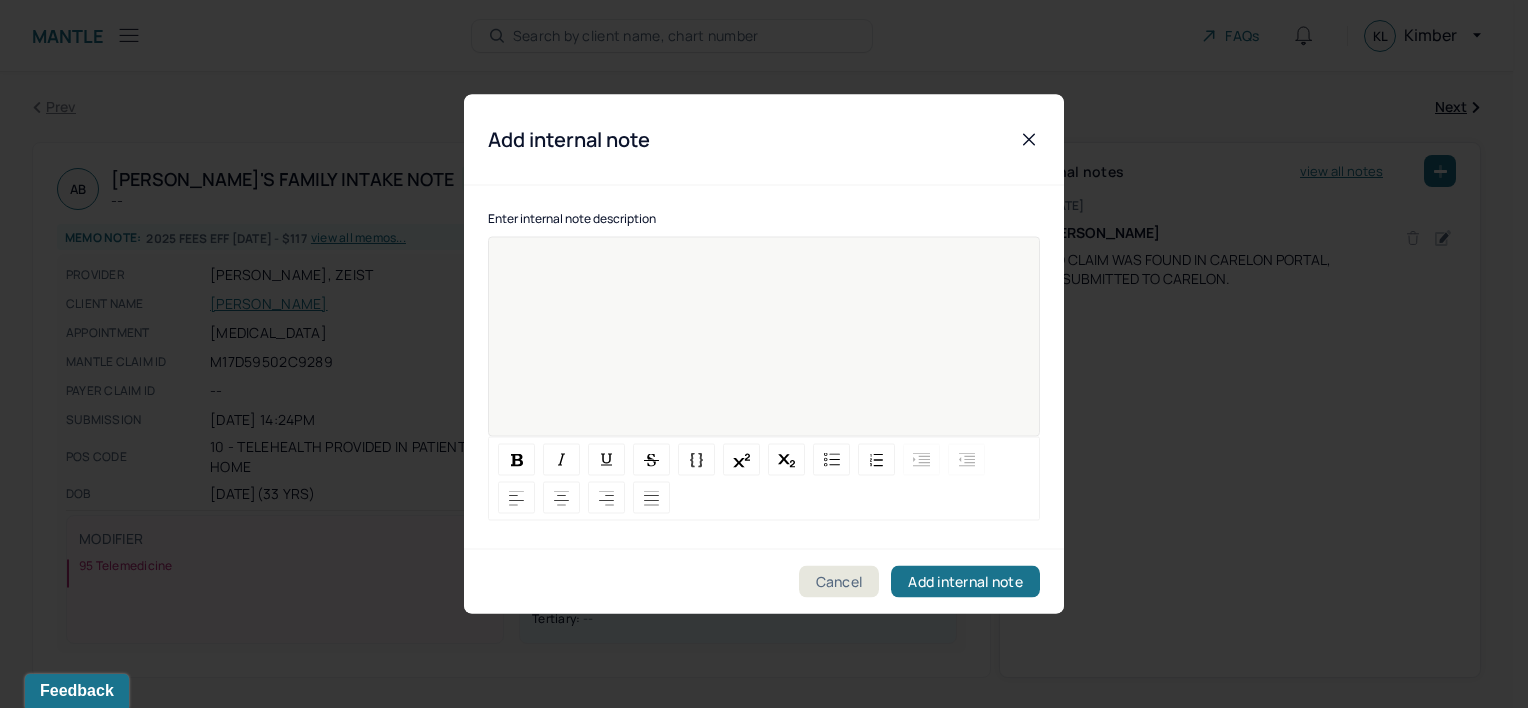 click at bounding box center (764, 350) 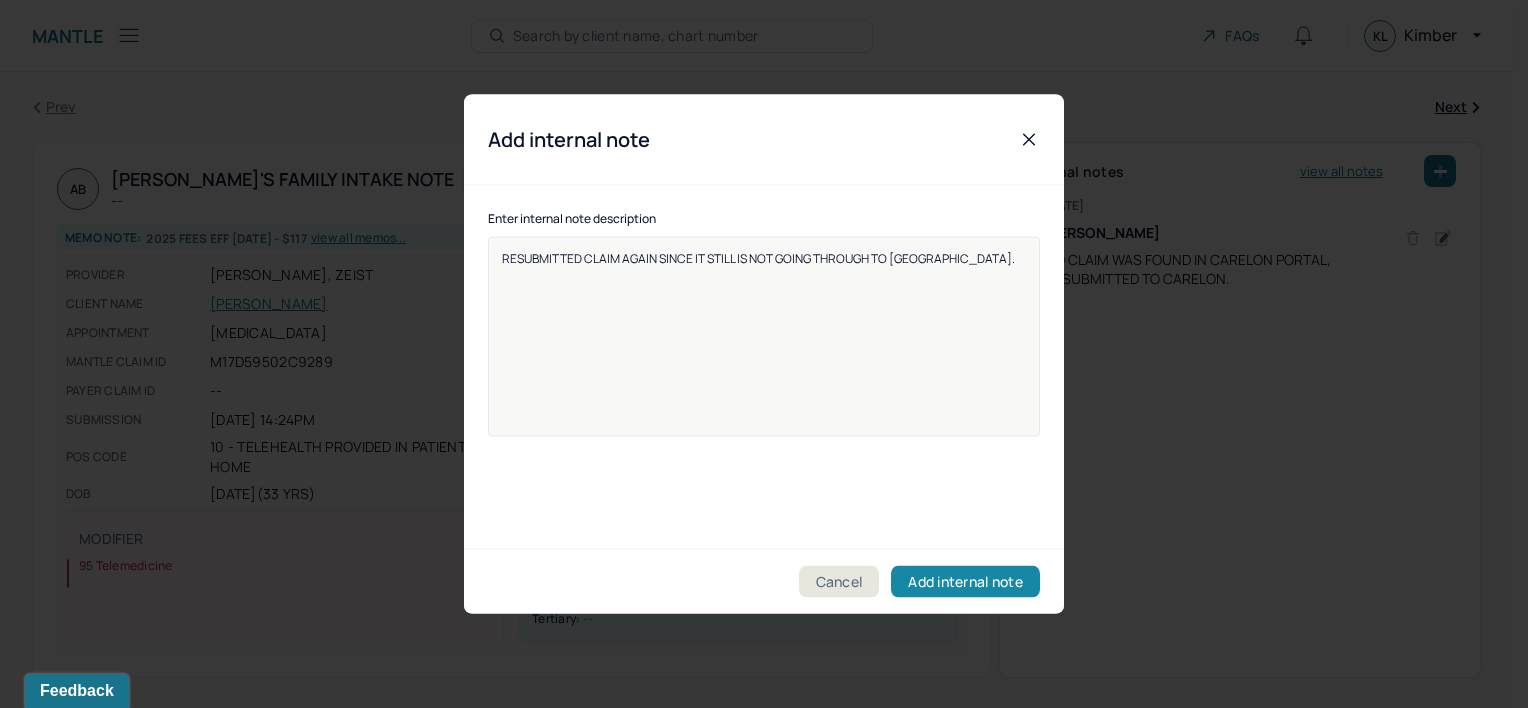 click on "Add internal note" at bounding box center (965, 582) 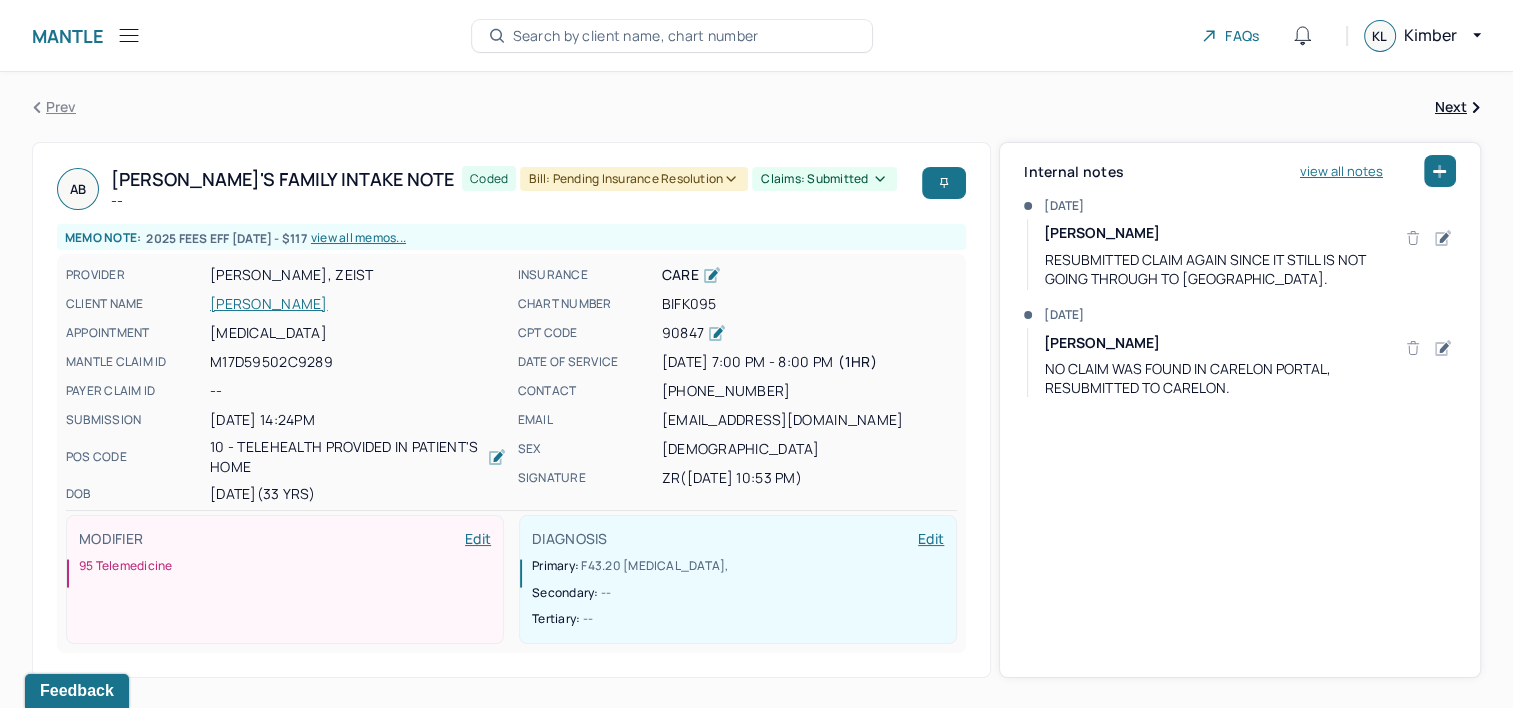 click on "Search by client name, chart number" at bounding box center (636, 36) 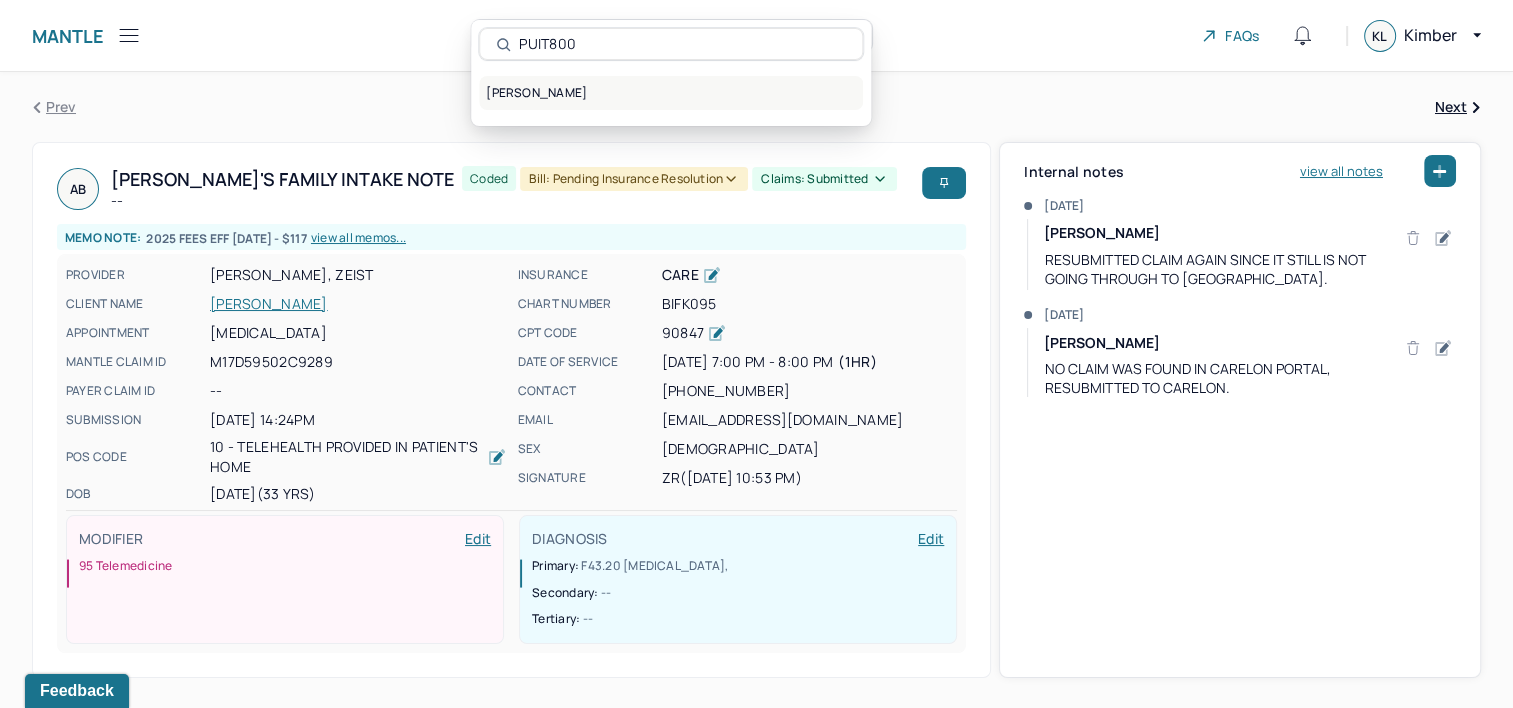 type on "PUIT800" 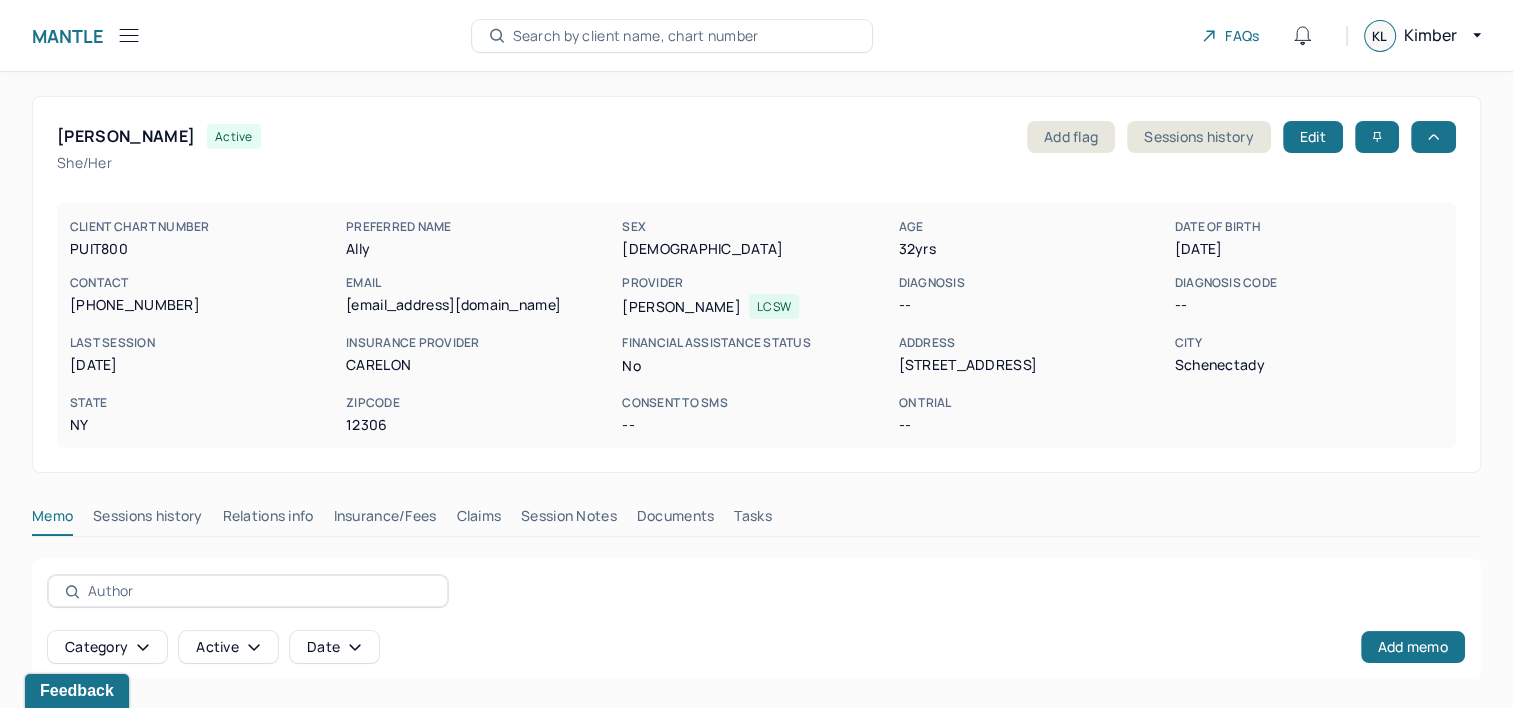 drag, startPoint x: 484, startPoint y: 522, endPoint x: 548, endPoint y: 504, distance: 66.48308 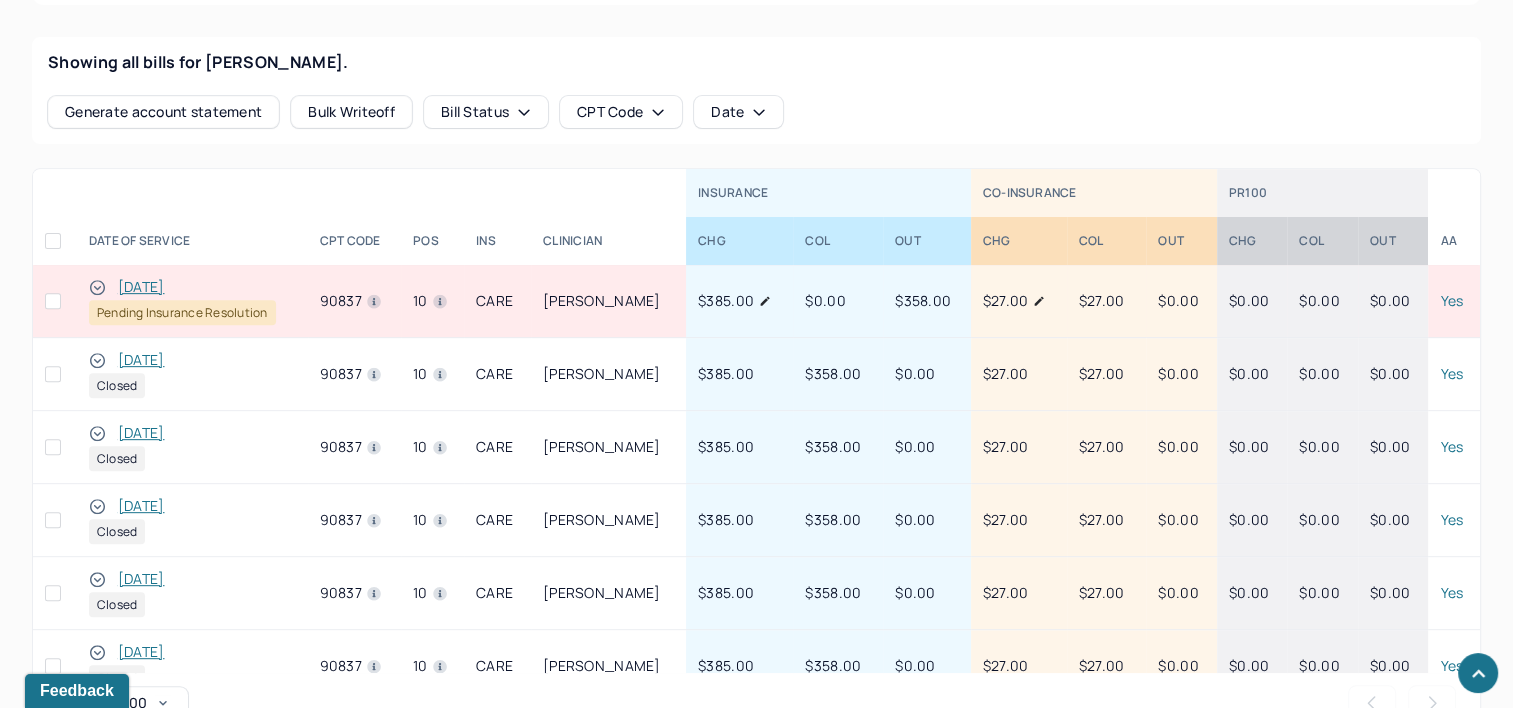 scroll, scrollTop: 800, scrollLeft: 0, axis: vertical 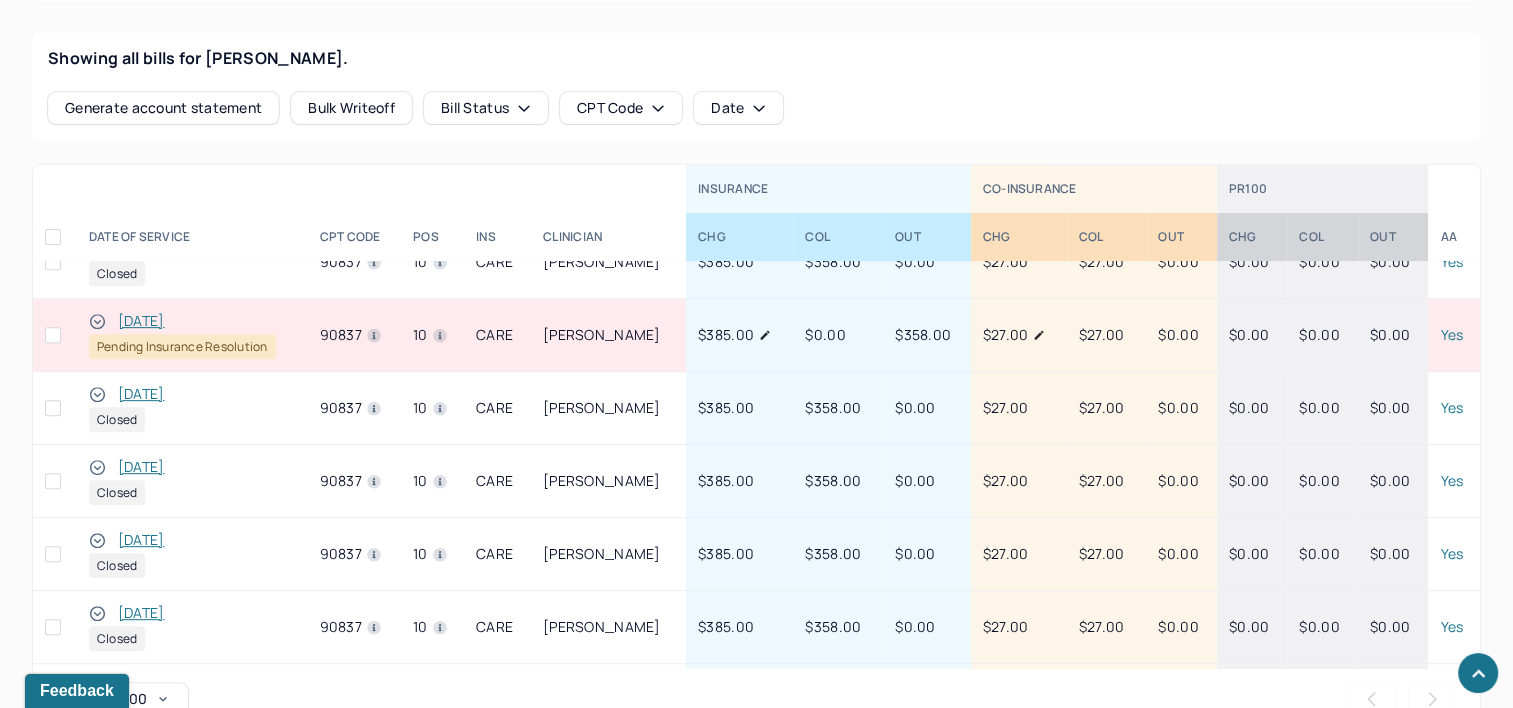 click on "[DATE]" at bounding box center (141, 321) 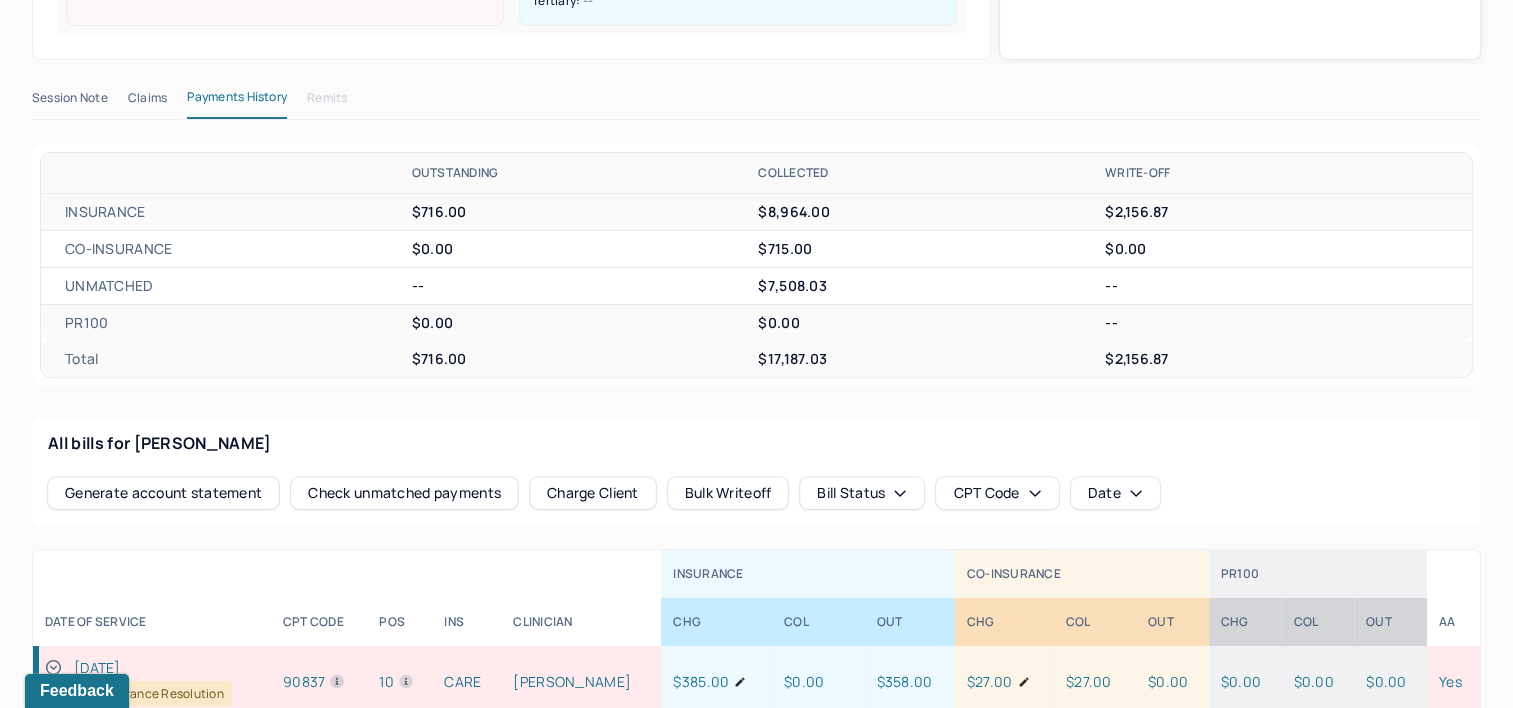 scroll, scrollTop: 500, scrollLeft: 0, axis: vertical 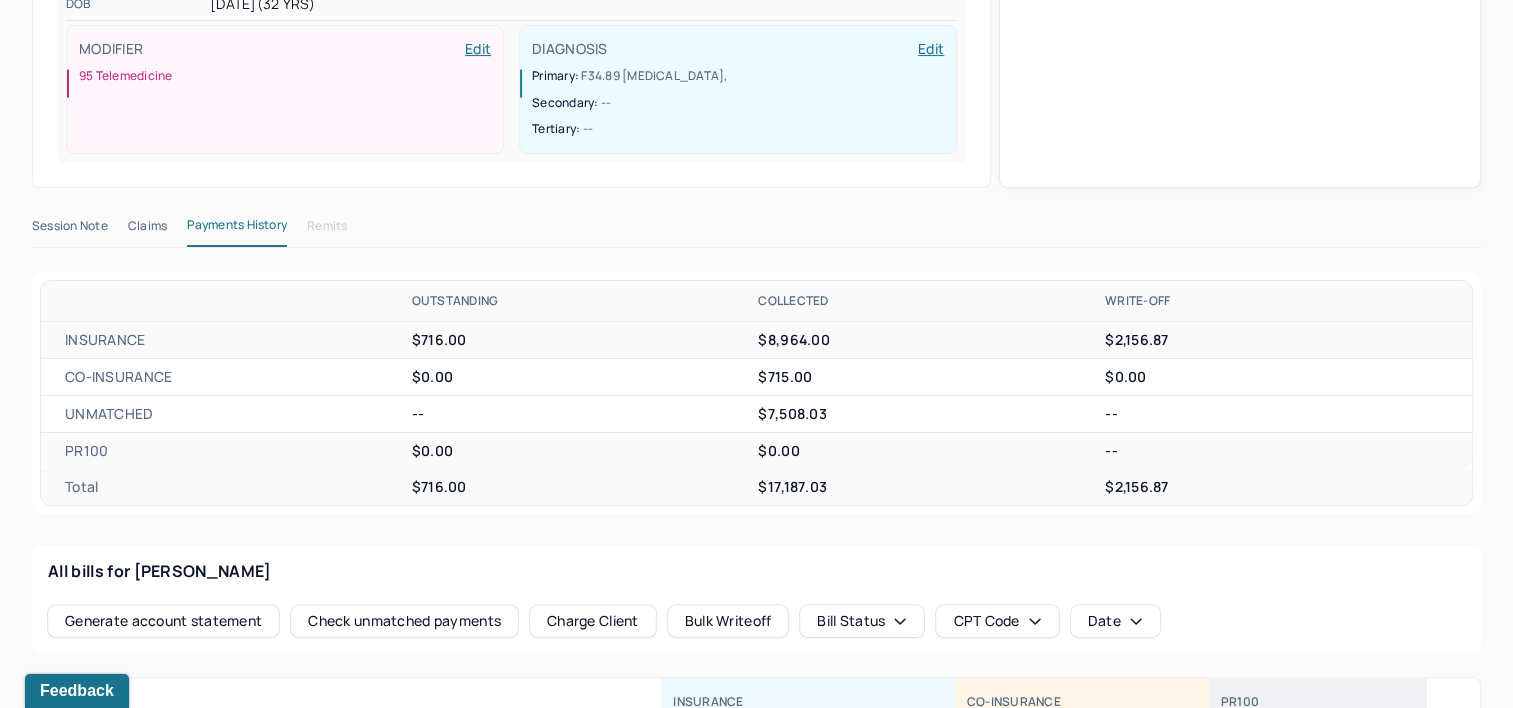 click on "Claims" at bounding box center [147, 230] 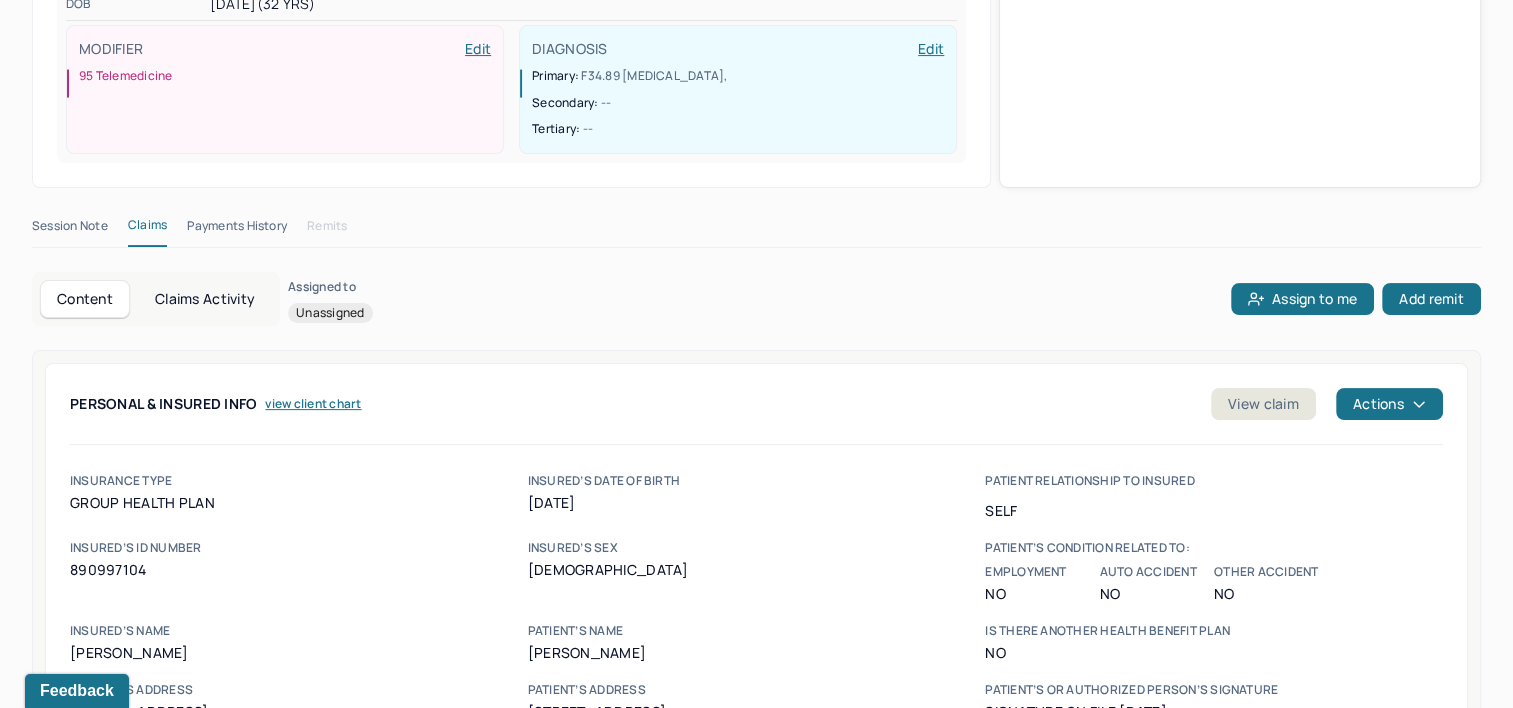click on "Claims Activity" at bounding box center [205, 299] 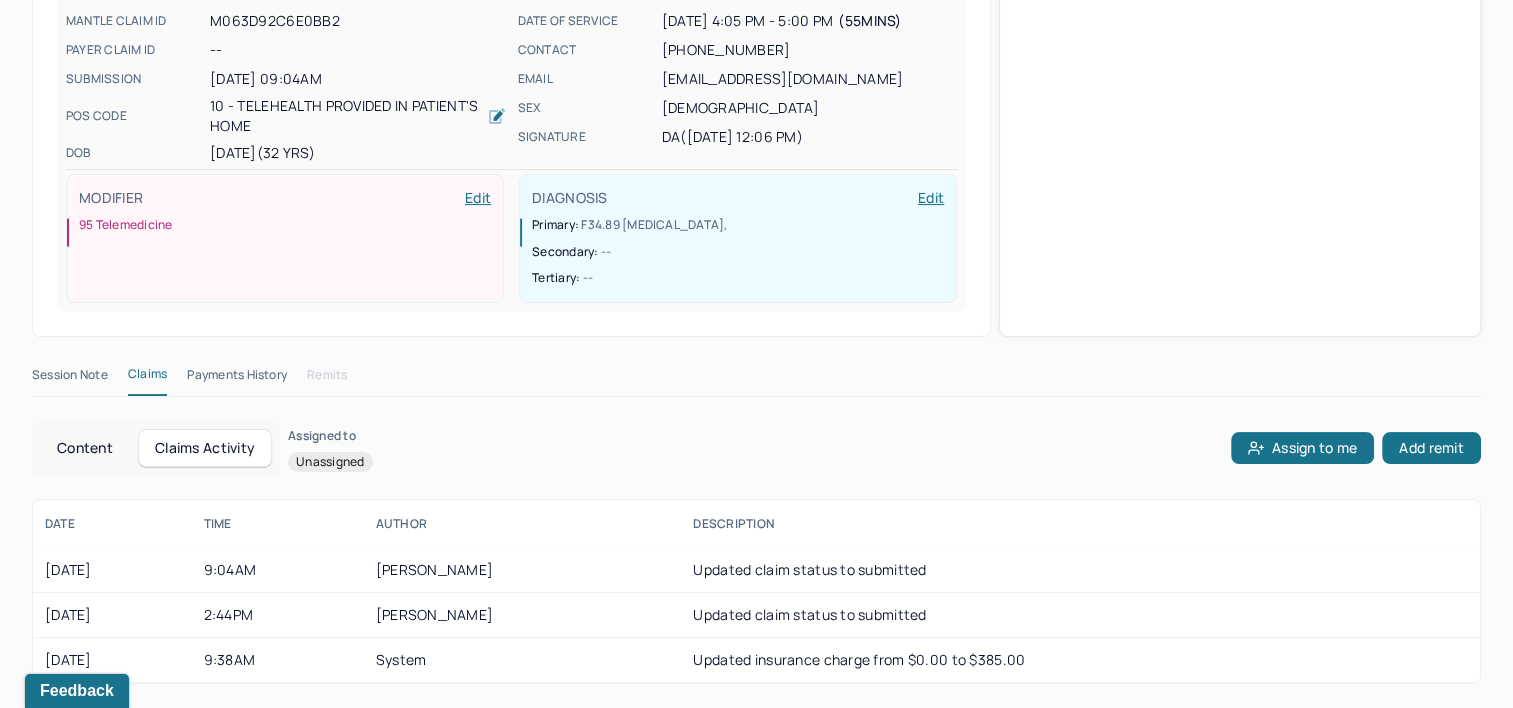 scroll, scrollTop: 346, scrollLeft: 0, axis: vertical 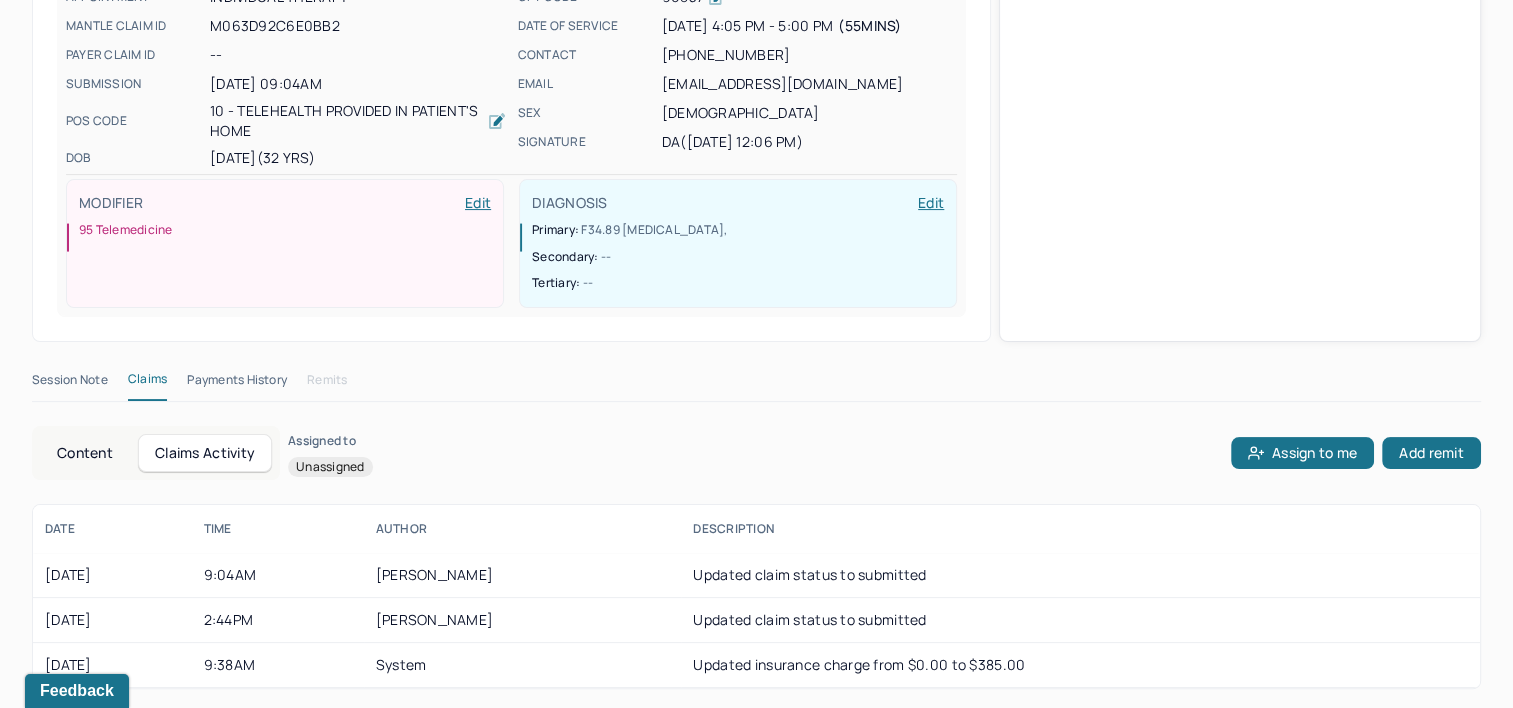 click on "Content" at bounding box center (85, 453) 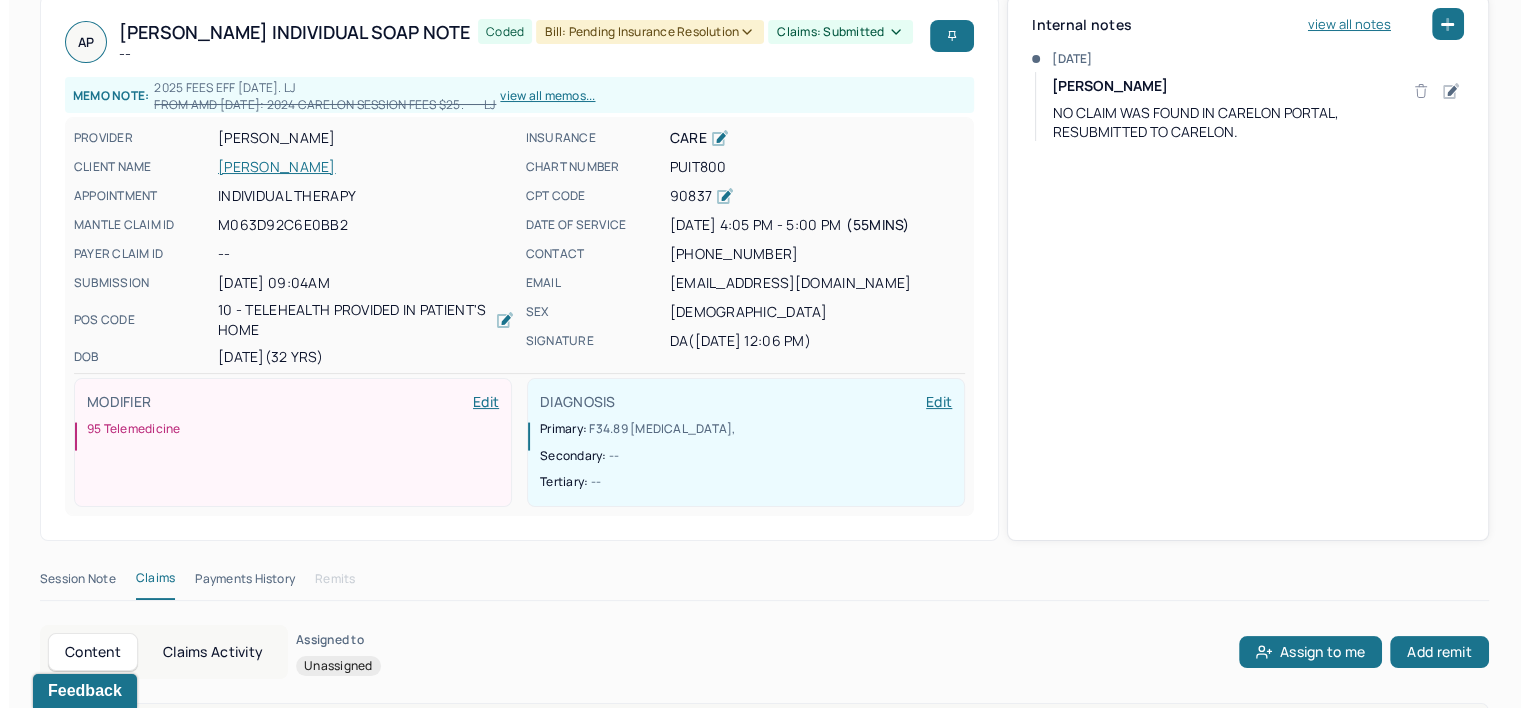 scroll, scrollTop: 0, scrollLeft: 0, axis: both 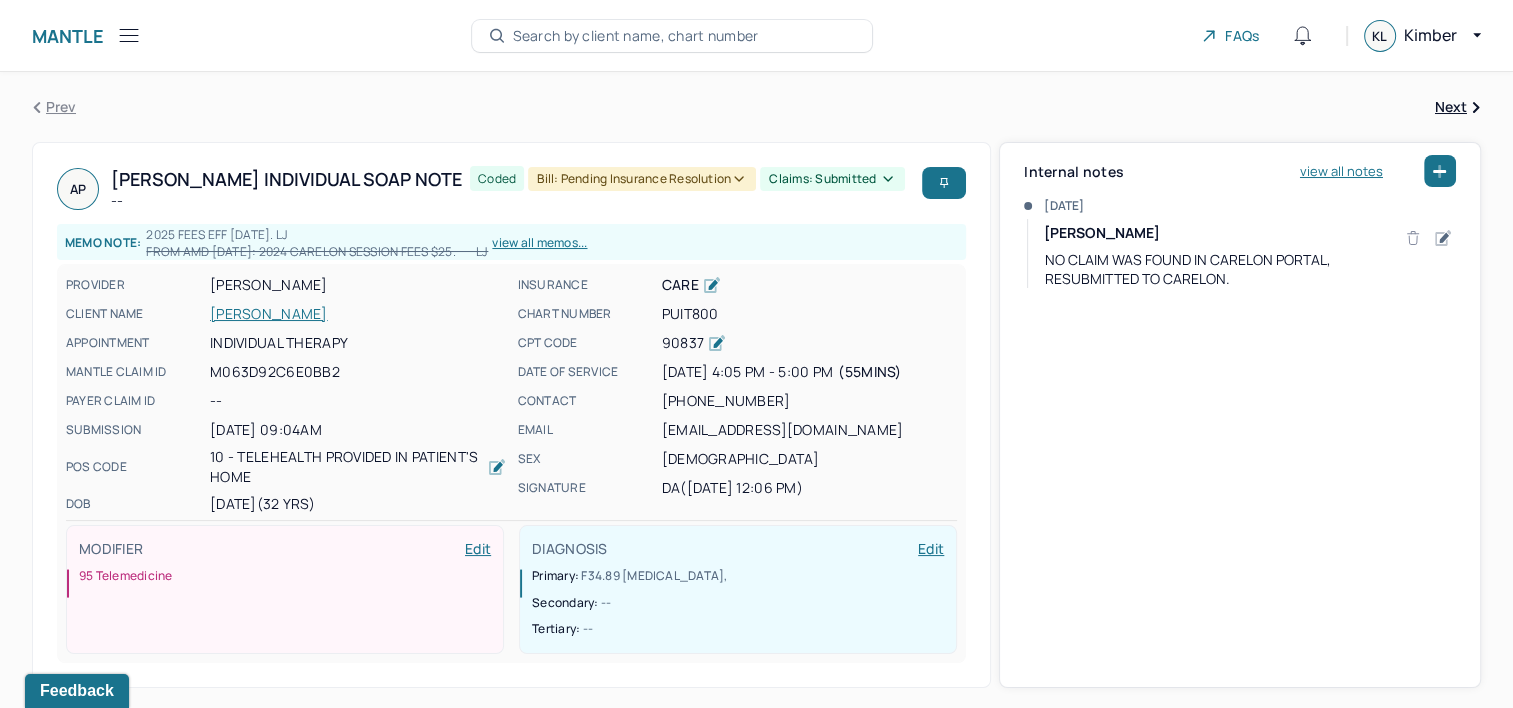 click on "Claims: submitted" at bounding box center [832, 179] 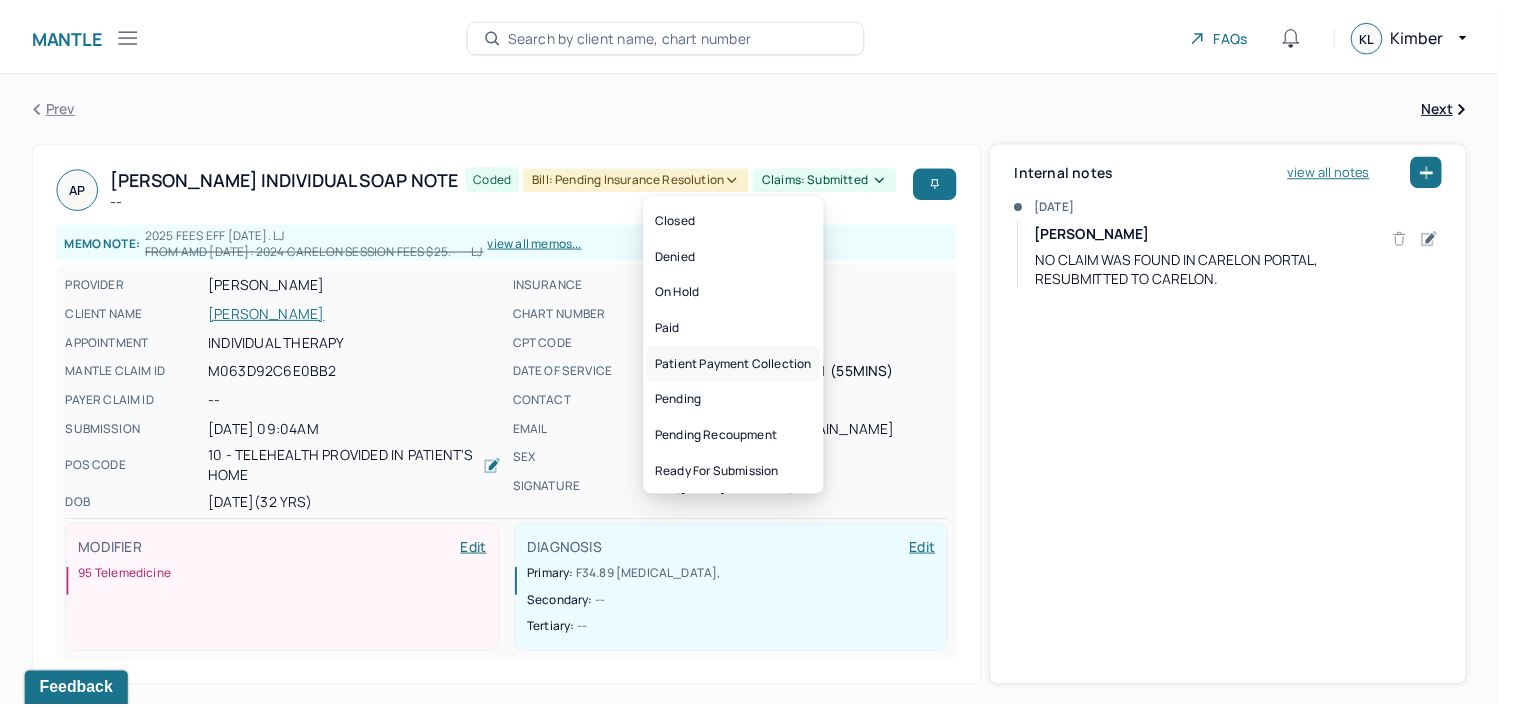 scroll, scrollTop: 100, scrollLeft: 0, axis: vertical 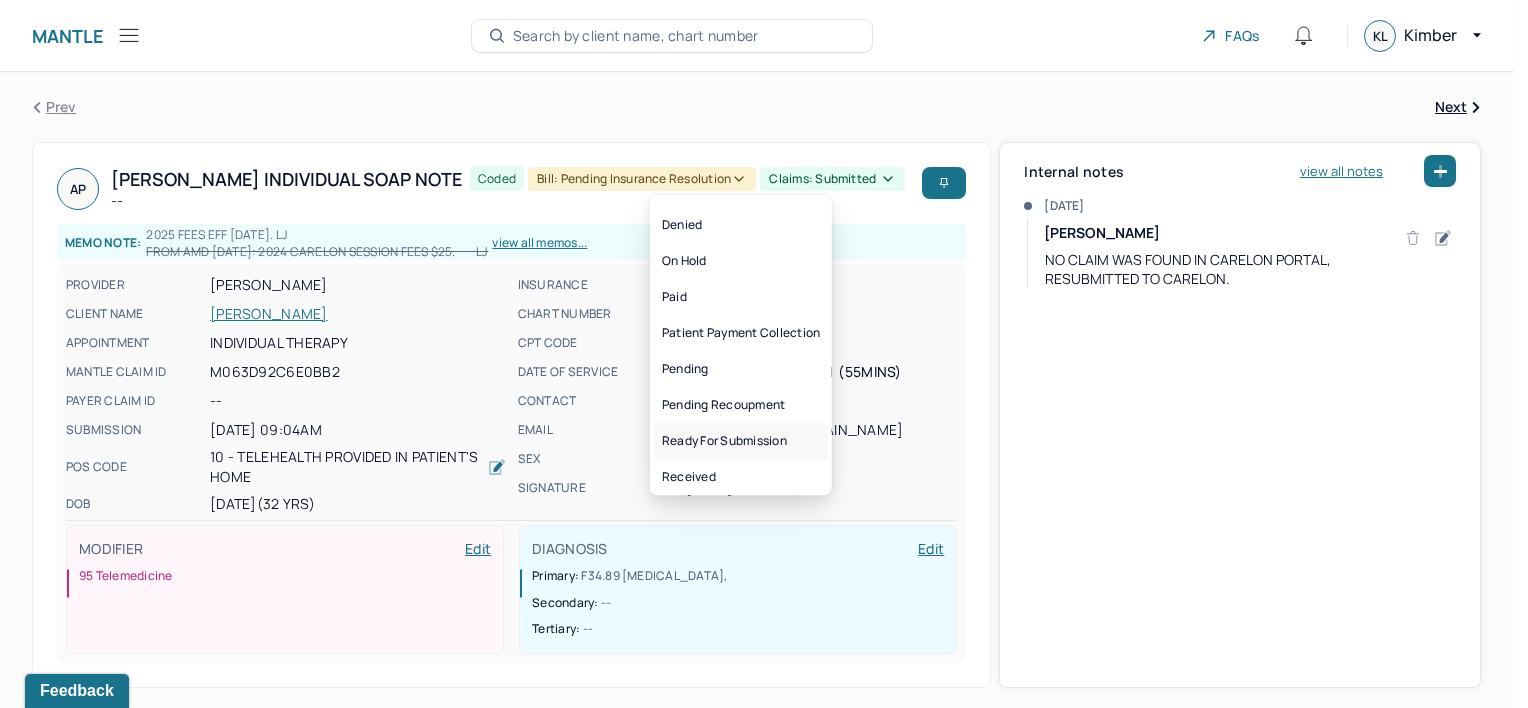 click on "Ready for submission" at bounding box center [741, 441] 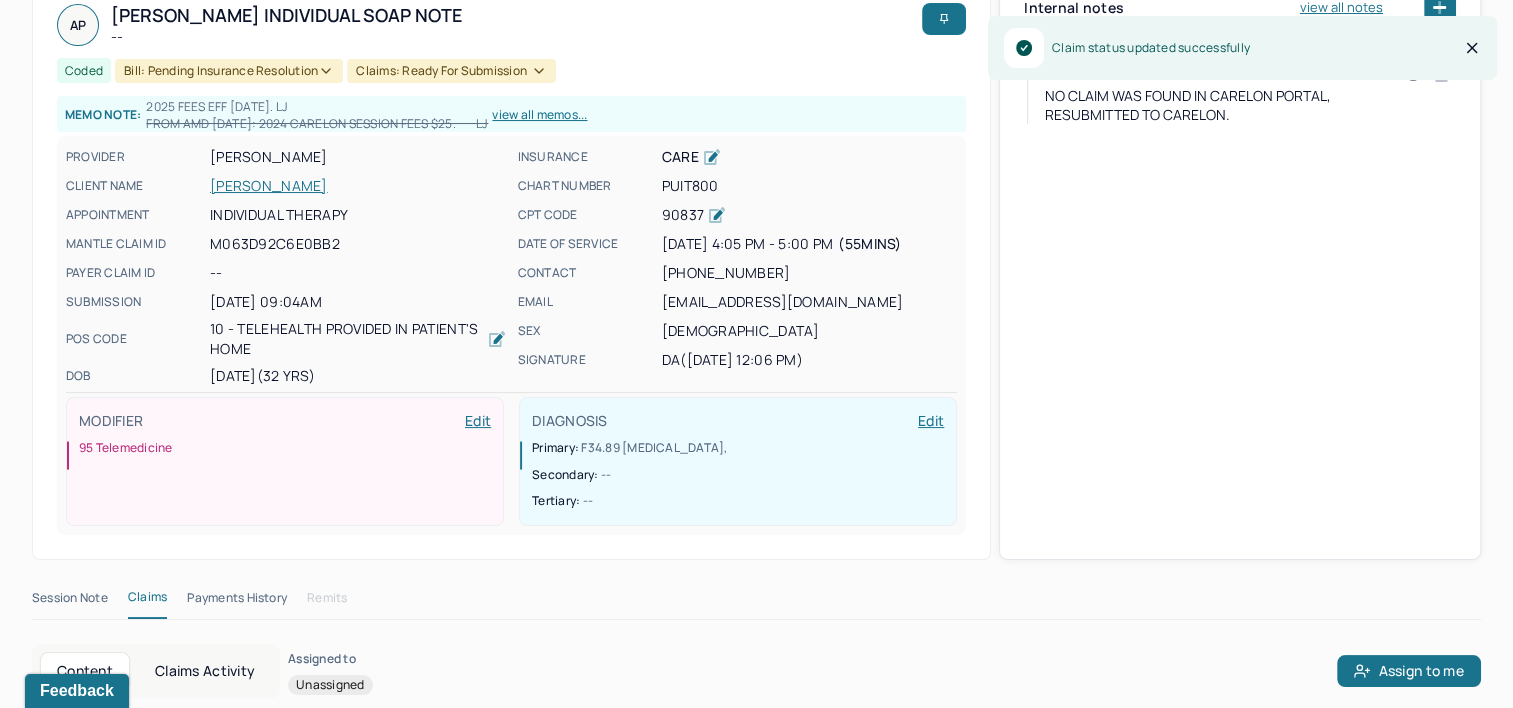 scroll, scrollTop: 500, scrollLeft: 0, axis: vertical 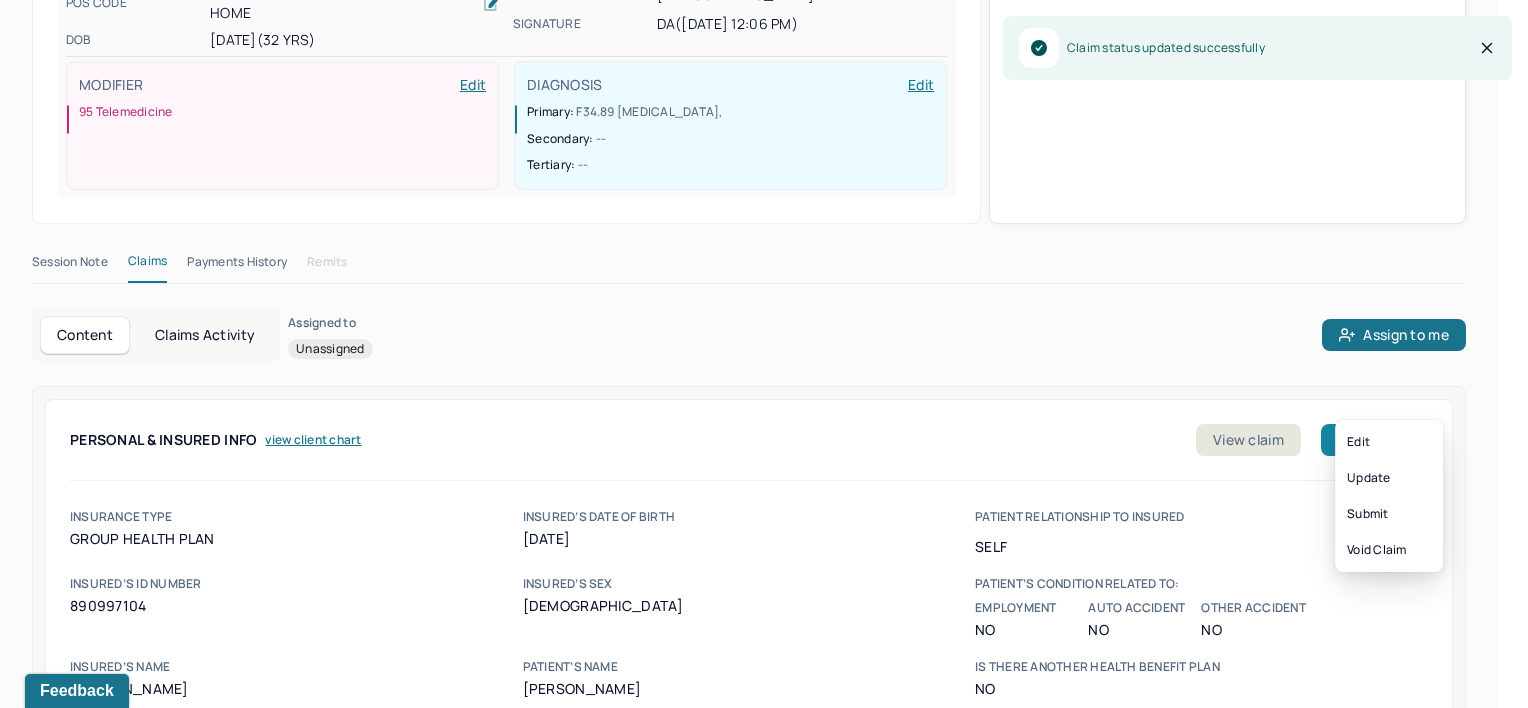 click on "HU Humantold       Dashboard Clients Schedule Session Notes [PERSON_NAME] Claims Claims Remits Tasks Providers Reports Practice Administration Tools [PERSON_NAME]   Lockstone [PERSON_NAME],clientsupport,coder   Logout Mantle     Bills   Search by client name, chart number     FAQs     [PERSON_NAME]  Prev Next [PERSON_NAME]   Individual soap note -- Coded   Bill: Pending Insurance Resolution     Claims: ready for submission       Memo note: 2025 Fees EFF [DATE]. LJ From AMD [DATE]: 2024 Carelon Session Fees $25.         LJ view all memos... PROVIDER [PERSON_NAME] CLIENT NAME [PERSON_NAME] APPOINTMENT Individual therapy   MANTLE CLAIM ID M063D92C6E0BB2 PAYER CLAIM ID -- SUBMISSION [DATE] 09:04AM POS CODE 10 - Telehealth Provided in Patient's Home     DOB [DEMOGRAPHIC_DATA]  (32 Yrs) INSURANCE CARE     CHART NUMBER PUIT800 CPT CODE 90837     DATE OF SERVICE [DATE]   4:05 PM   -   5:00 PM ( 55mins ) CONTACT [PHONE_NUMBER] EMAIL [EMAIL_ADDRESS][DOMAIN_NAME] SEX [DEMOGRAPHIC_DATA] SIGNATURE DA  ([DATE] 12:06 PM)" at bounding box center [749, 985] 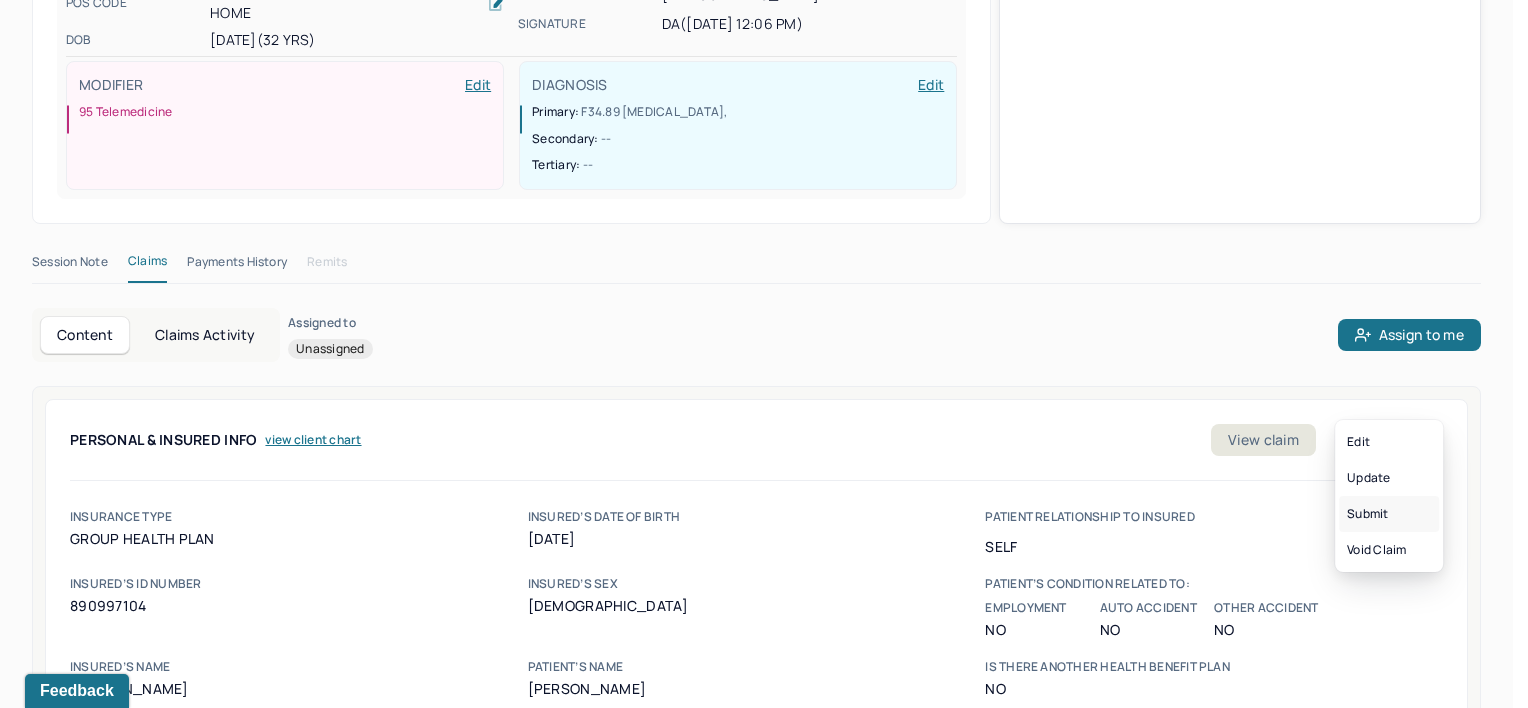 click on "Submit" at bounding box center (1389, 514) 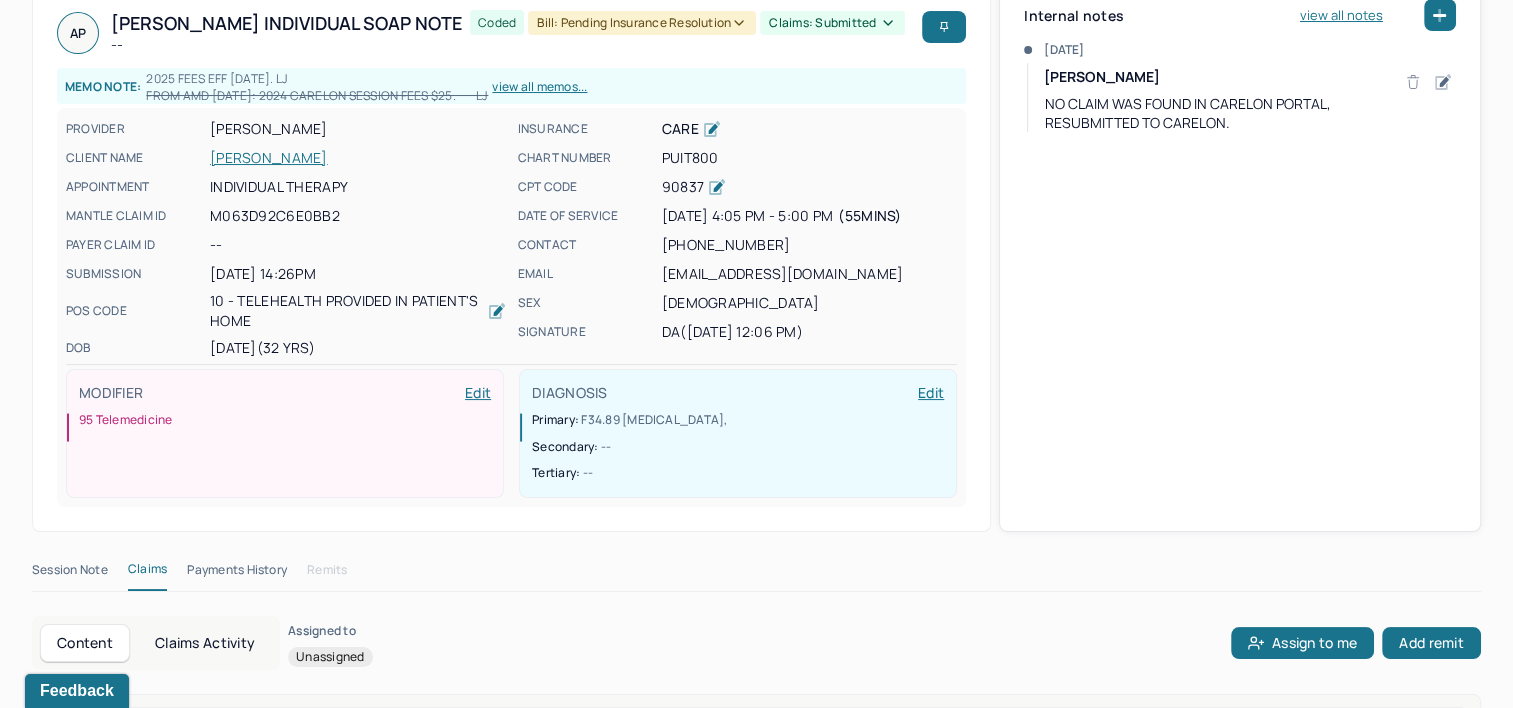 scroll, scrollTop: 0, scrollLeft: 0, axis: both 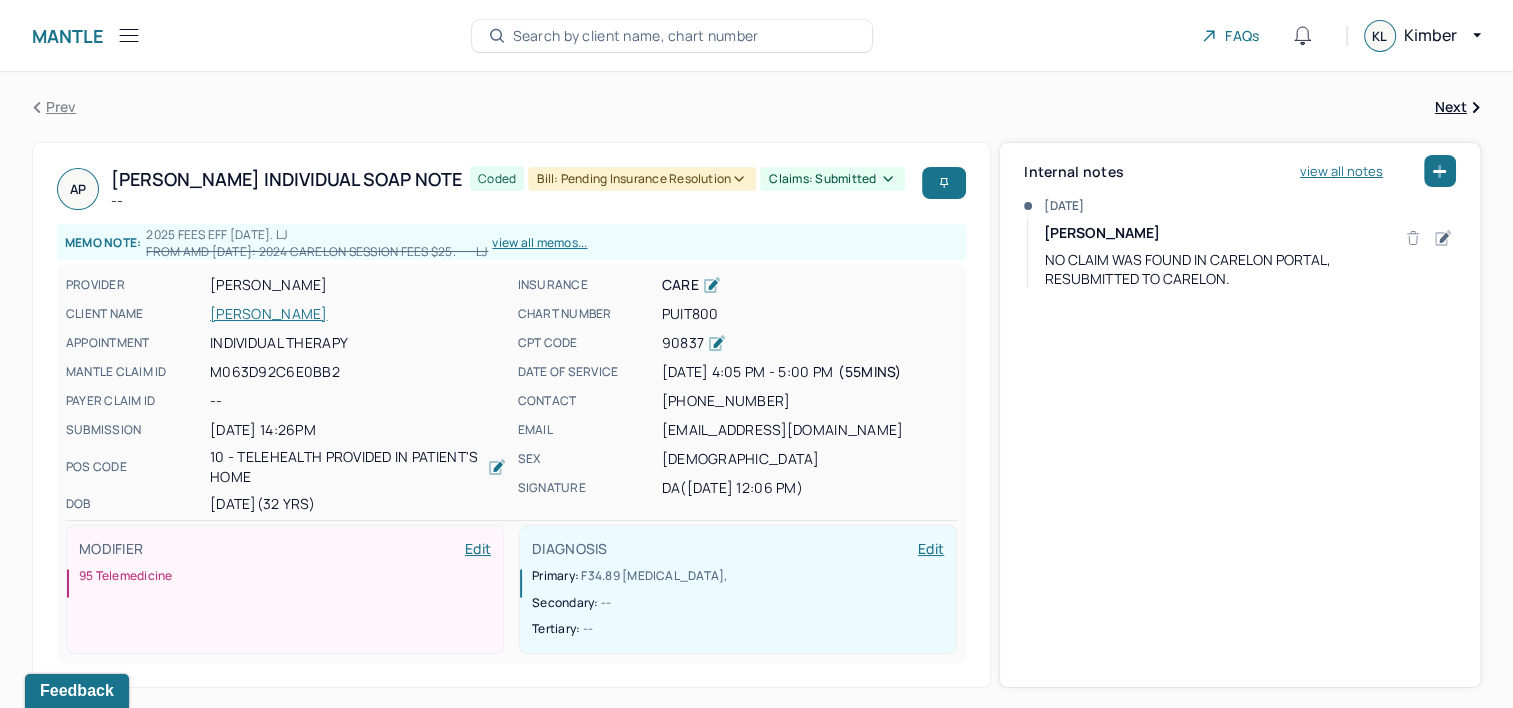 click 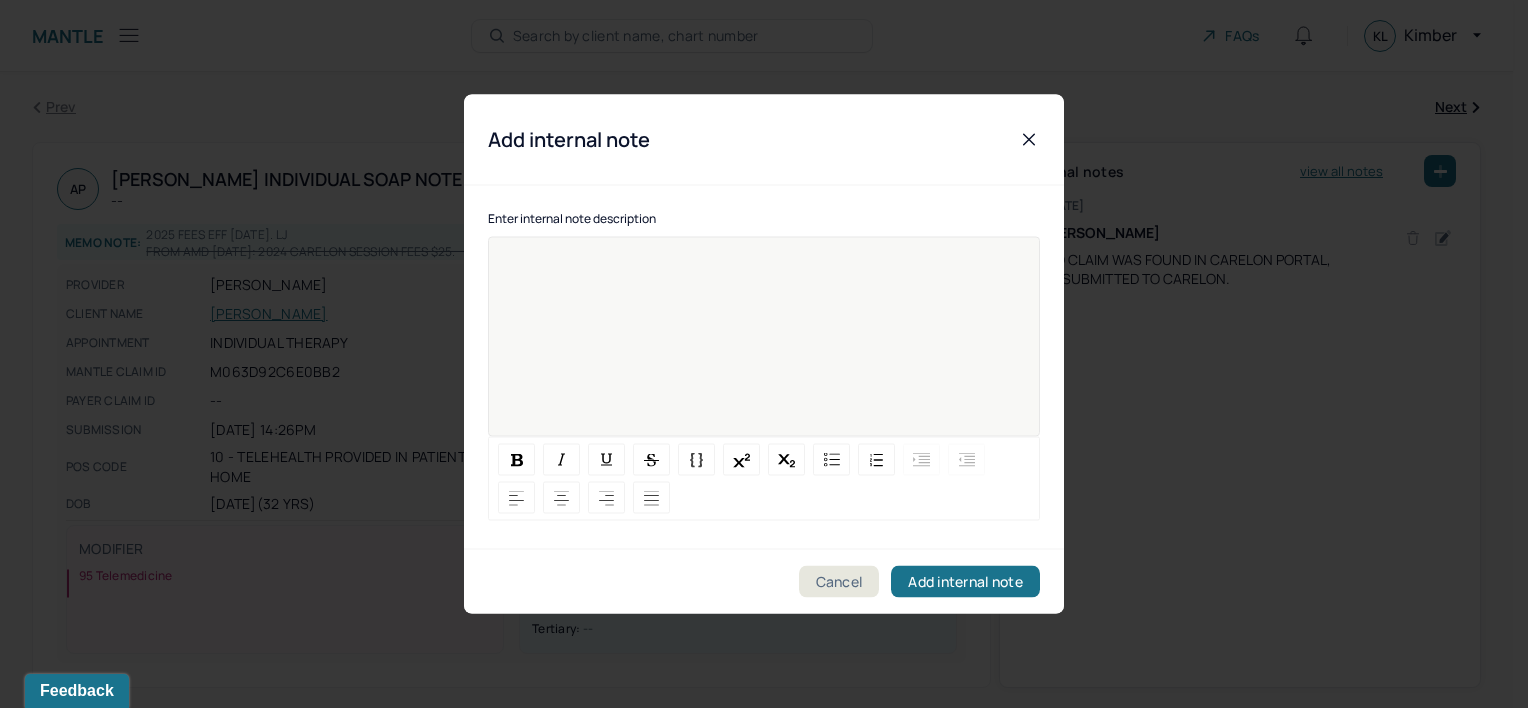 click at bounding box center (764, 381) 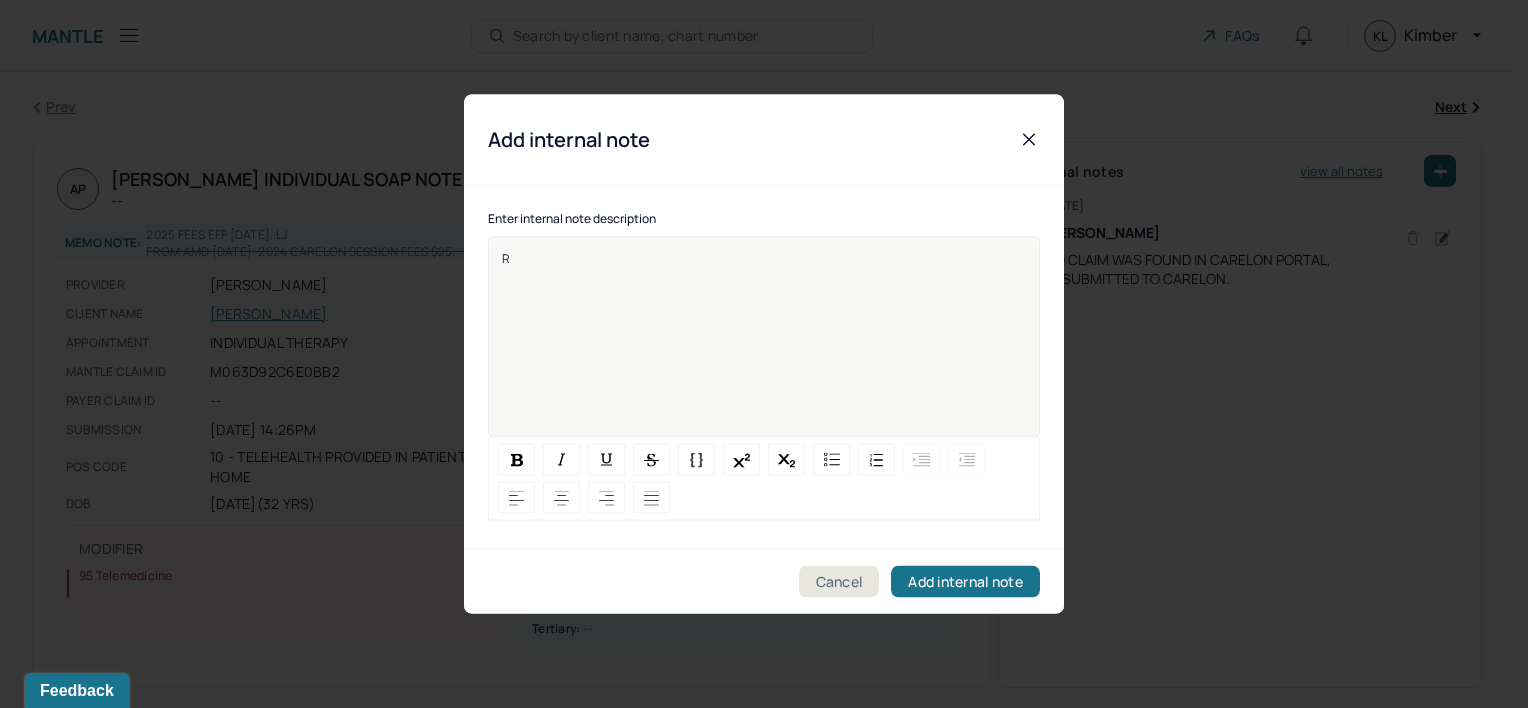 type 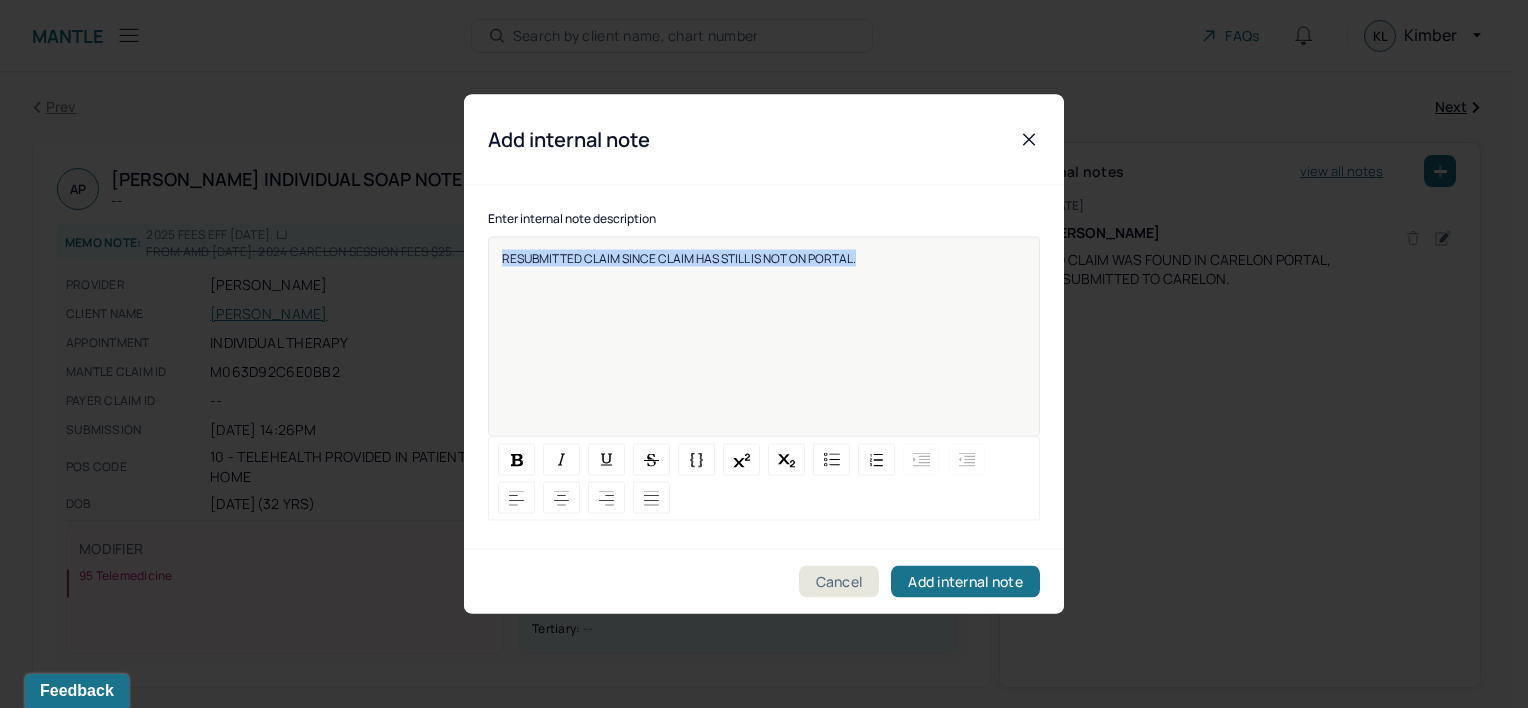 drag, startPoint x: 868, startPoint y: 252, endPoint x: 479, endPoint y: 248, distance: 389.02057 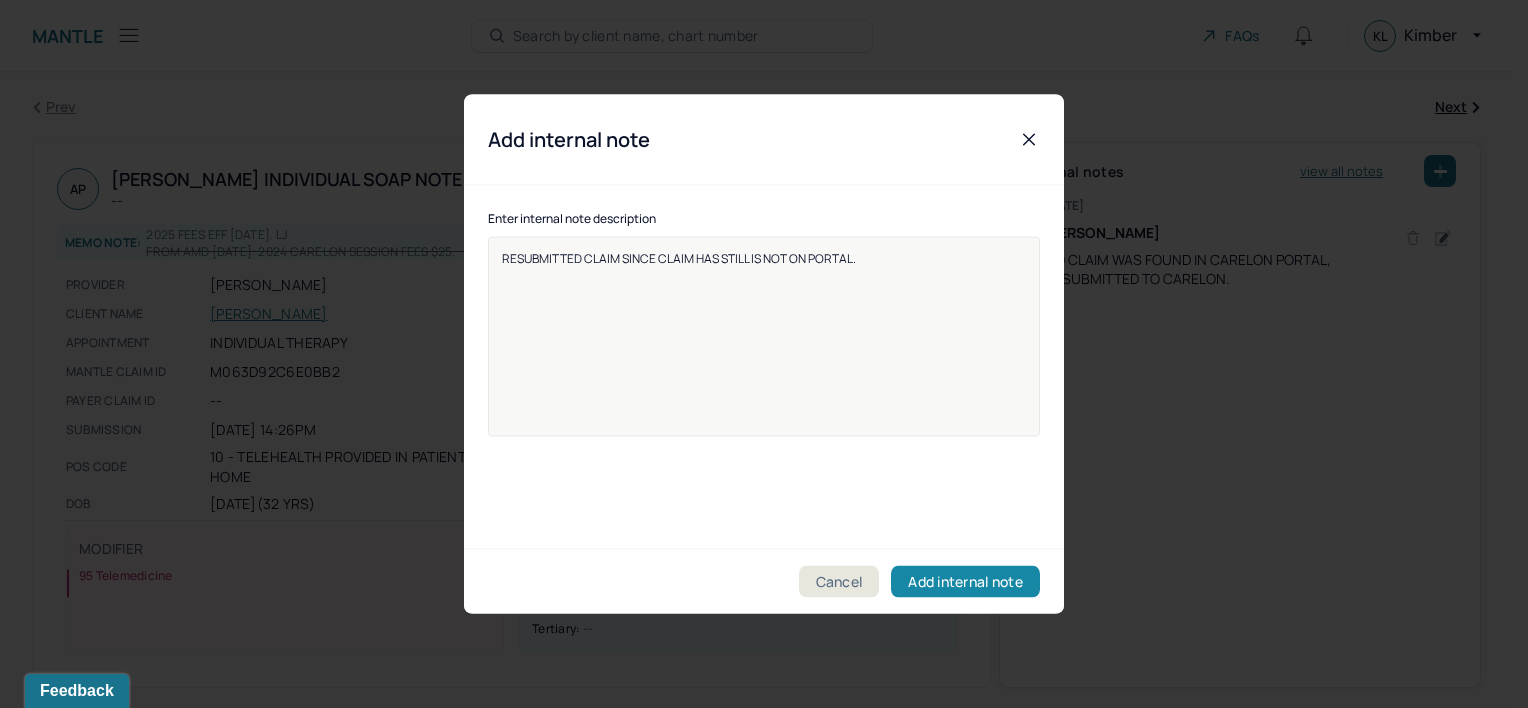 click on "Add internal note" at bounding box center (965, 582) 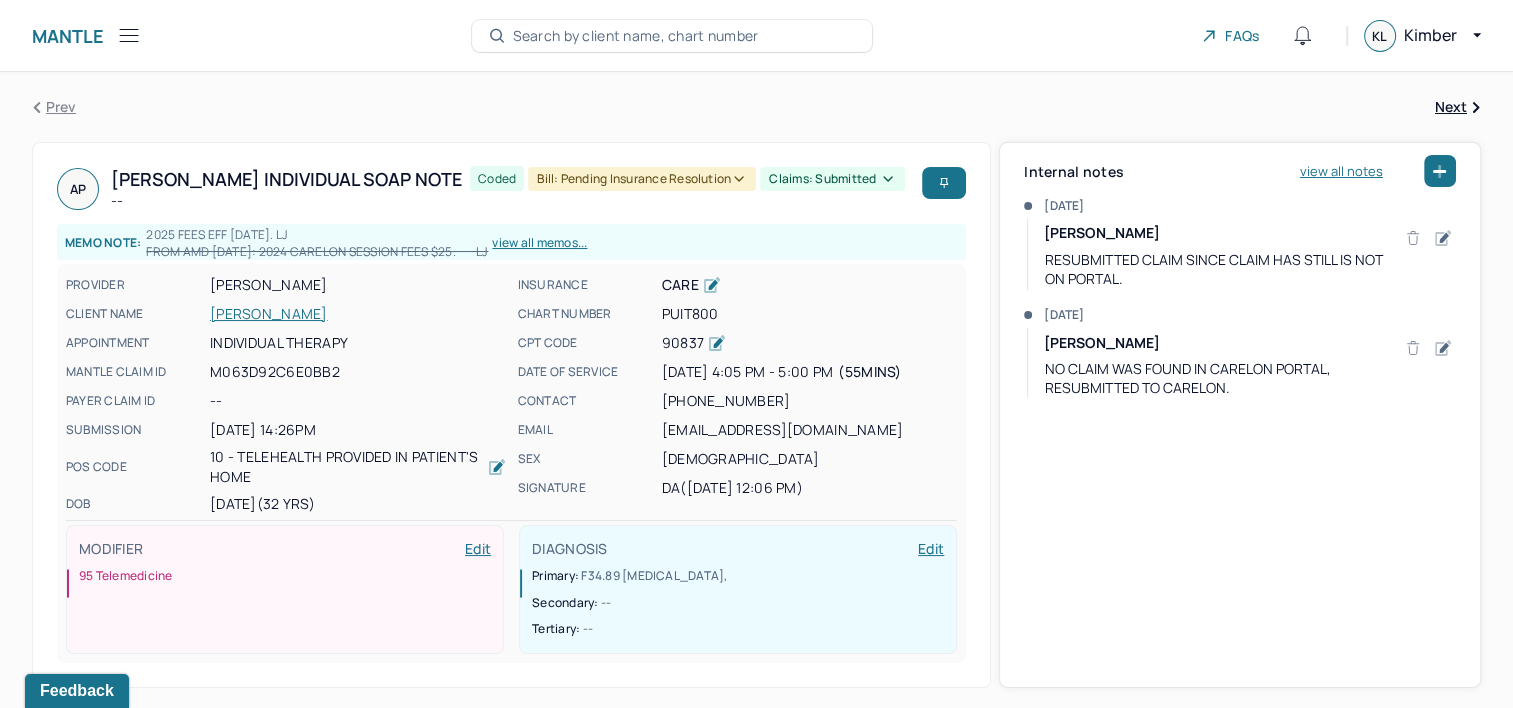 click on "Search by client name, chart number" at bounding box center (636, 36) 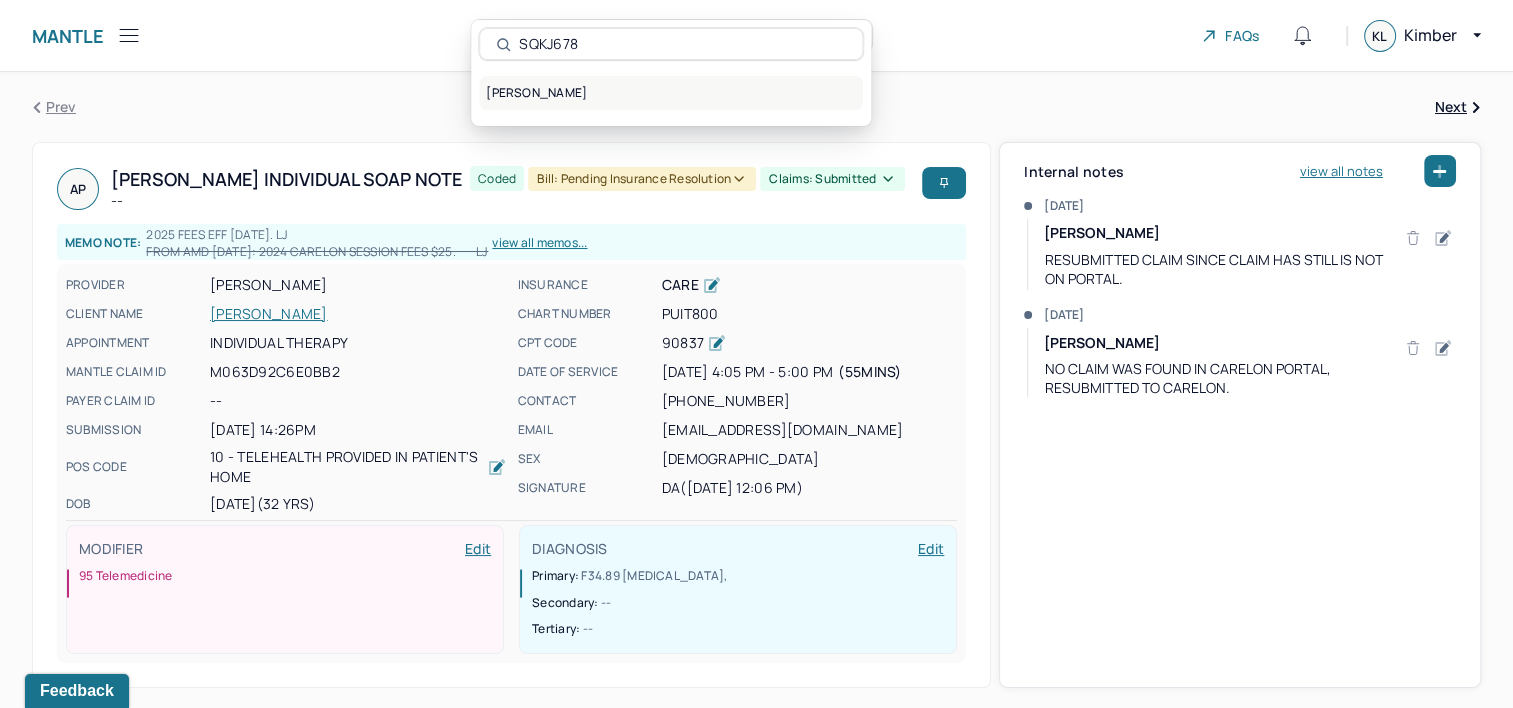 type on "SQKJ678" 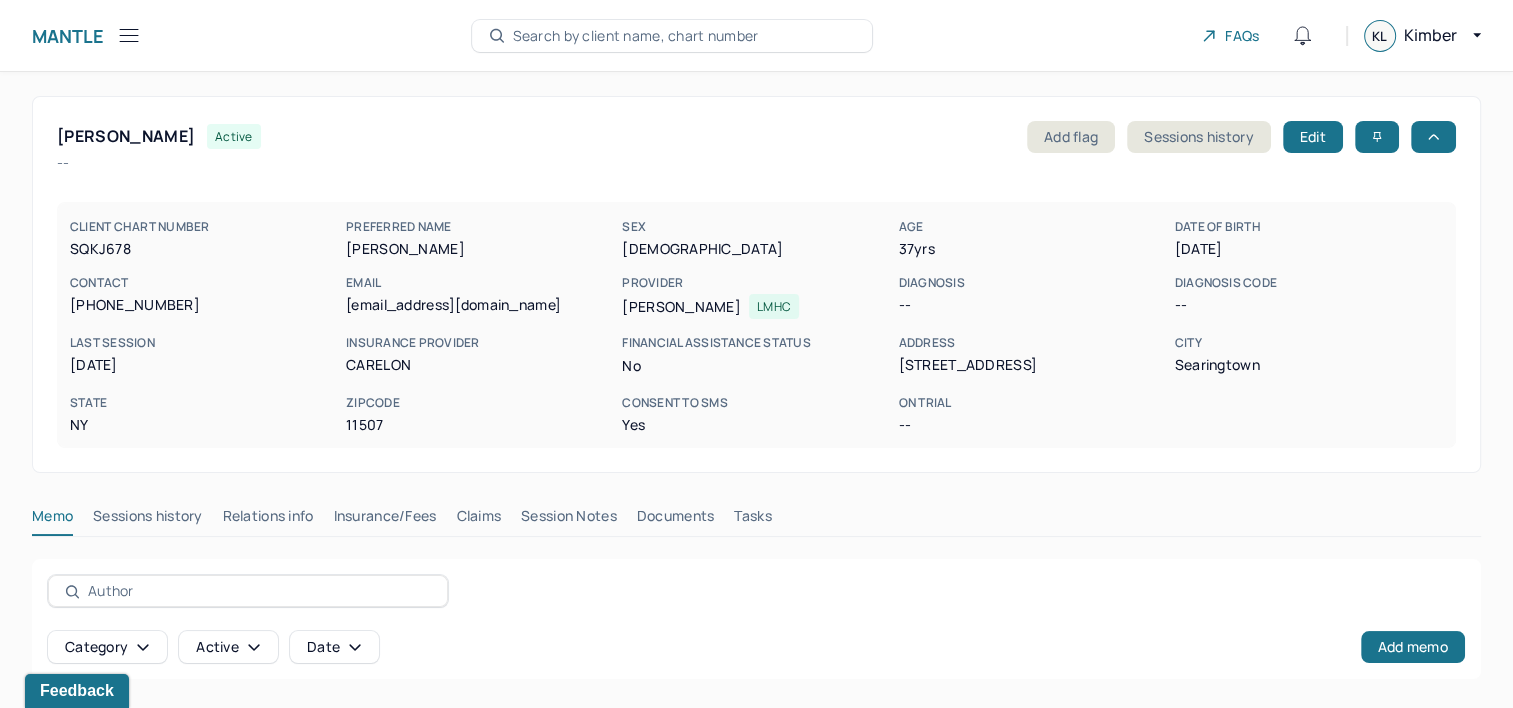 click on "Claims" at bounding box center [478, 520] 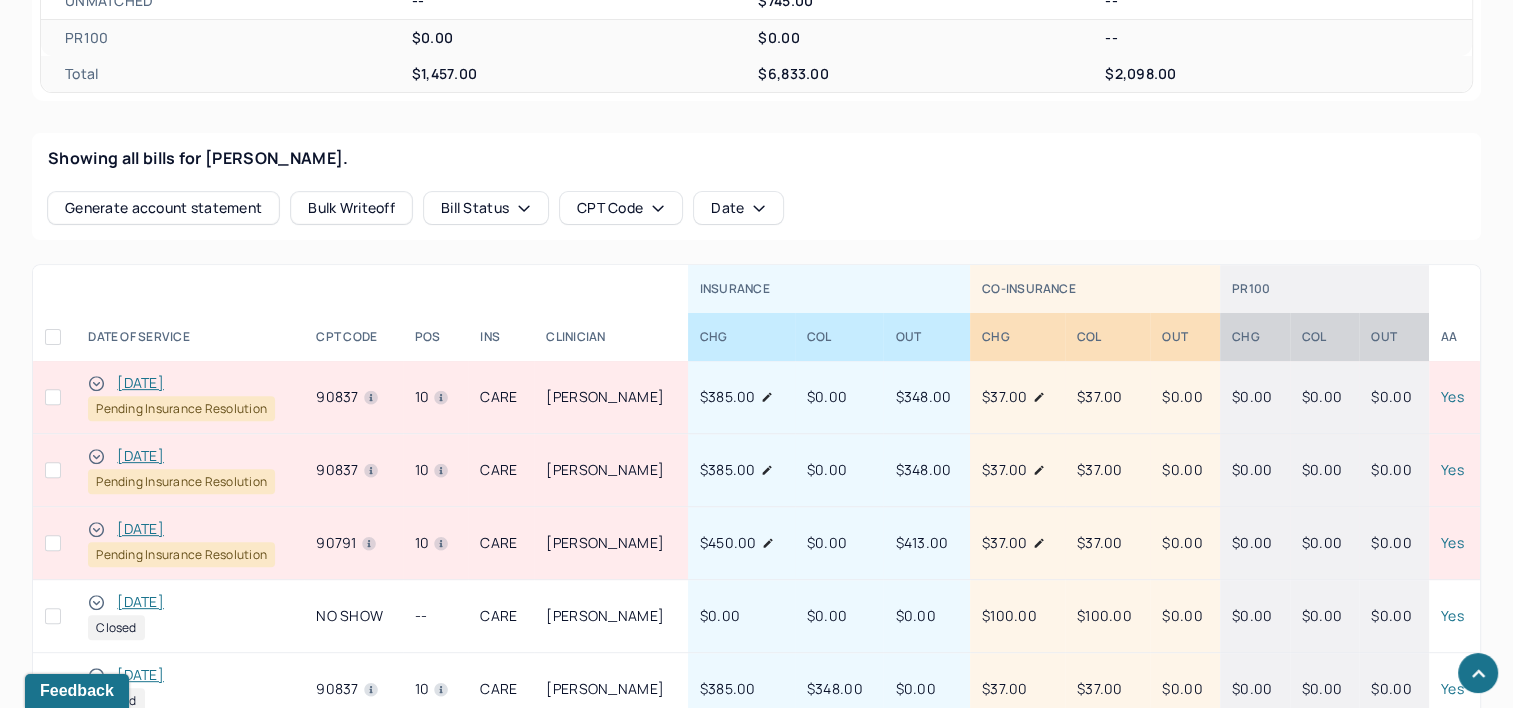 scroll, scrollTop: 741, scrollLeft: 0, axis: vertical 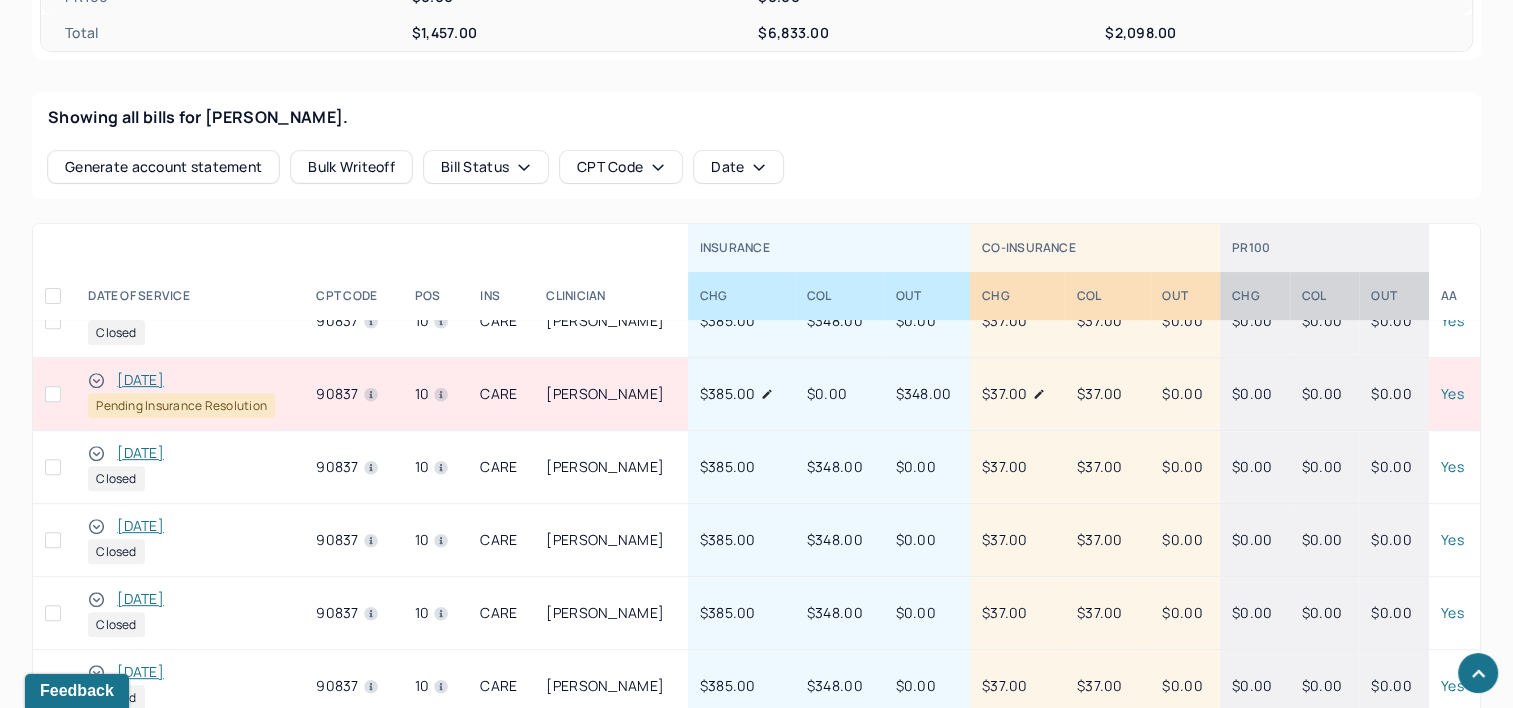 click on "[DATE]" at bounding box center (140, 380) 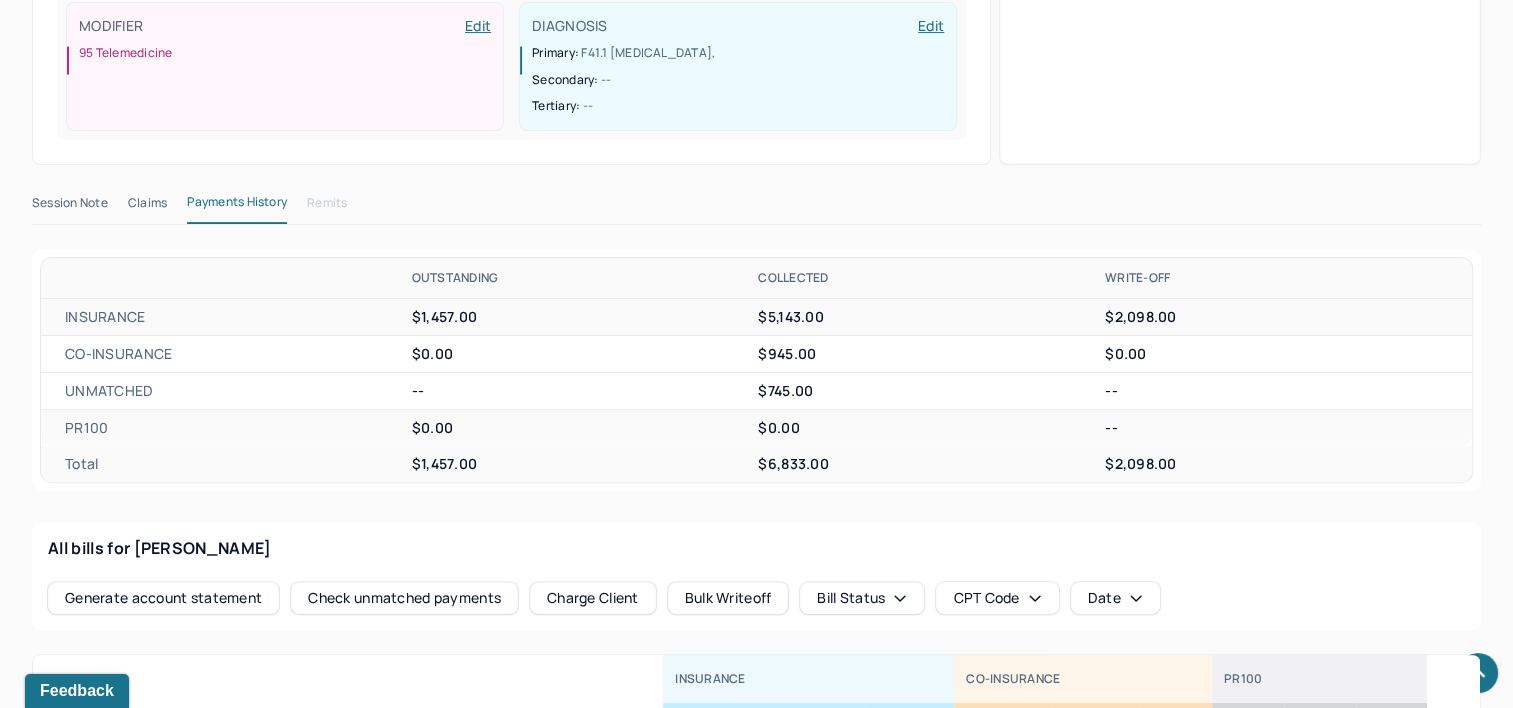 scroll, scrollTop: 541, scrollLeft: 0, axis: vertical 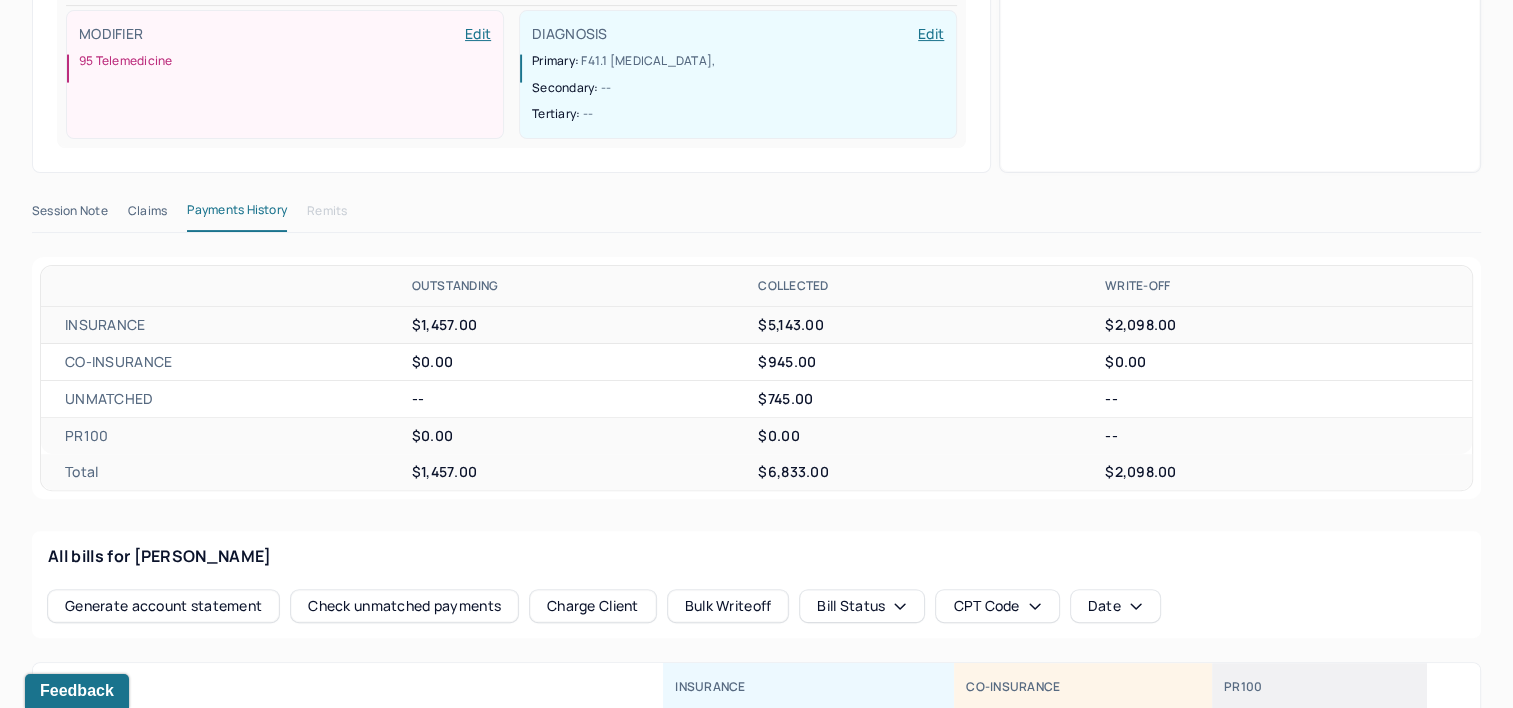 click on "Claims" at bounding box center [147, 215] 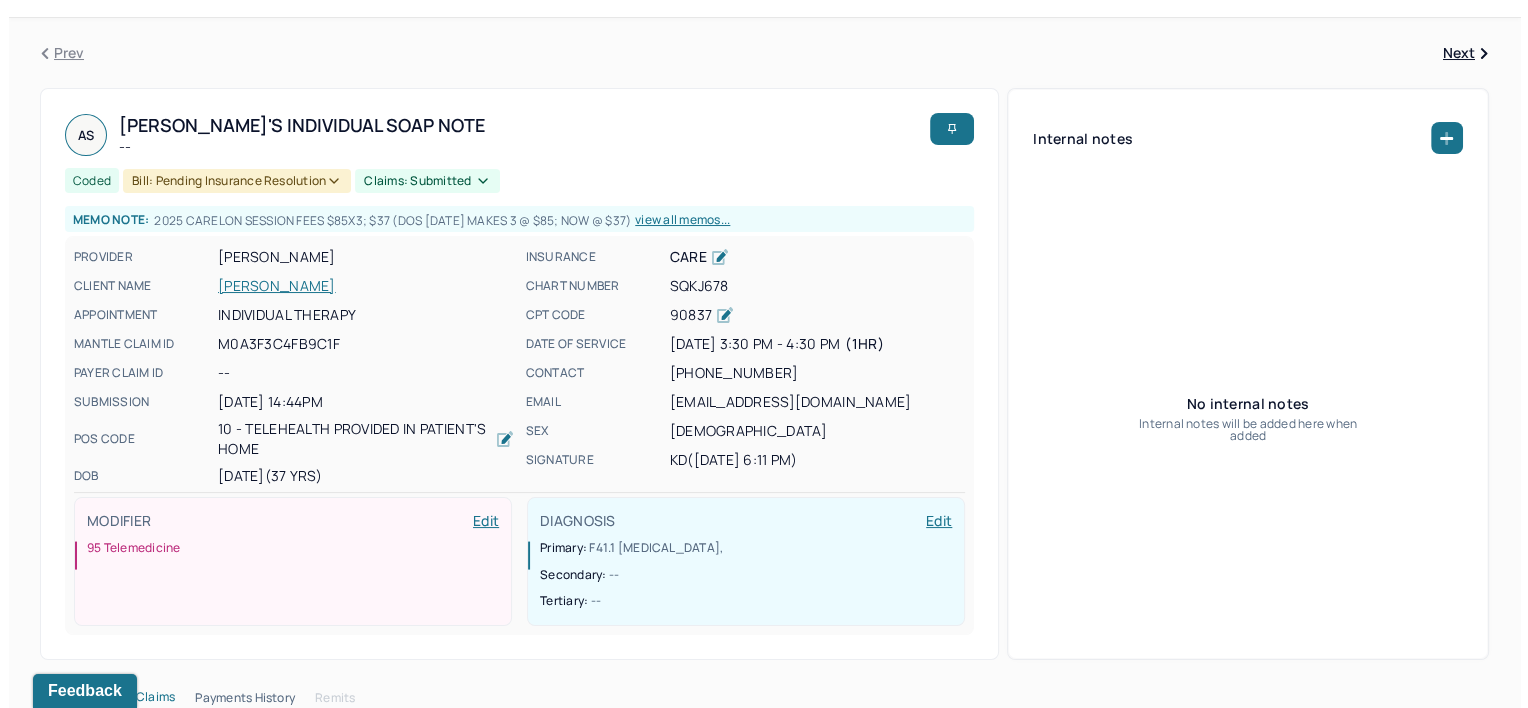 scroll, scrollTop: 0, scrollLeft: 0, axis: both 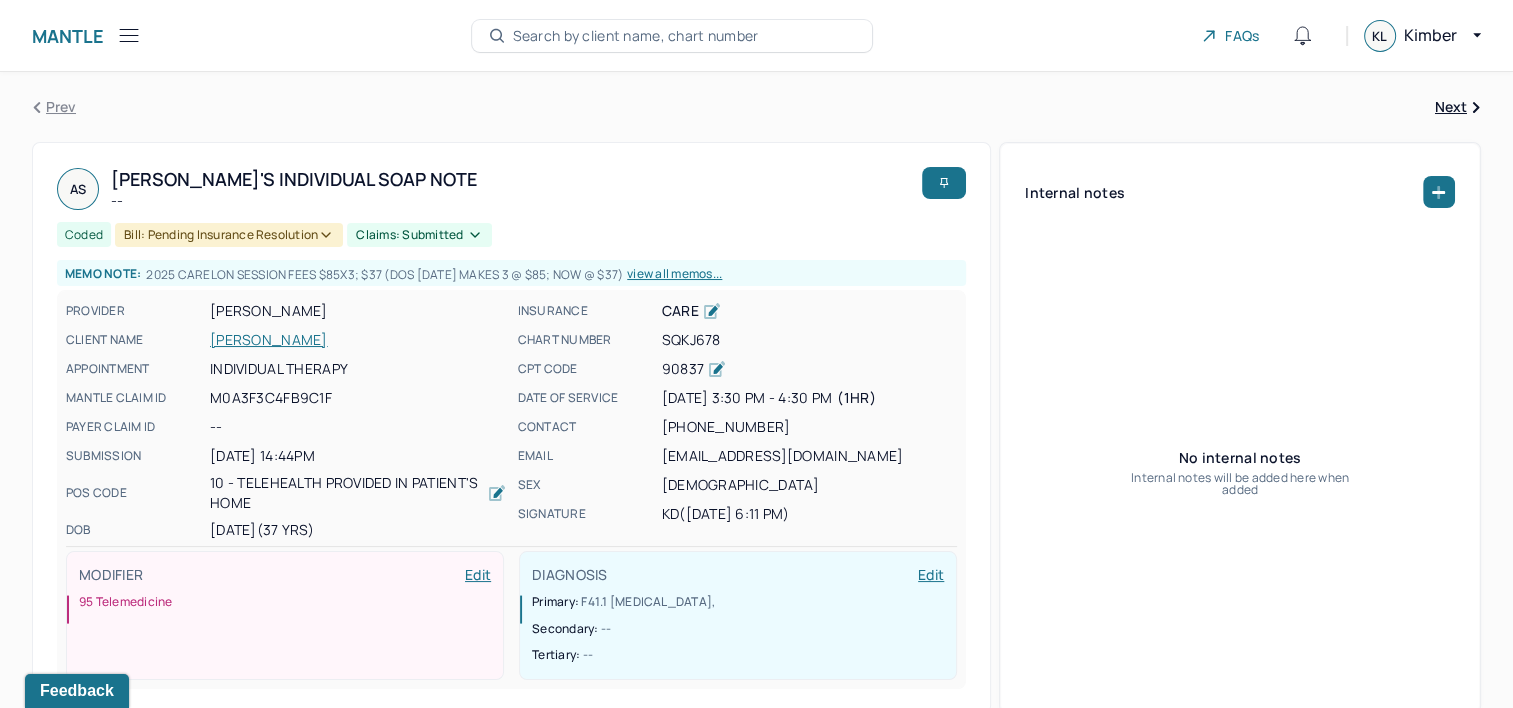 click on "Claims: submitted" at bounding box center [419, 235] 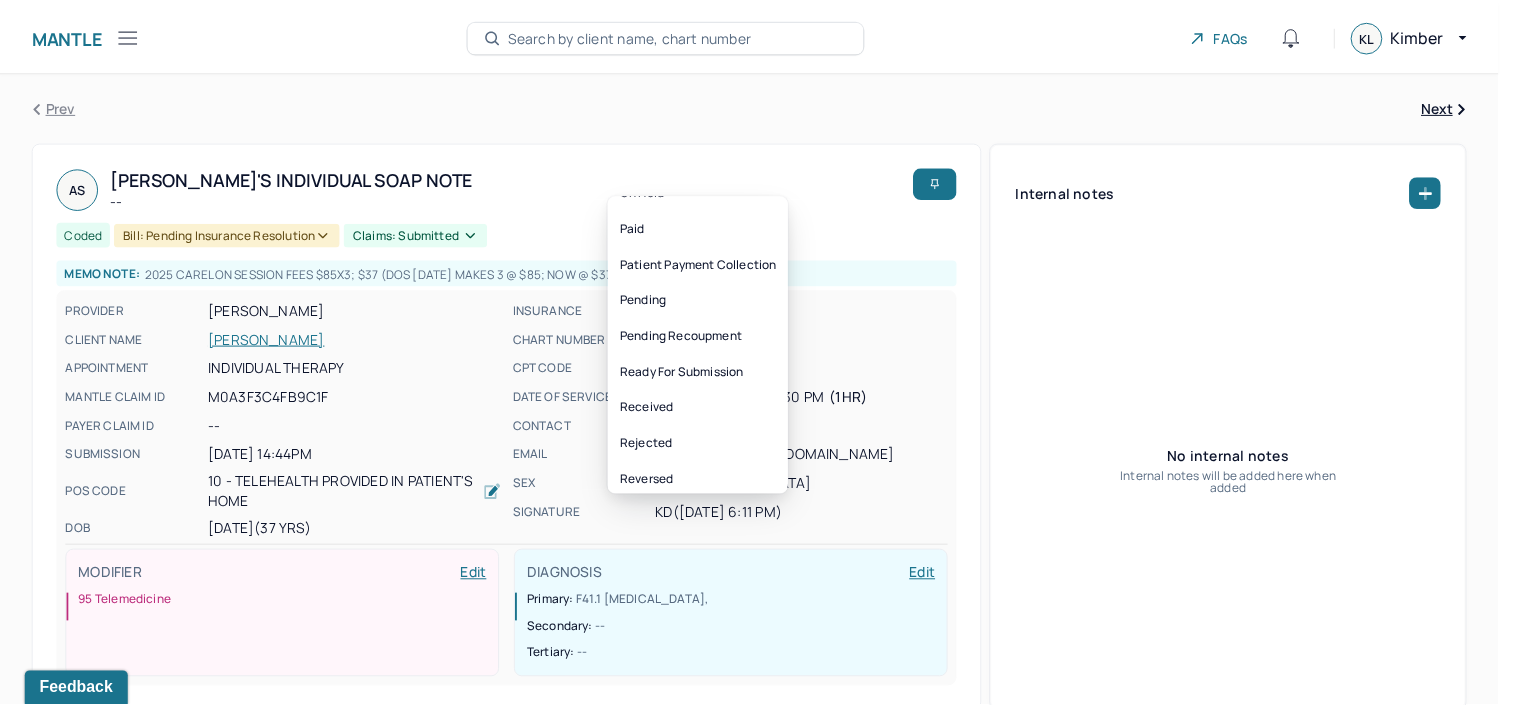 scroll, scrollTop: 176, scrollLeft: 0, axis: vertical 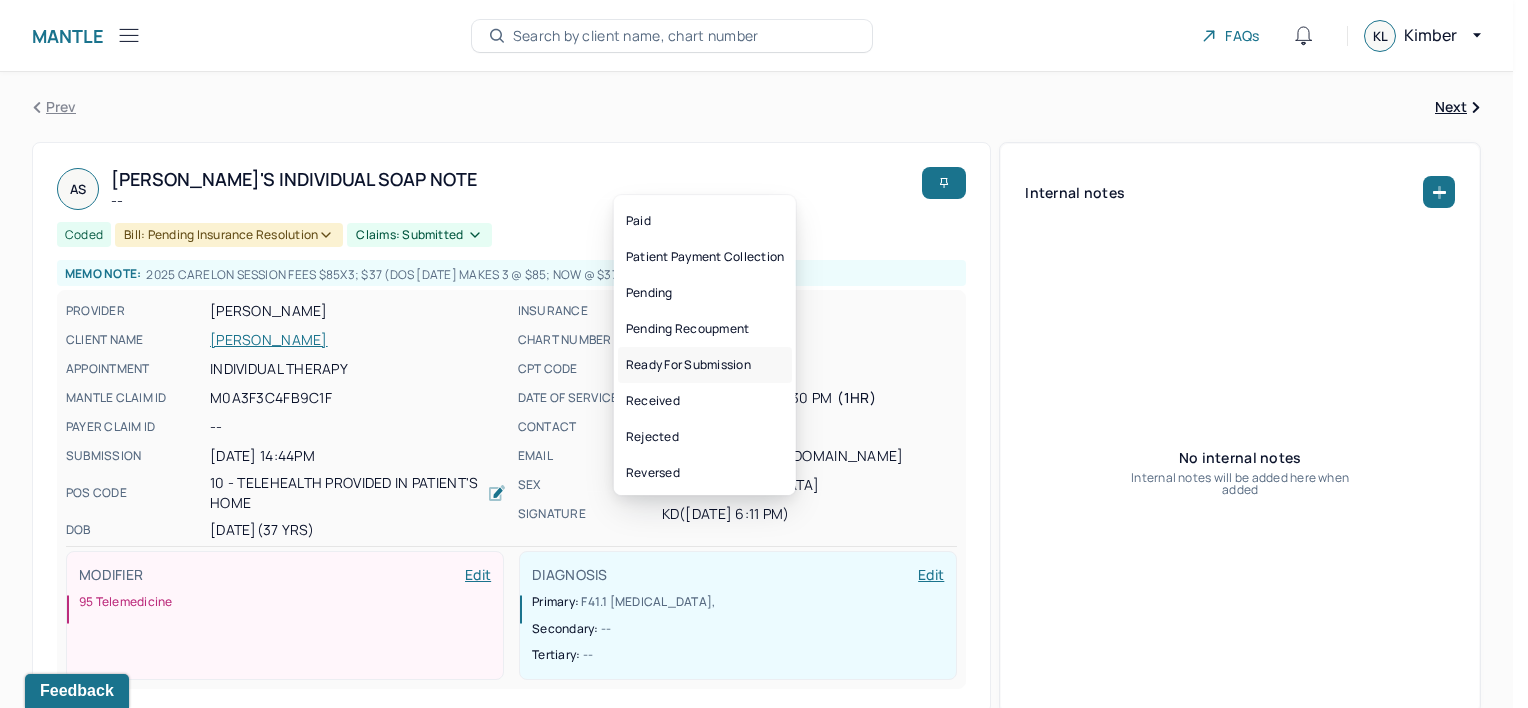 click on "Ready for submission" at bounding box center (705, 365) 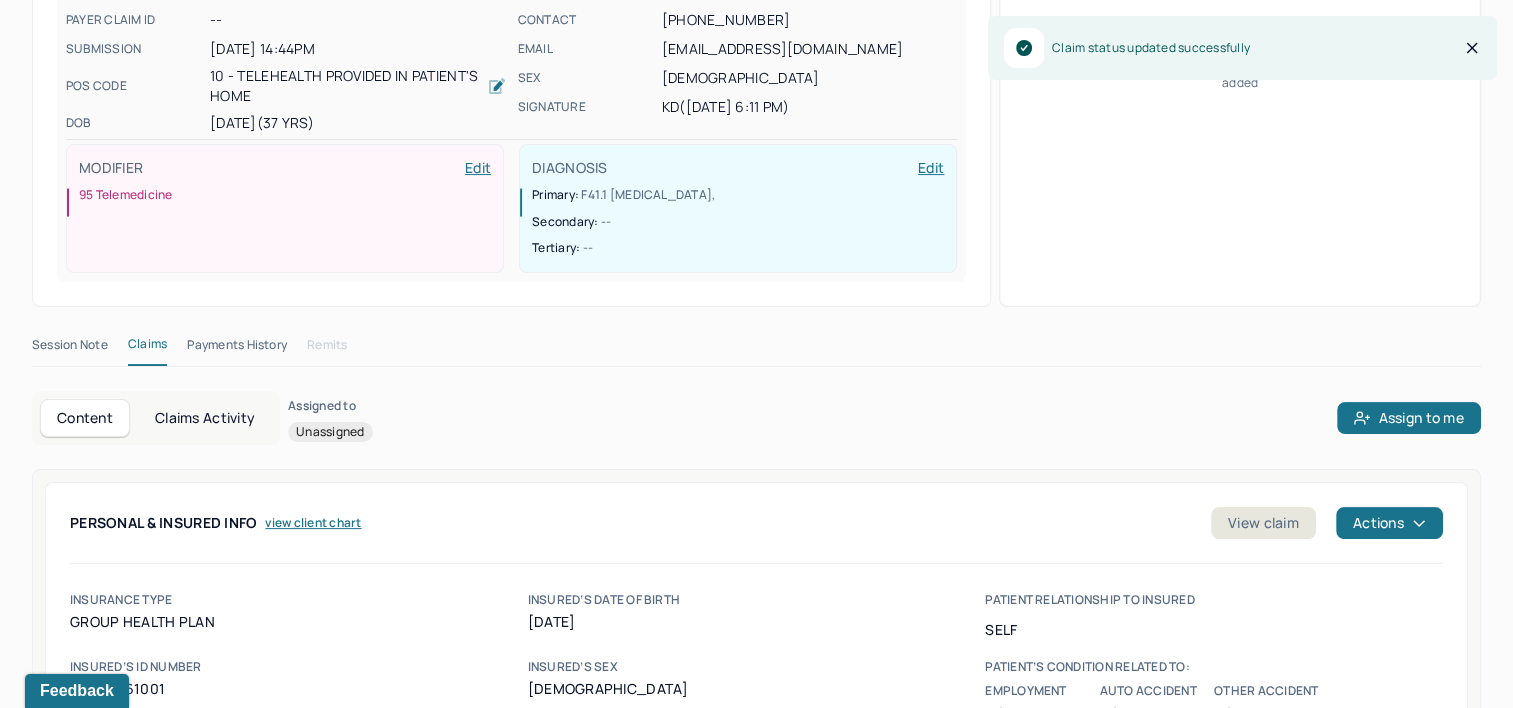 scroll, scrollTop: 500, scrollLeft: 0, axis: vertical 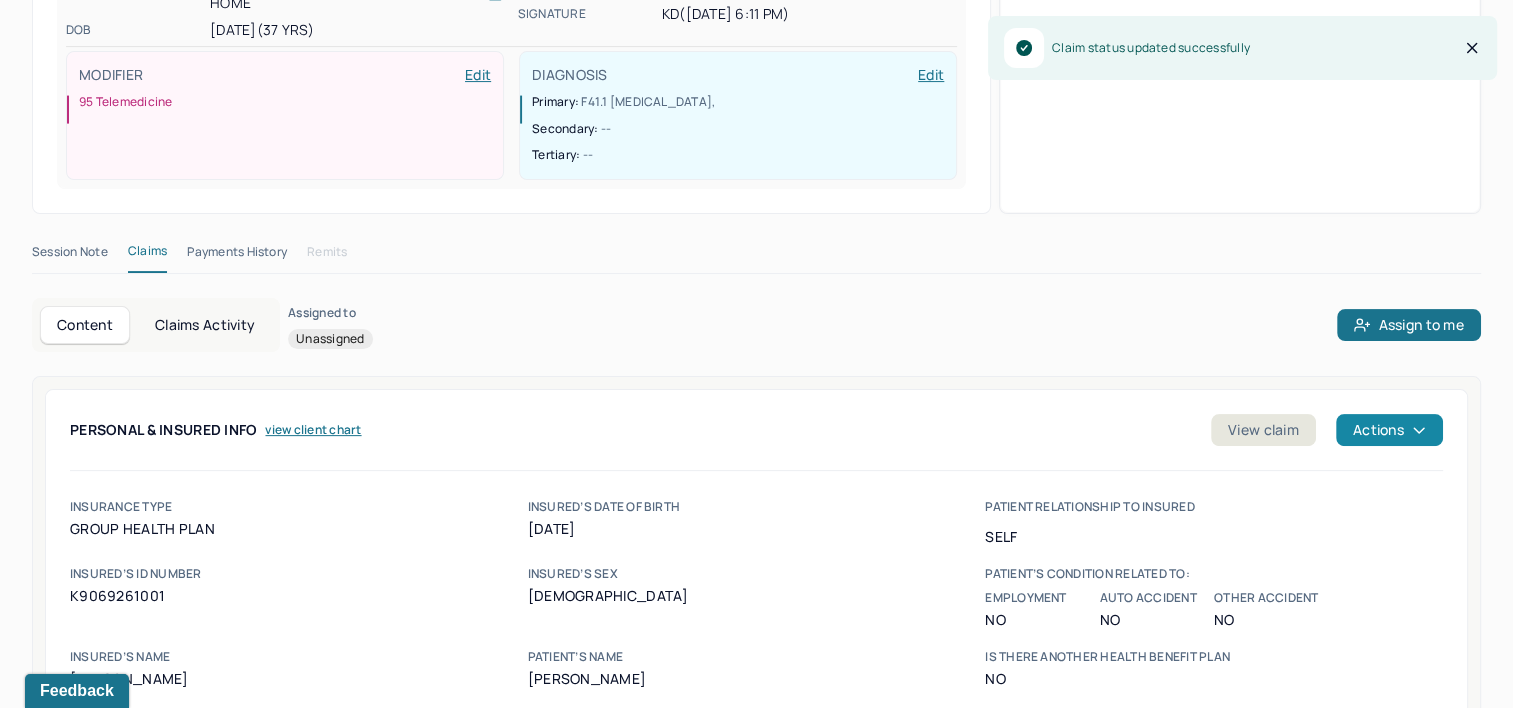 click on "Actions" at bounding box center (1389, 430) 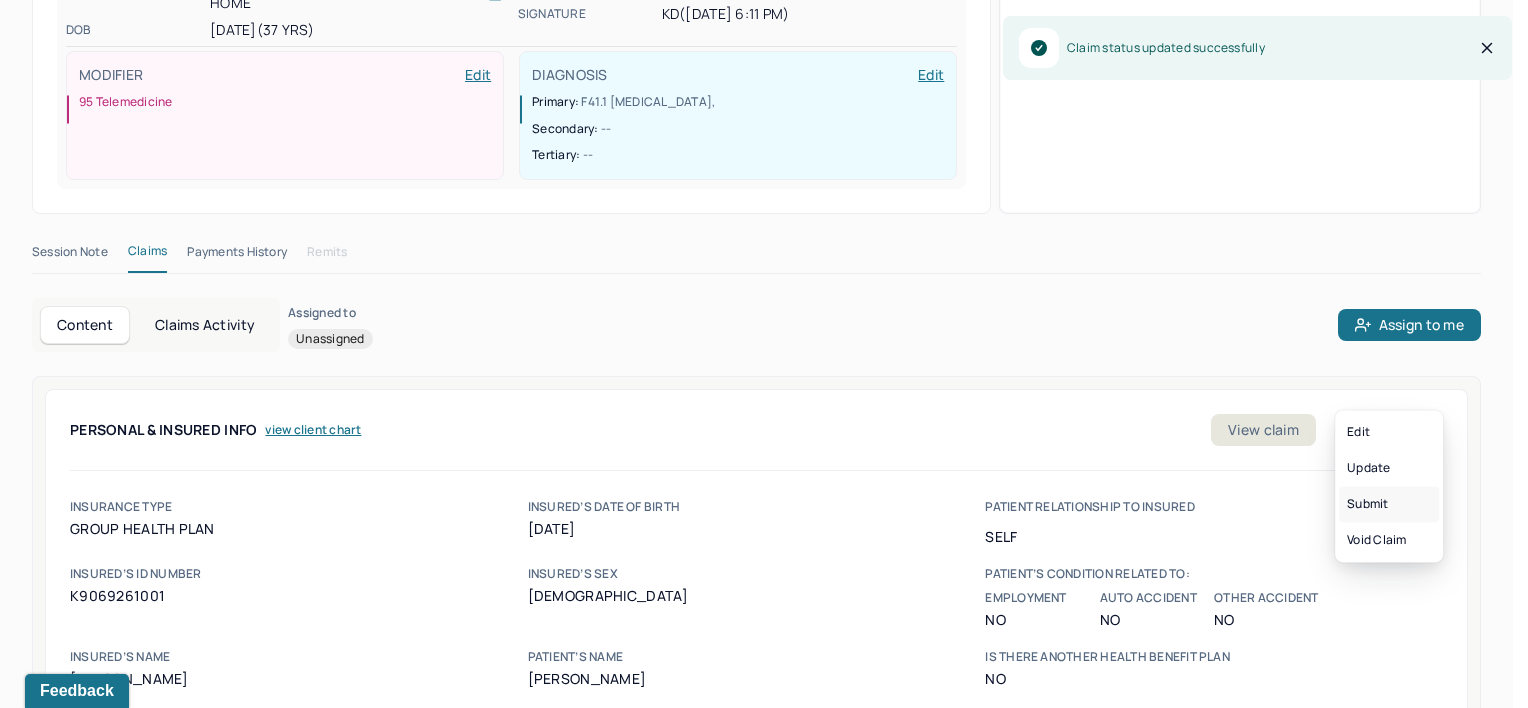 click on "Submit" at bounding box center [1389, 504] 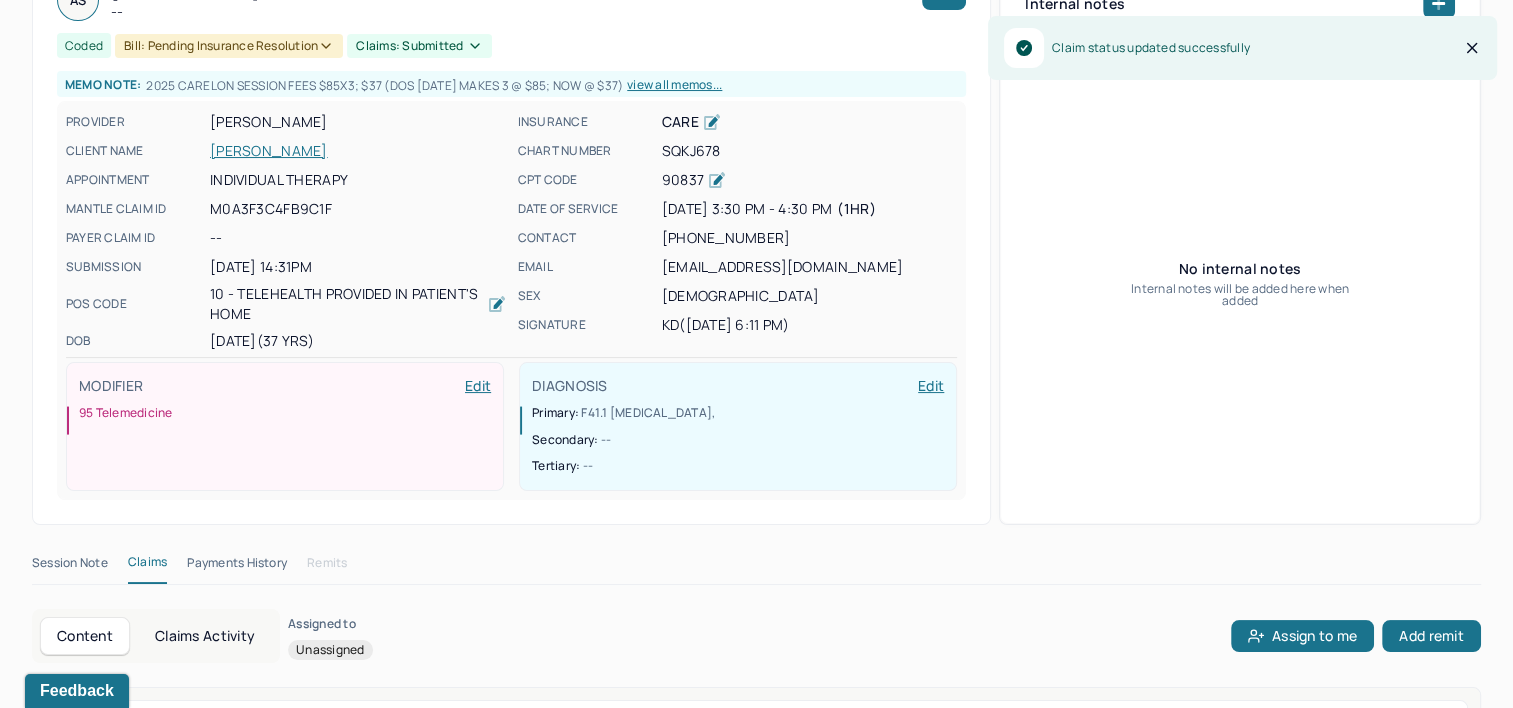 scroll, scrollTop: 0, scrollLeft: 0, axis: both 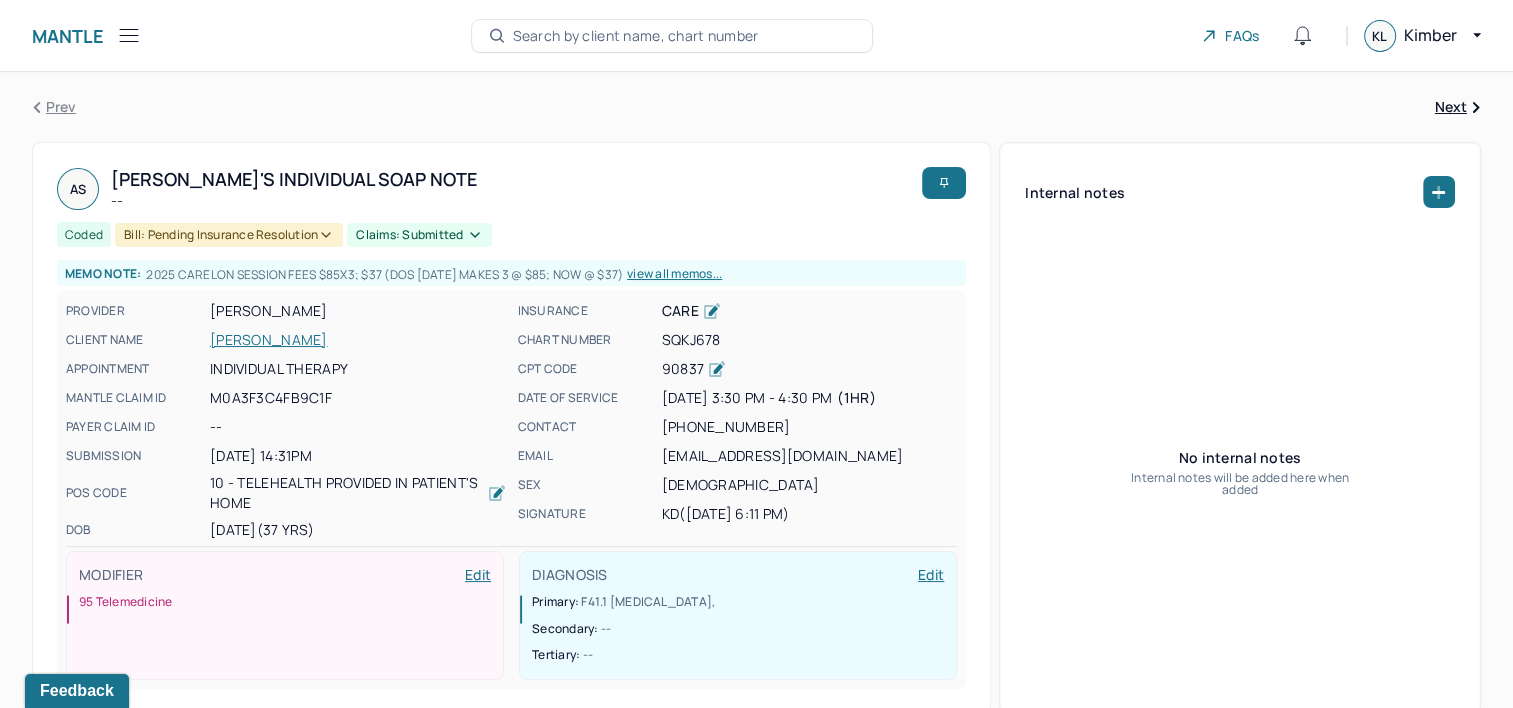 click 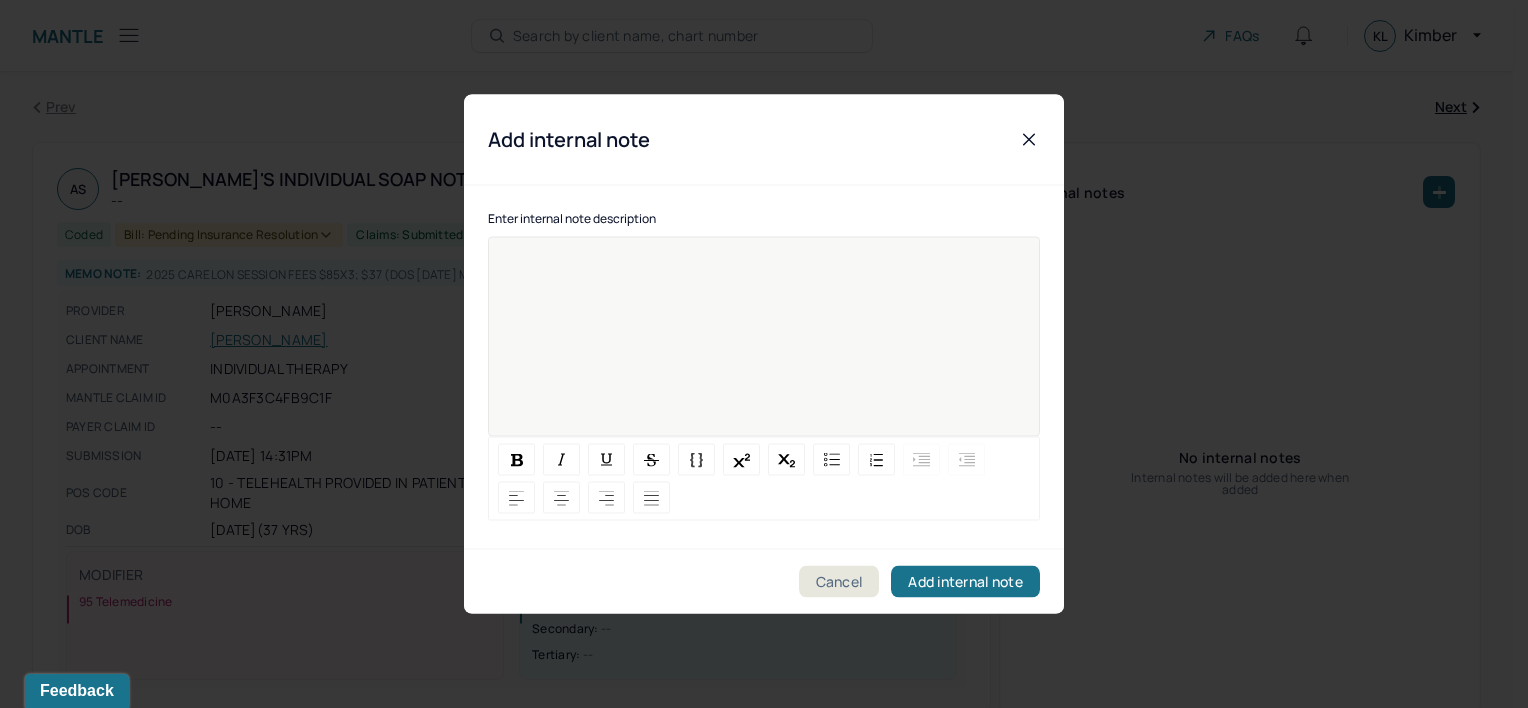 click at bounding box center (764, 350) 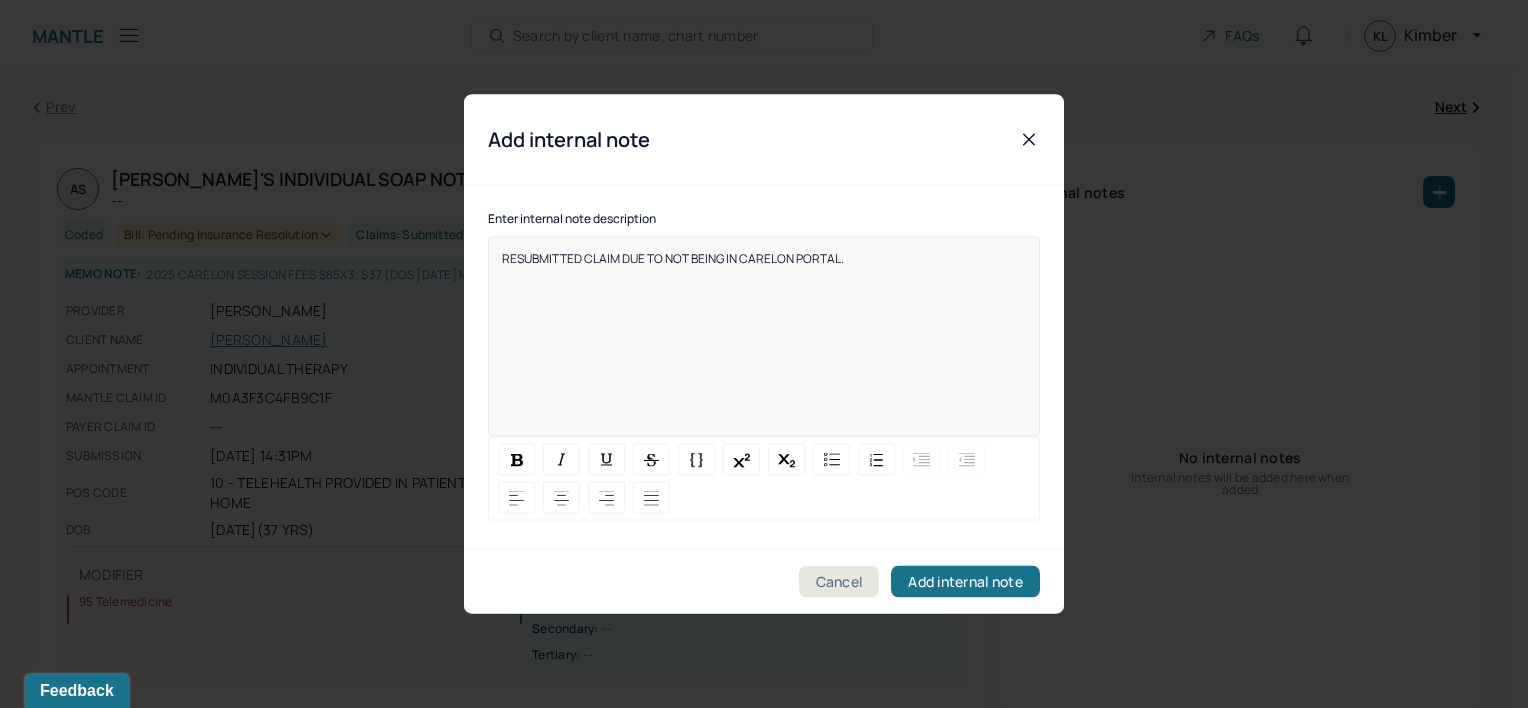 type 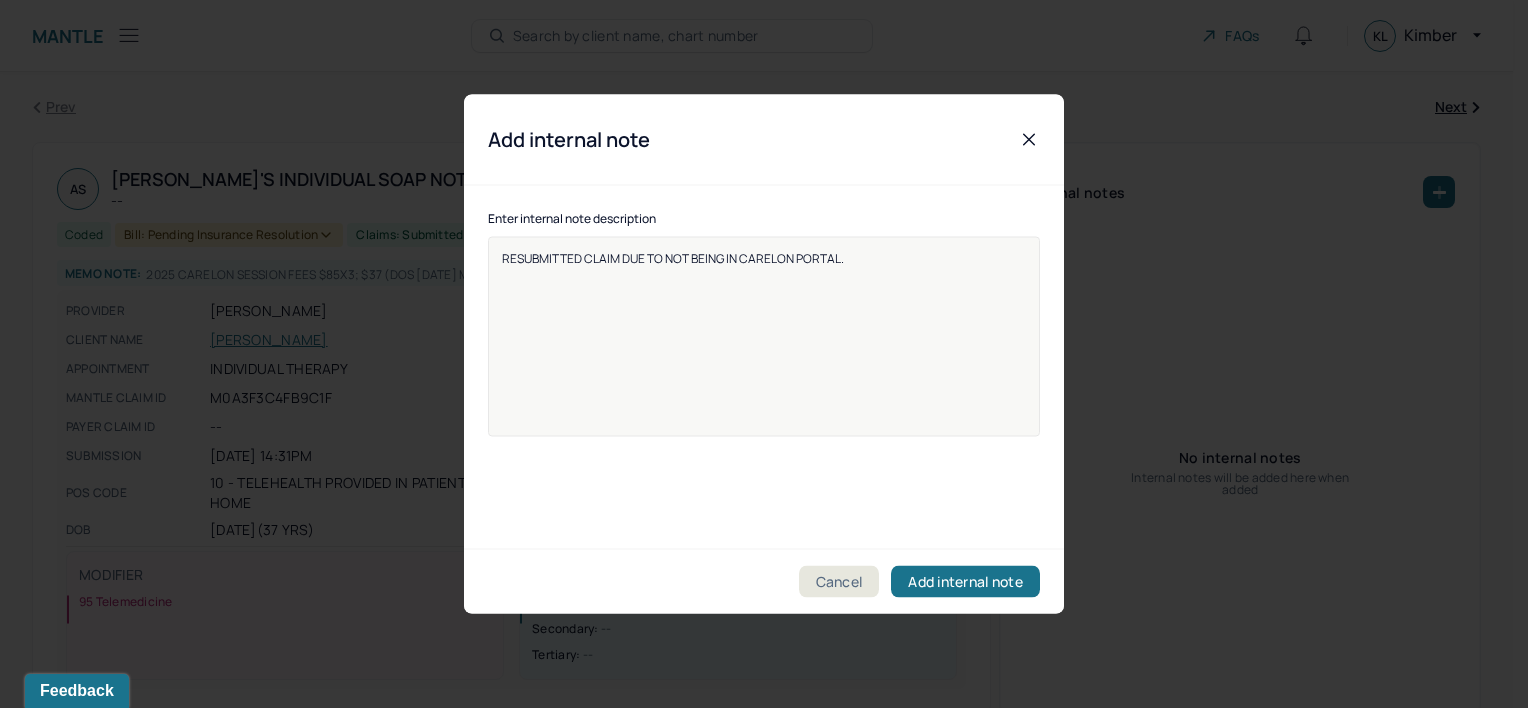 type 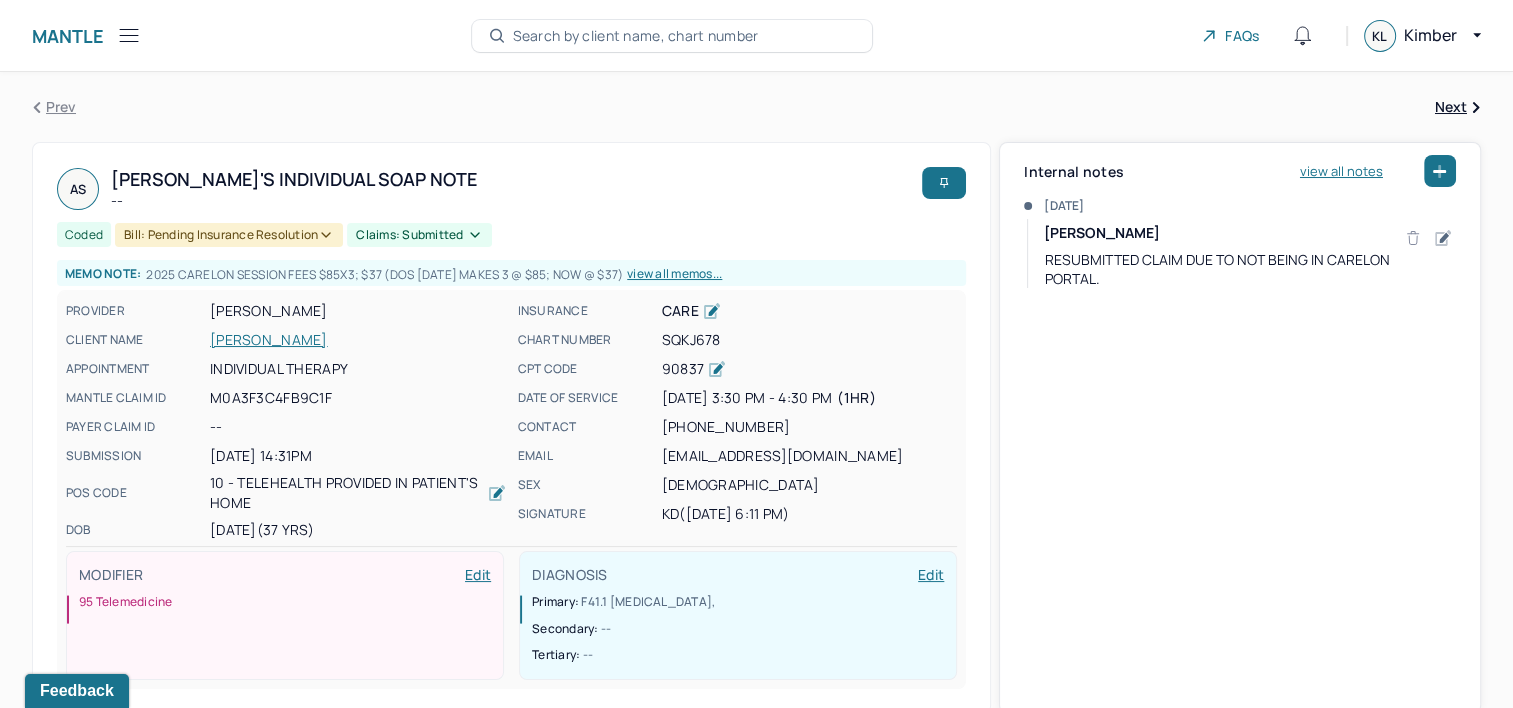 type 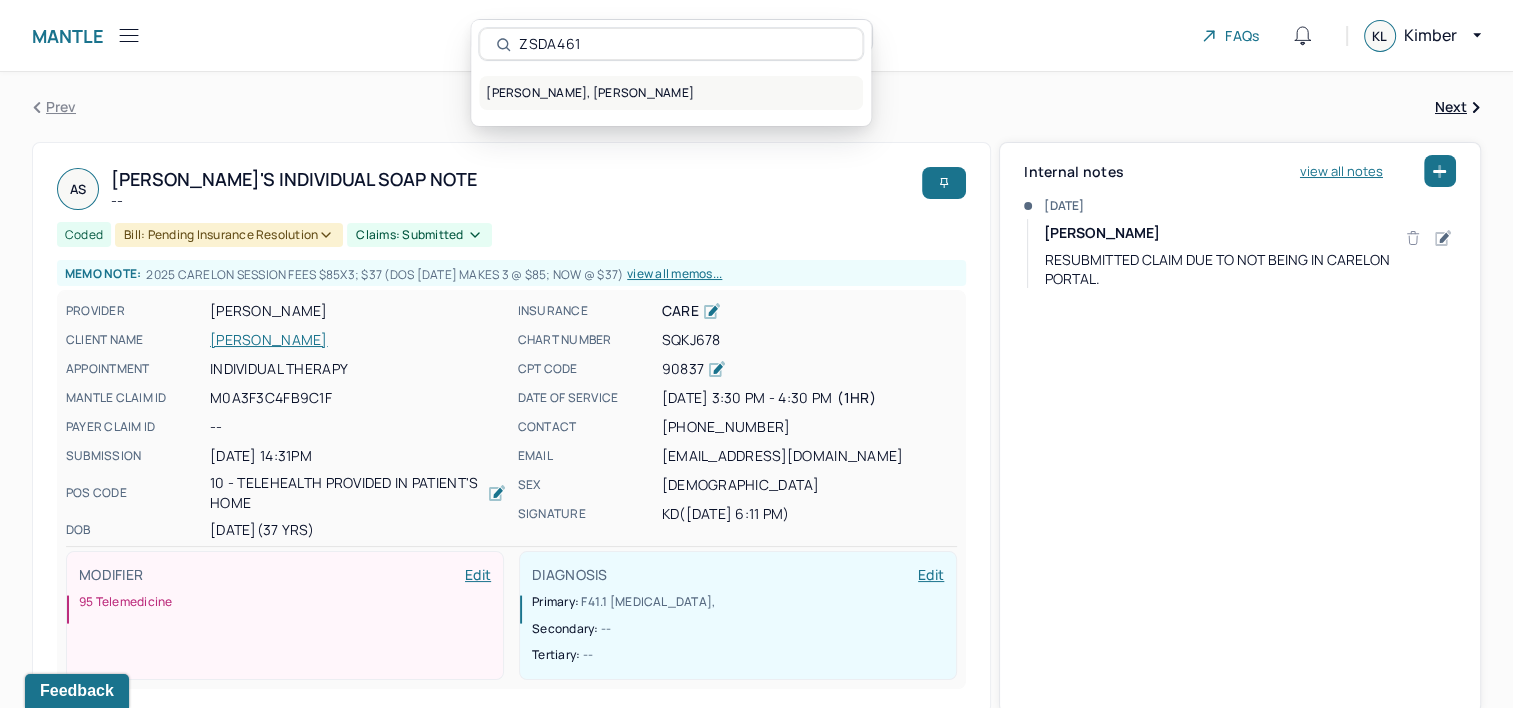 type on "ZSDA461" 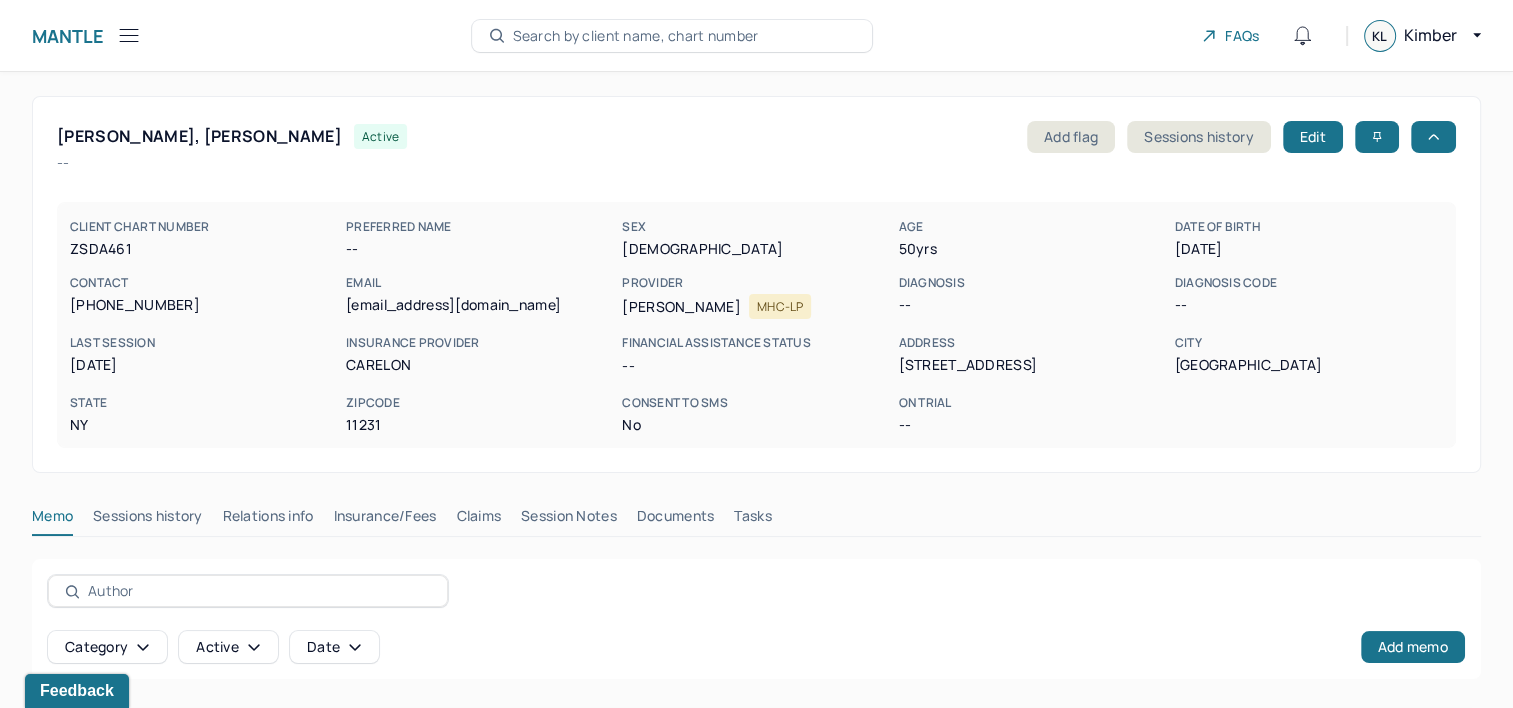 click on "Claims" at bounding box center [478, 520] 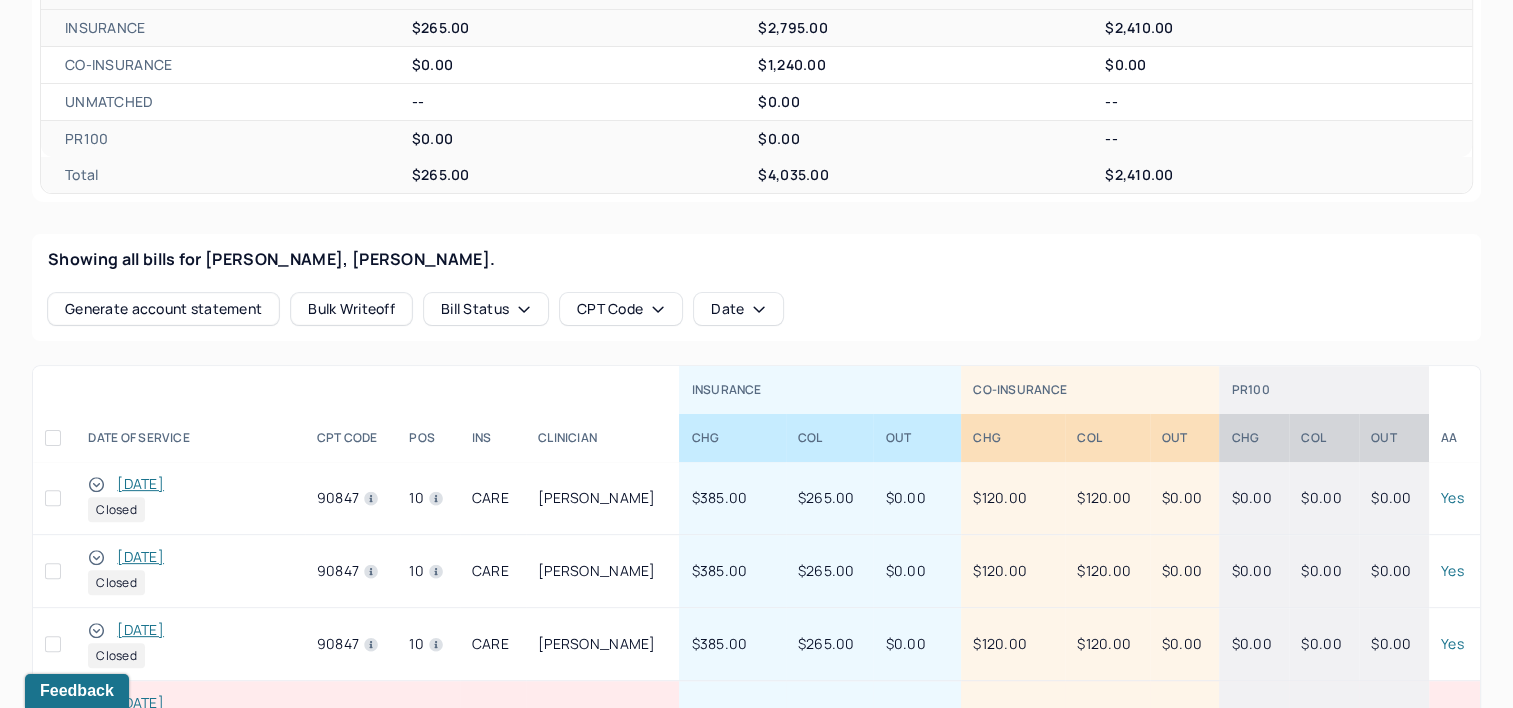 scroll, scrollTop: 600, scrollLeft: 0, axis: vertical 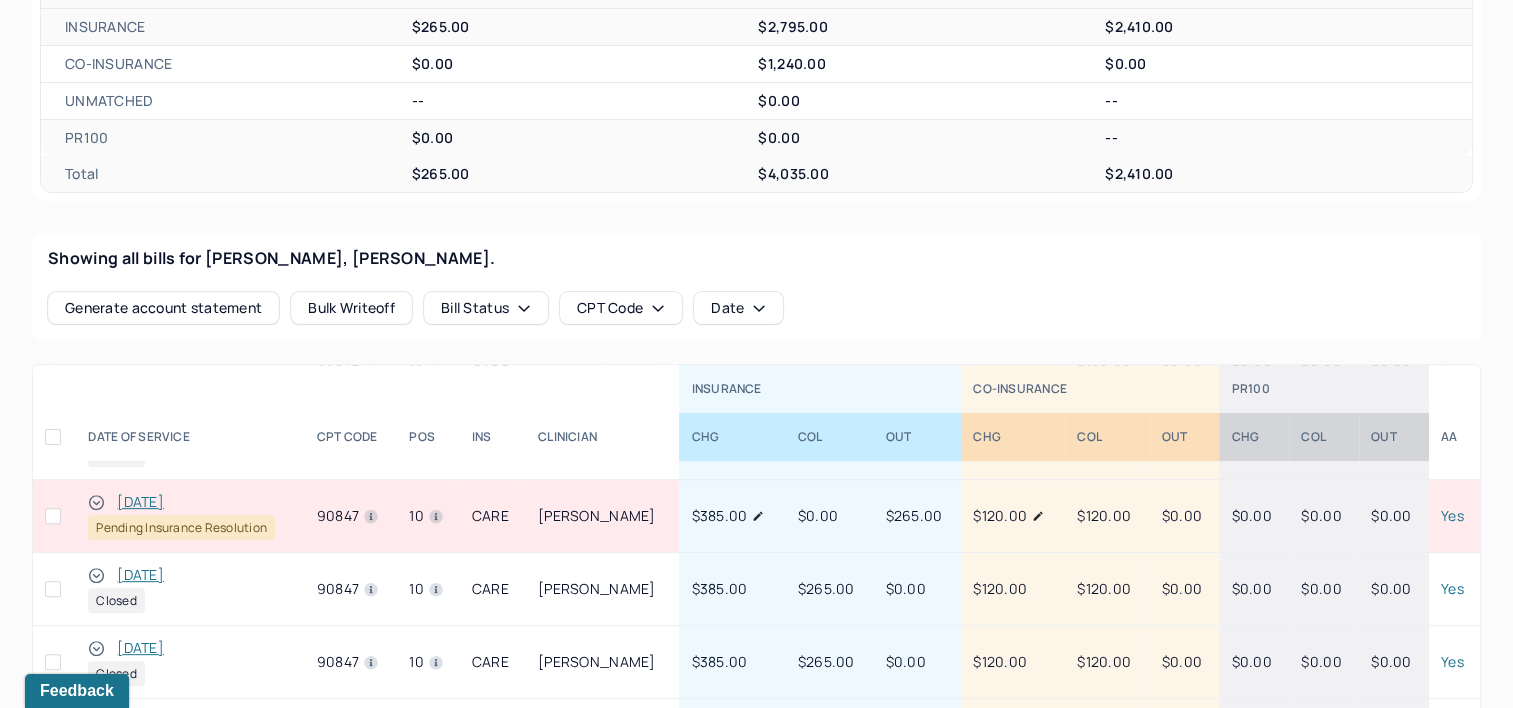 click on "[DATE]" at bounding box center (140, 502) 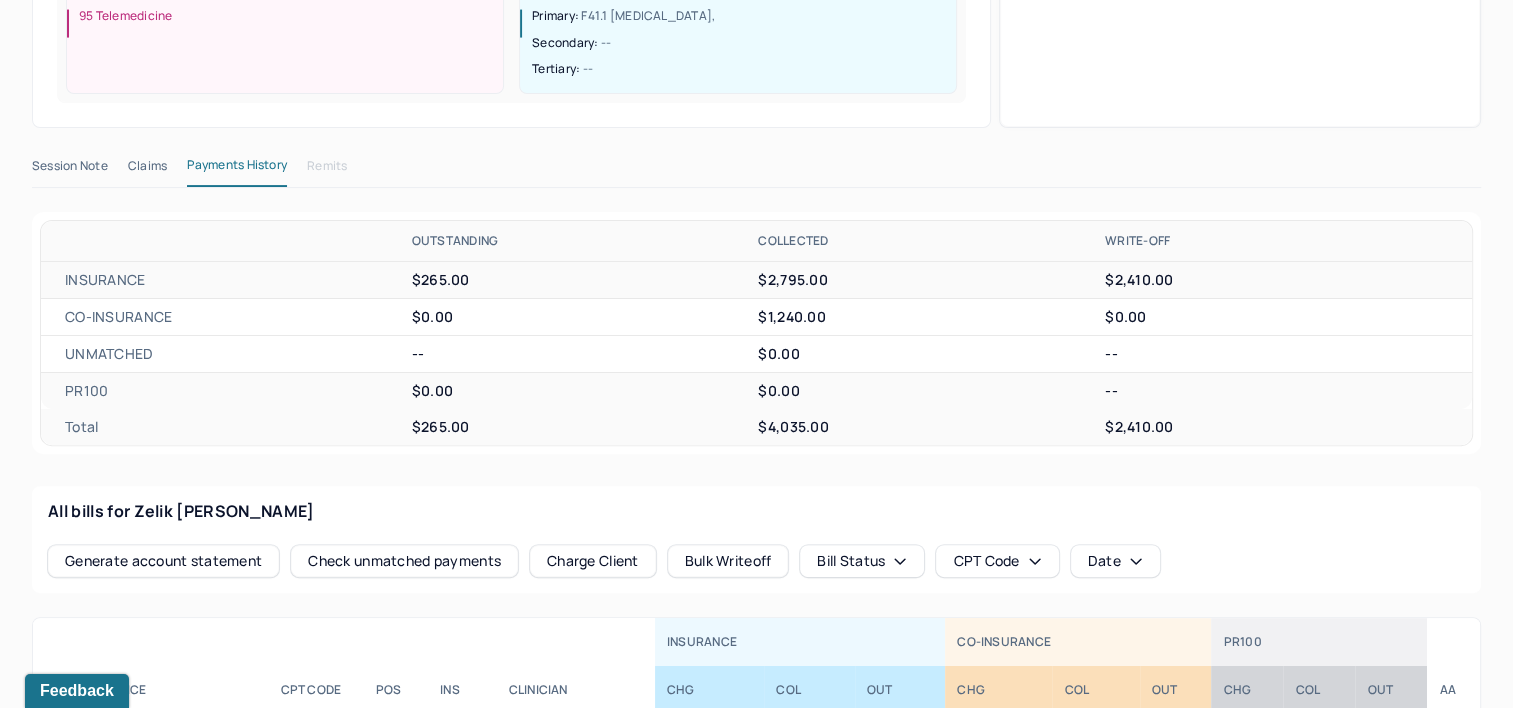 scroll, scrollTop: 400, scrollLeft: 0, axis: vertical 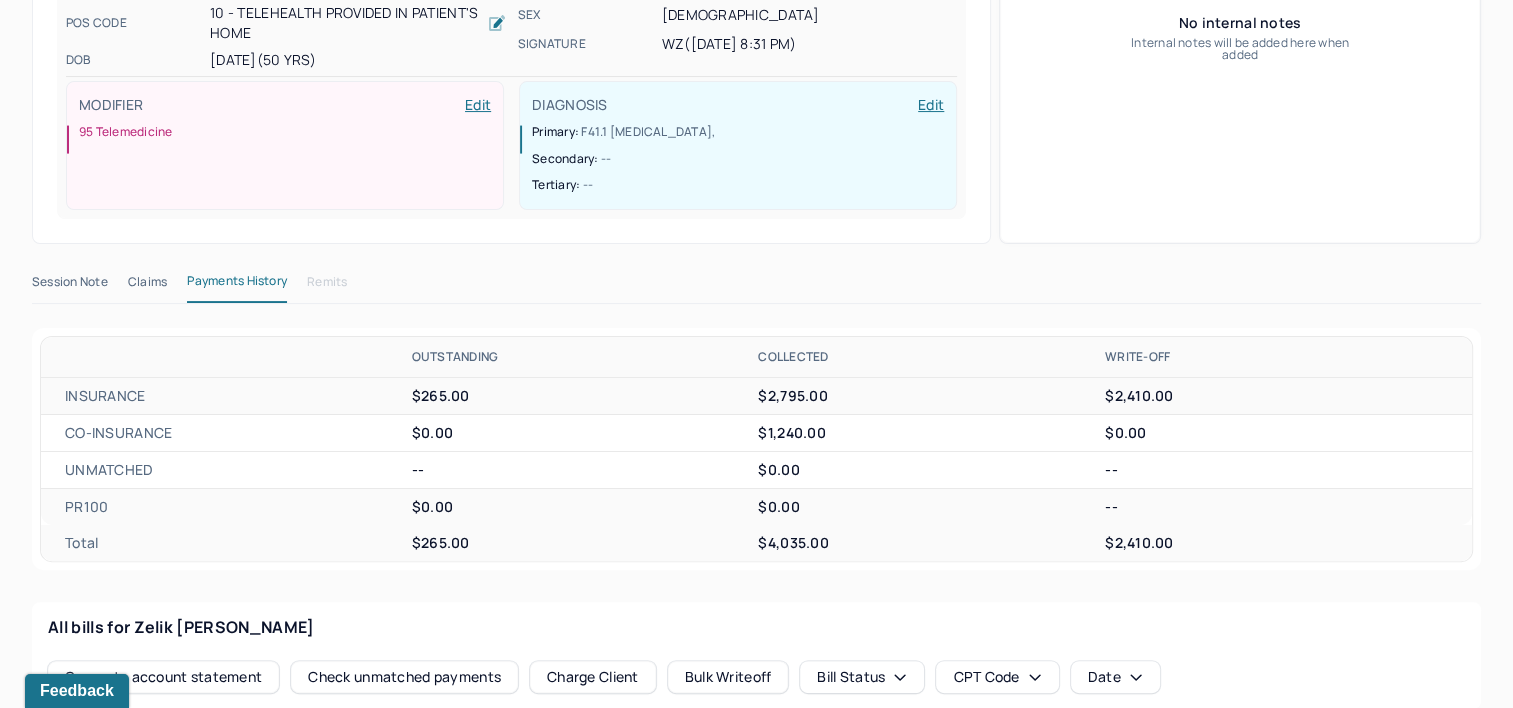click on "Claims" at bounding box center [147, 286] 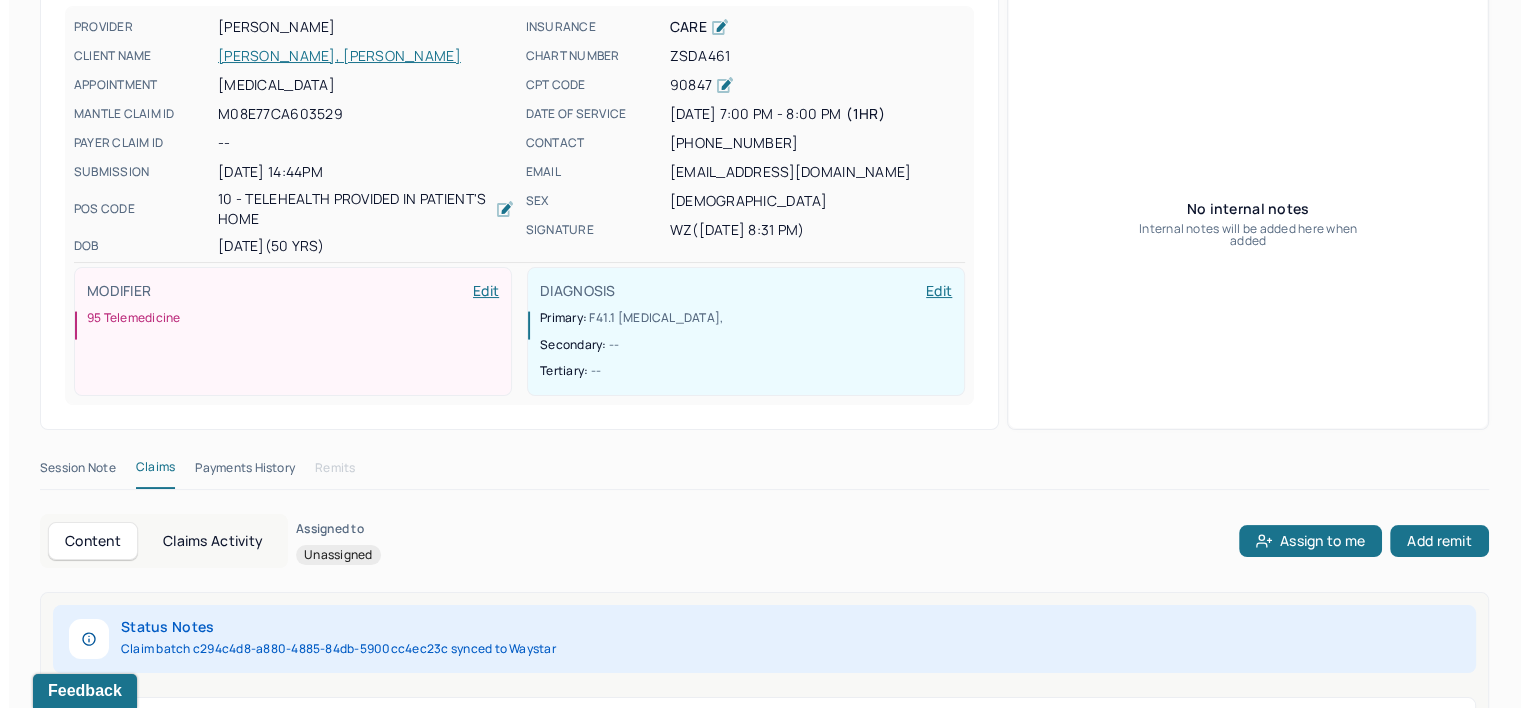 scroll, scrollTop: 0, scrollLeft: 0, axis: both 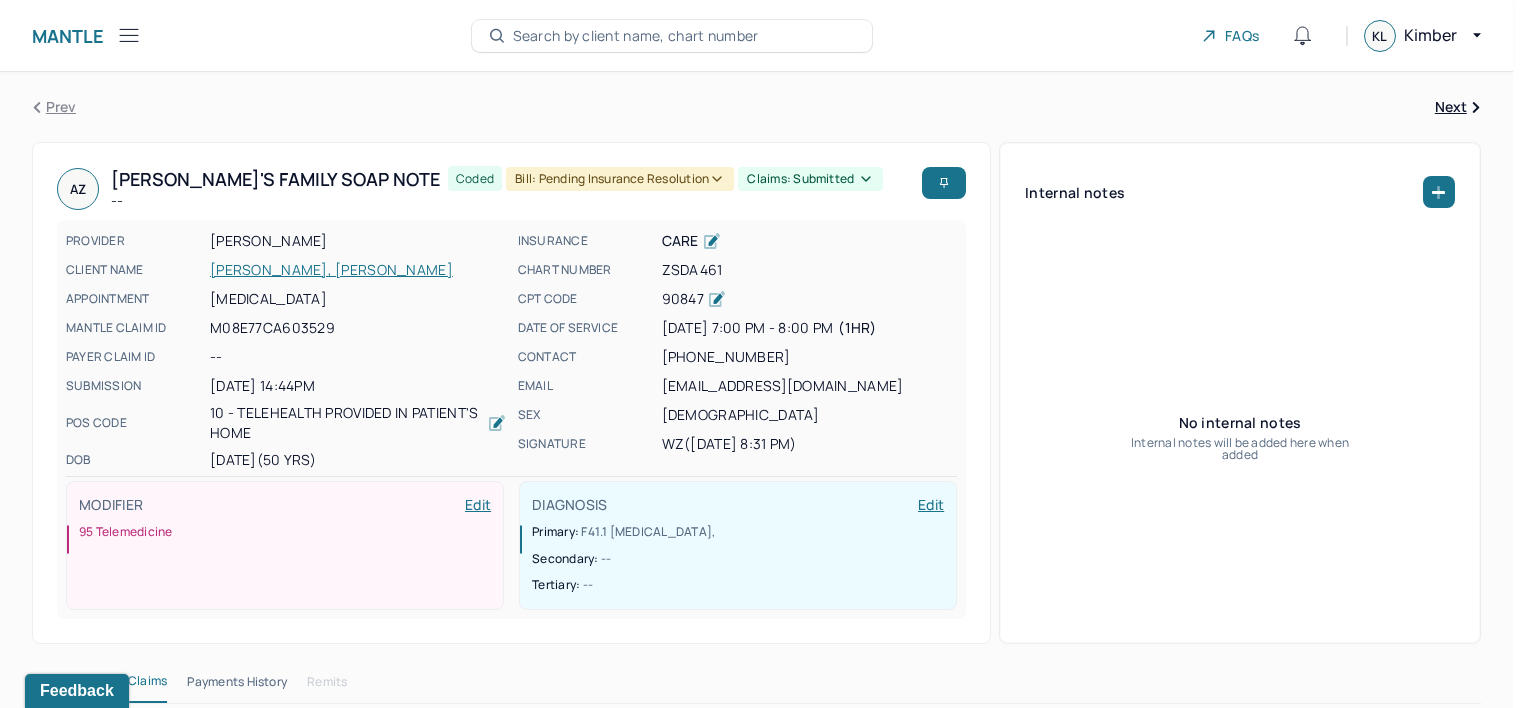 click on "Claims: submitted" at bounding box center (810, 179) 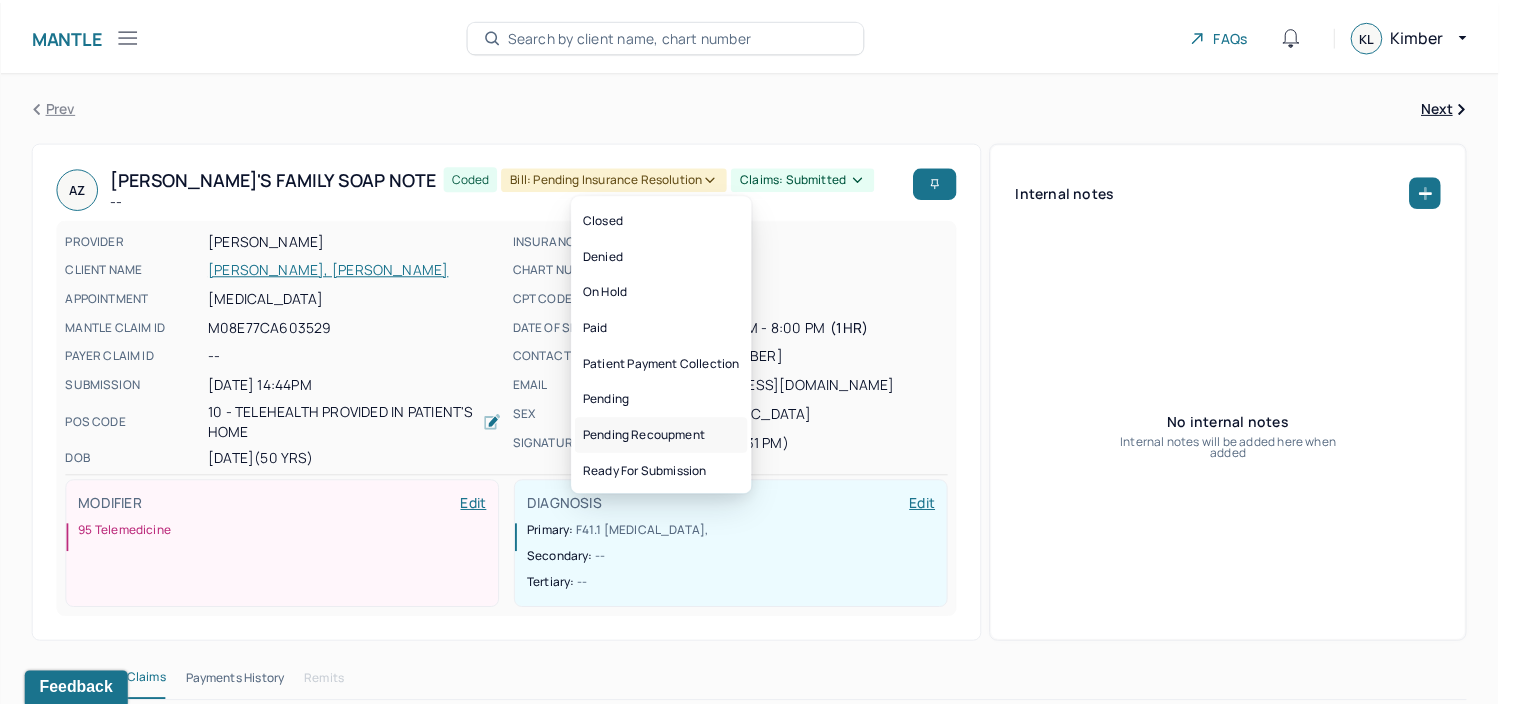 scroll, scrollTop: 100, scrollLeft: 0, axis: vertical 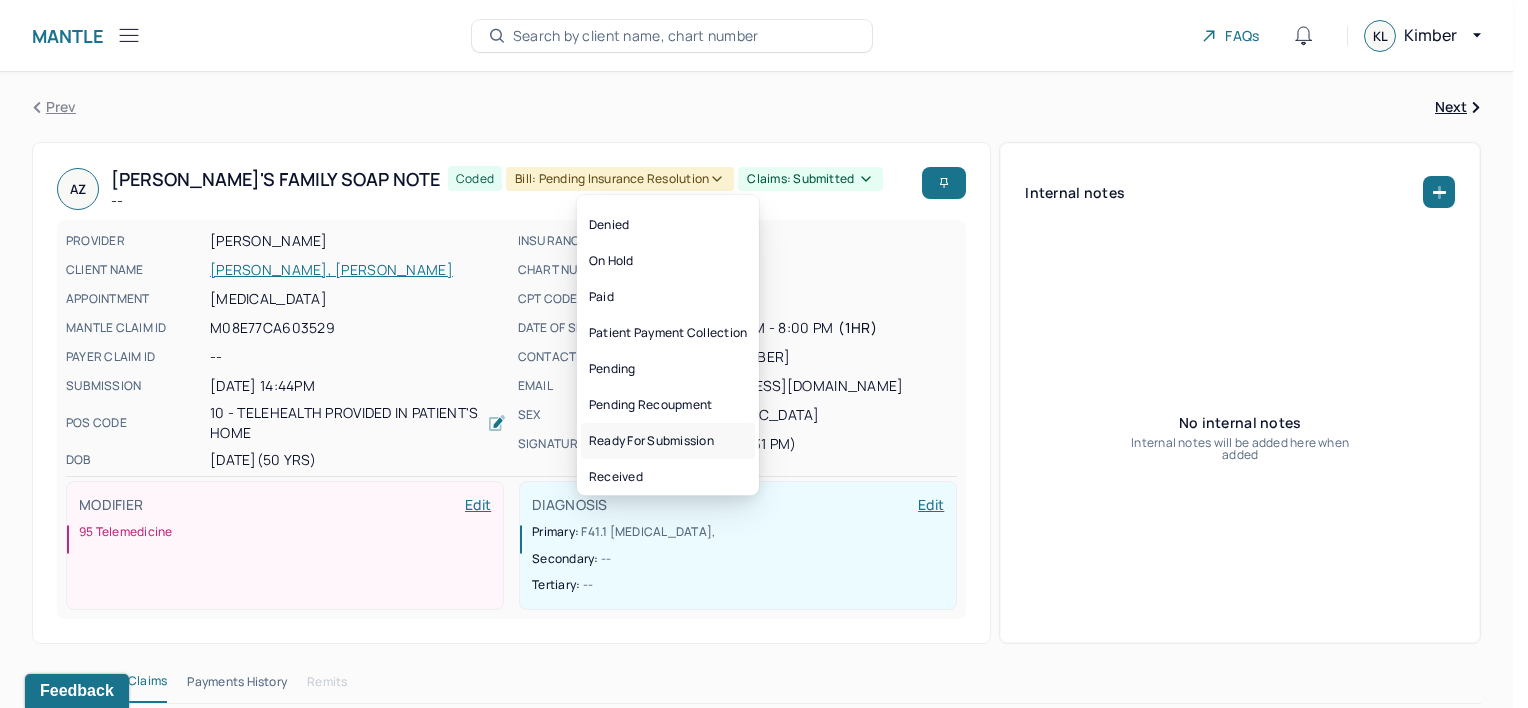 click on "Ready for submission" at bounding box center [668, 441] 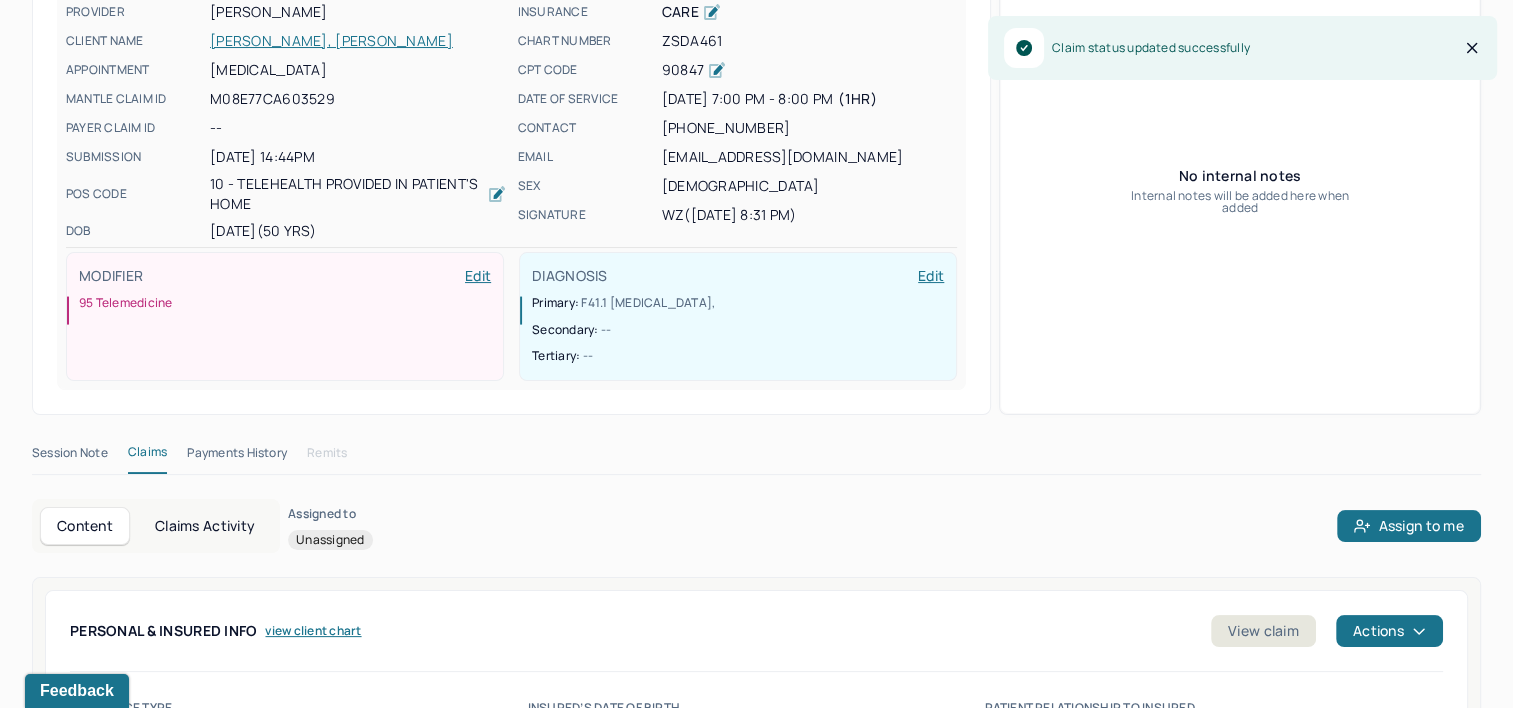 scroll, scrollTop: 400, scrollLeft: 0, axis: vertical 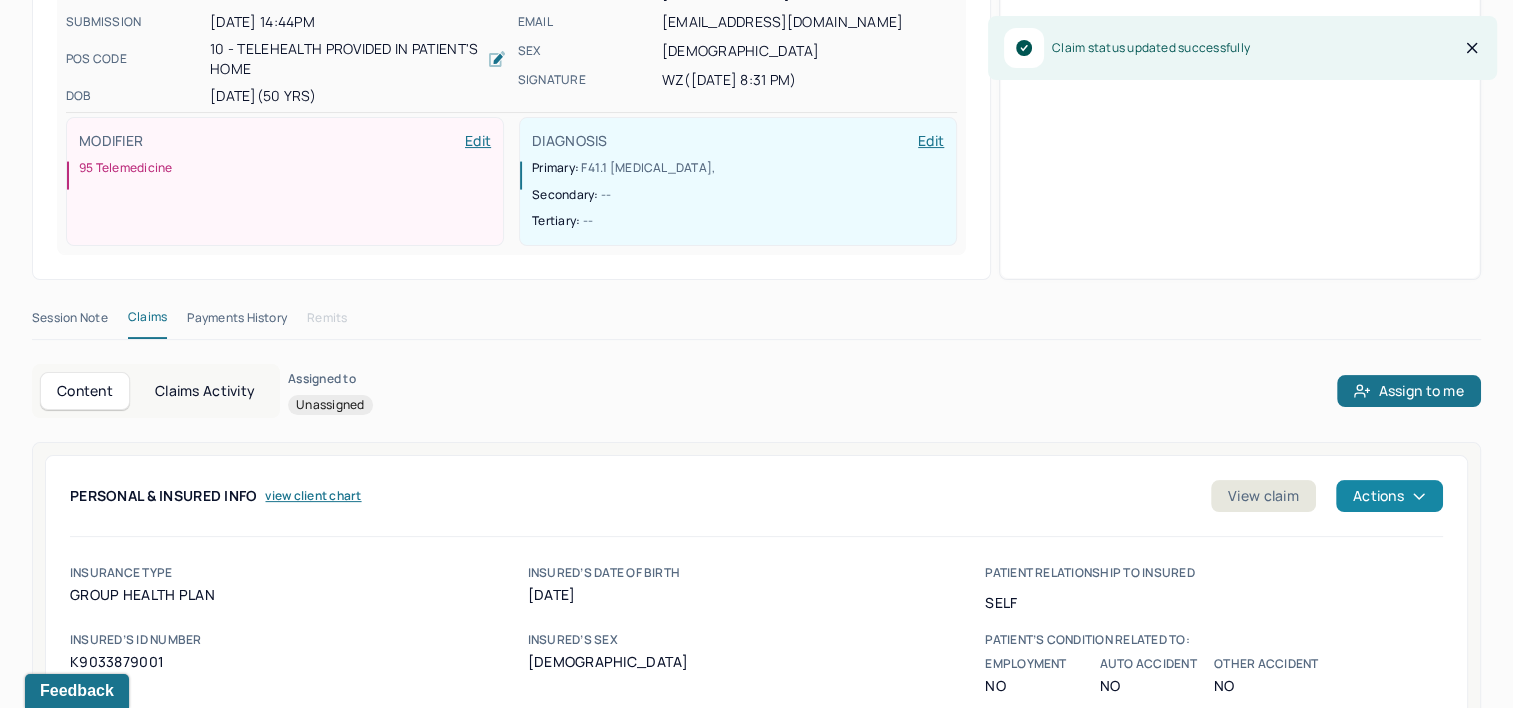 click on "Actions" at bounding box center [1389, 496] 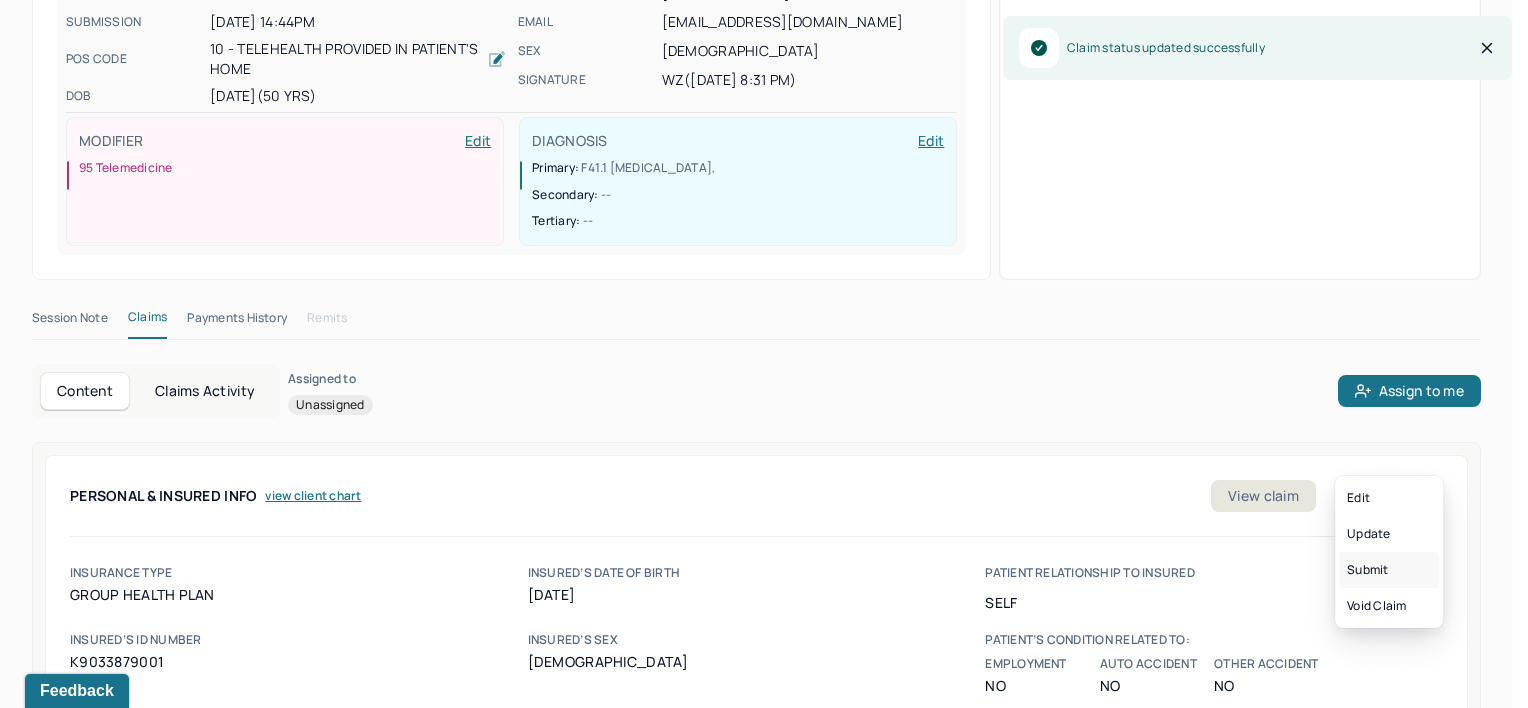 click on "Submit" at bounding box center (1389, 570) 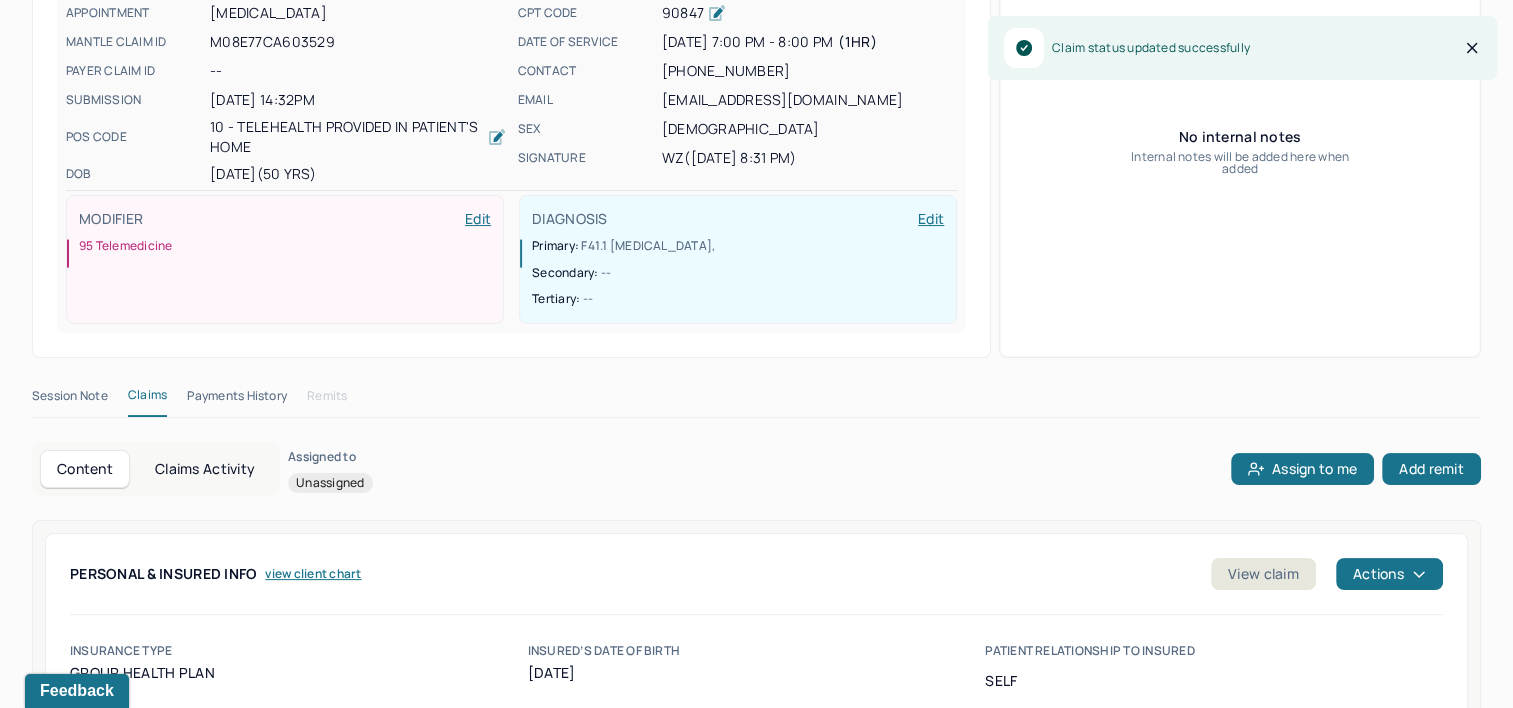scroll, scrollTop: 0, scrollLeft: 0, axis: both 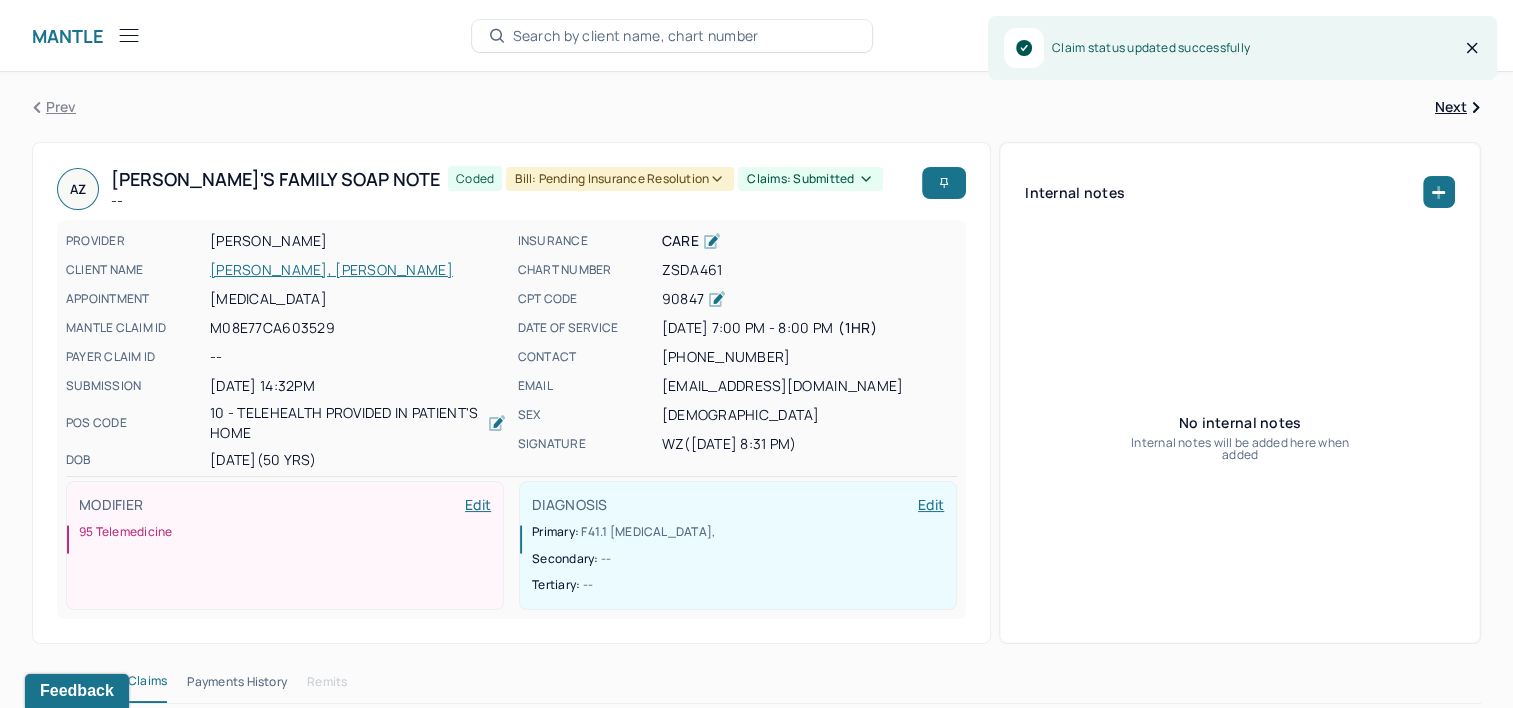 click 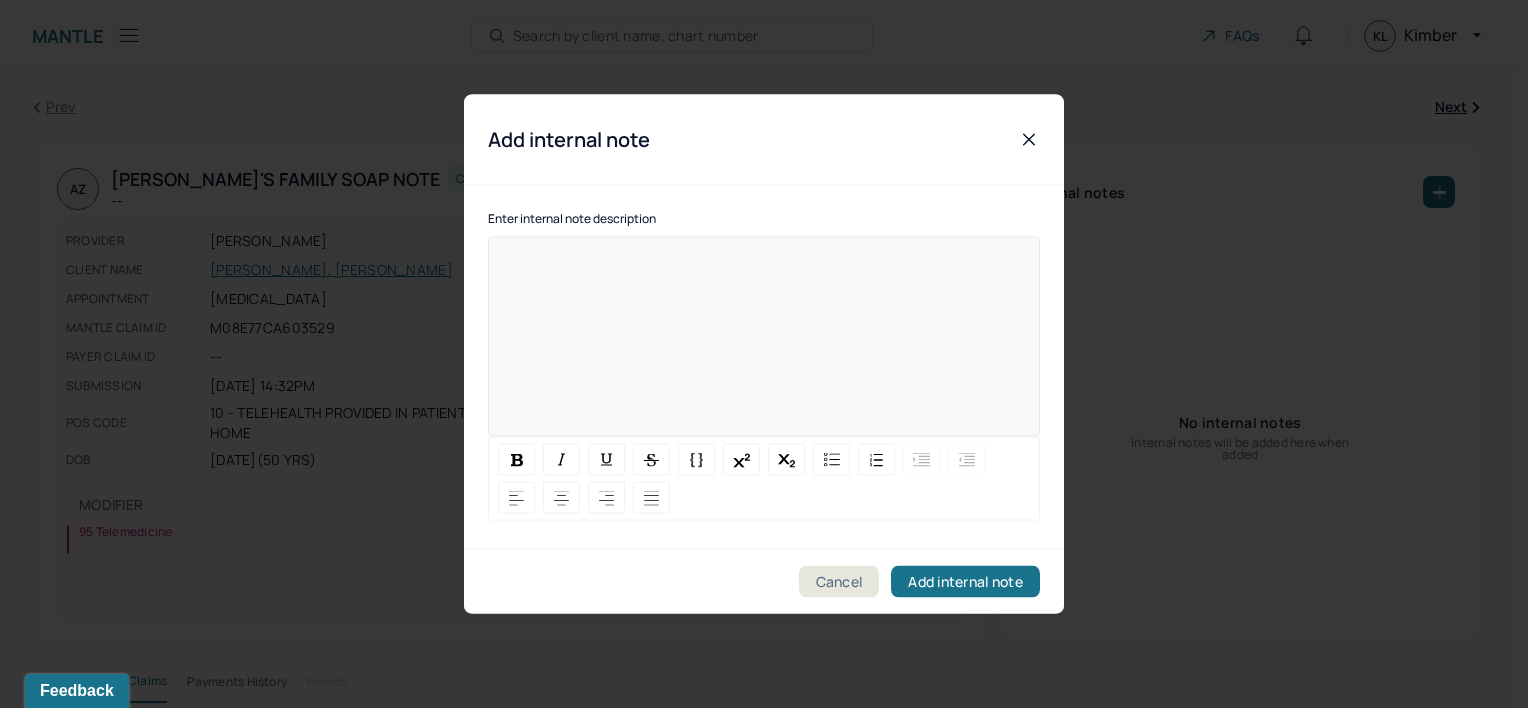 click at bounding box center (764, 350) 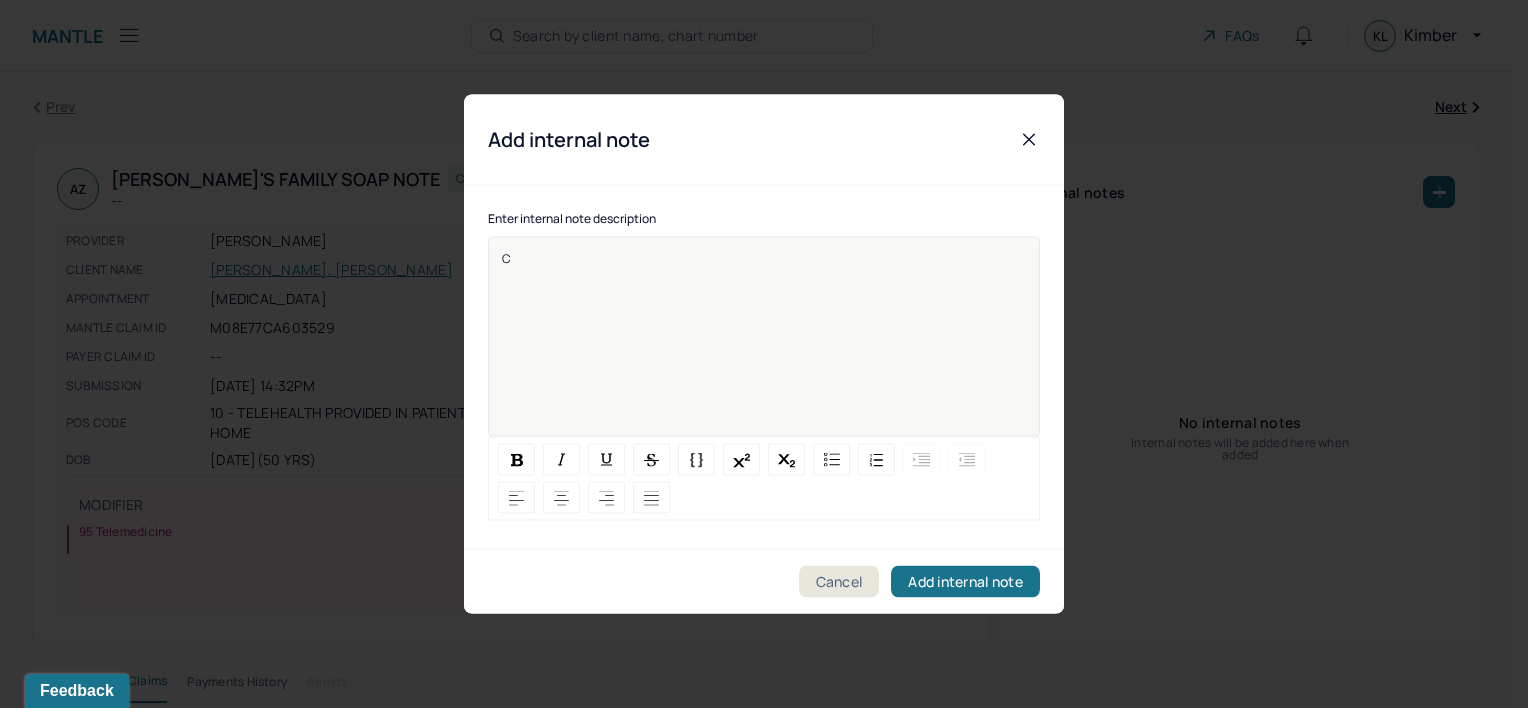 type 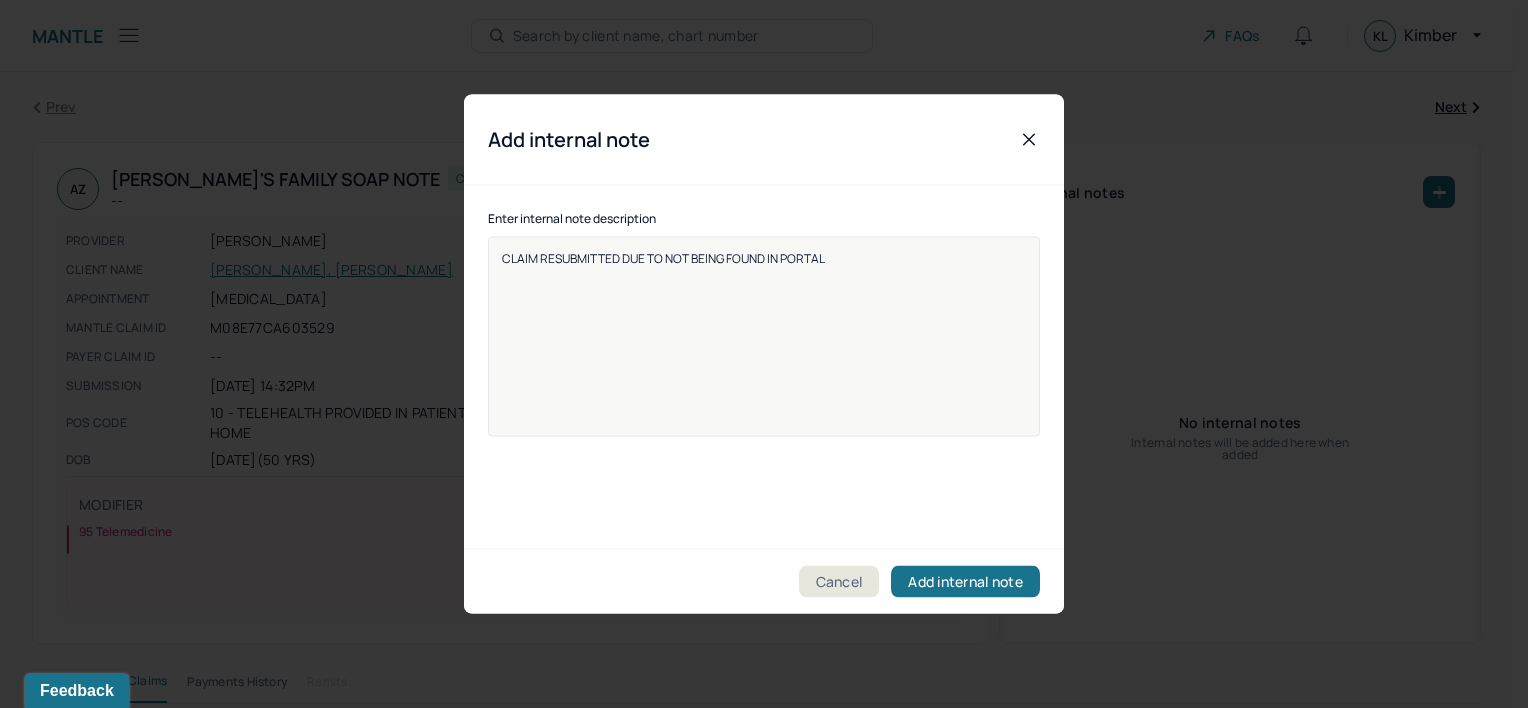 type 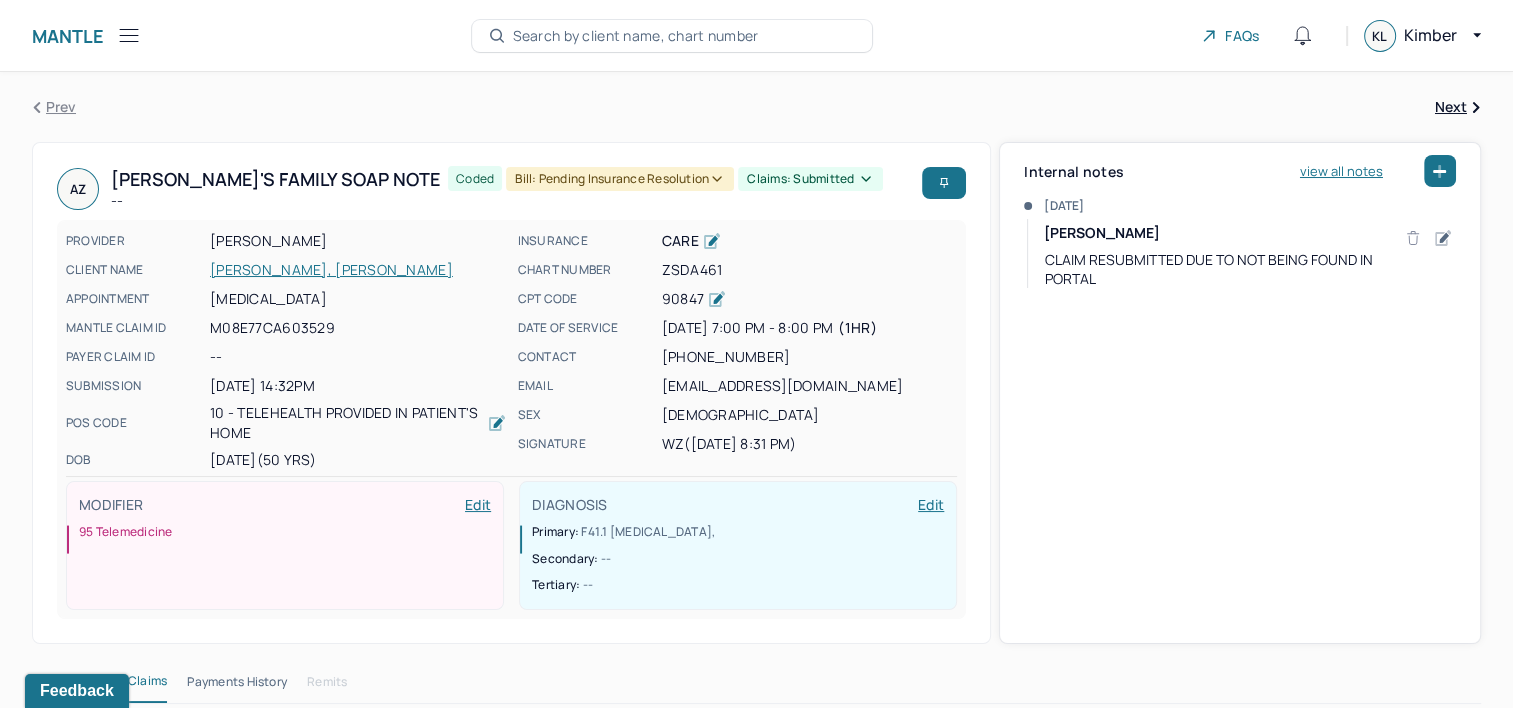 click on "Search by client name, chart number" at bounding box center [636, 36] 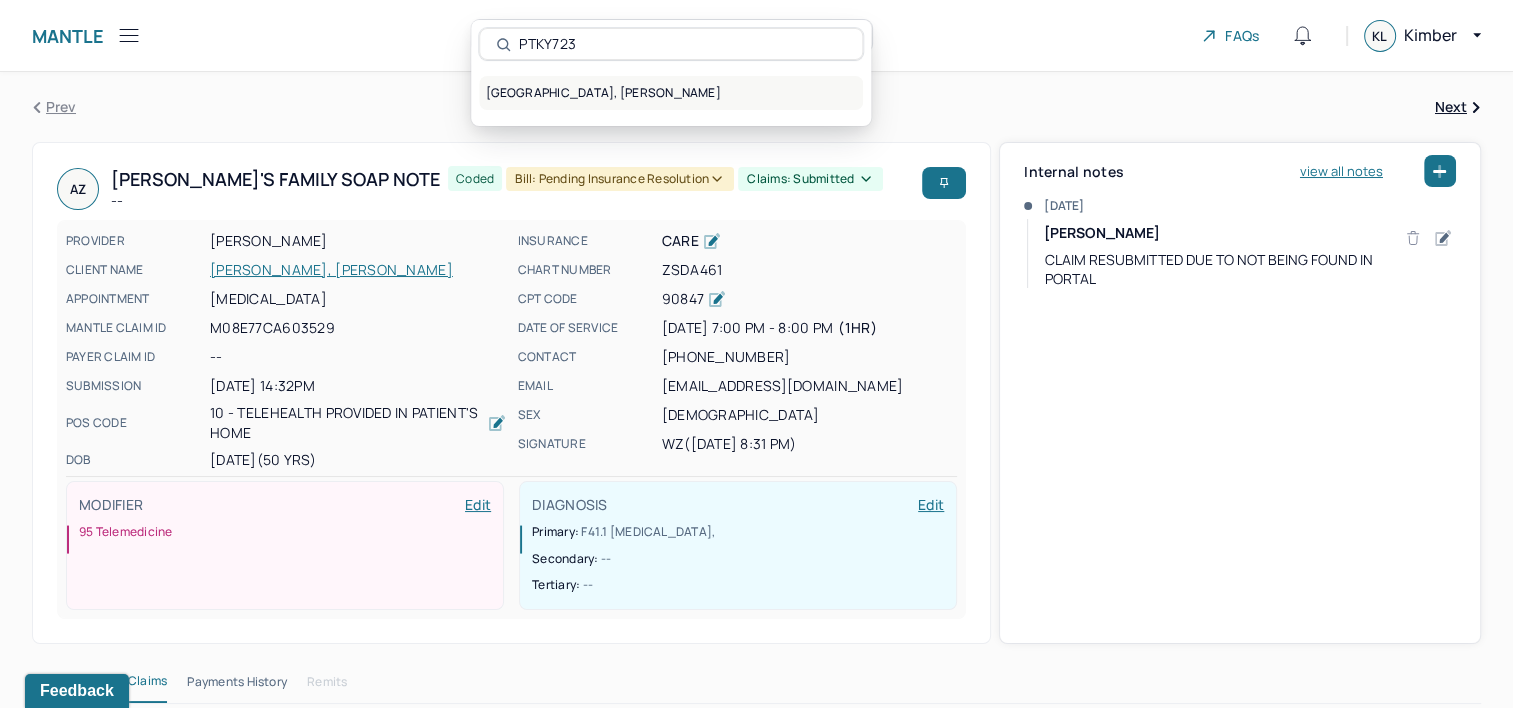 type on "PTKY723" 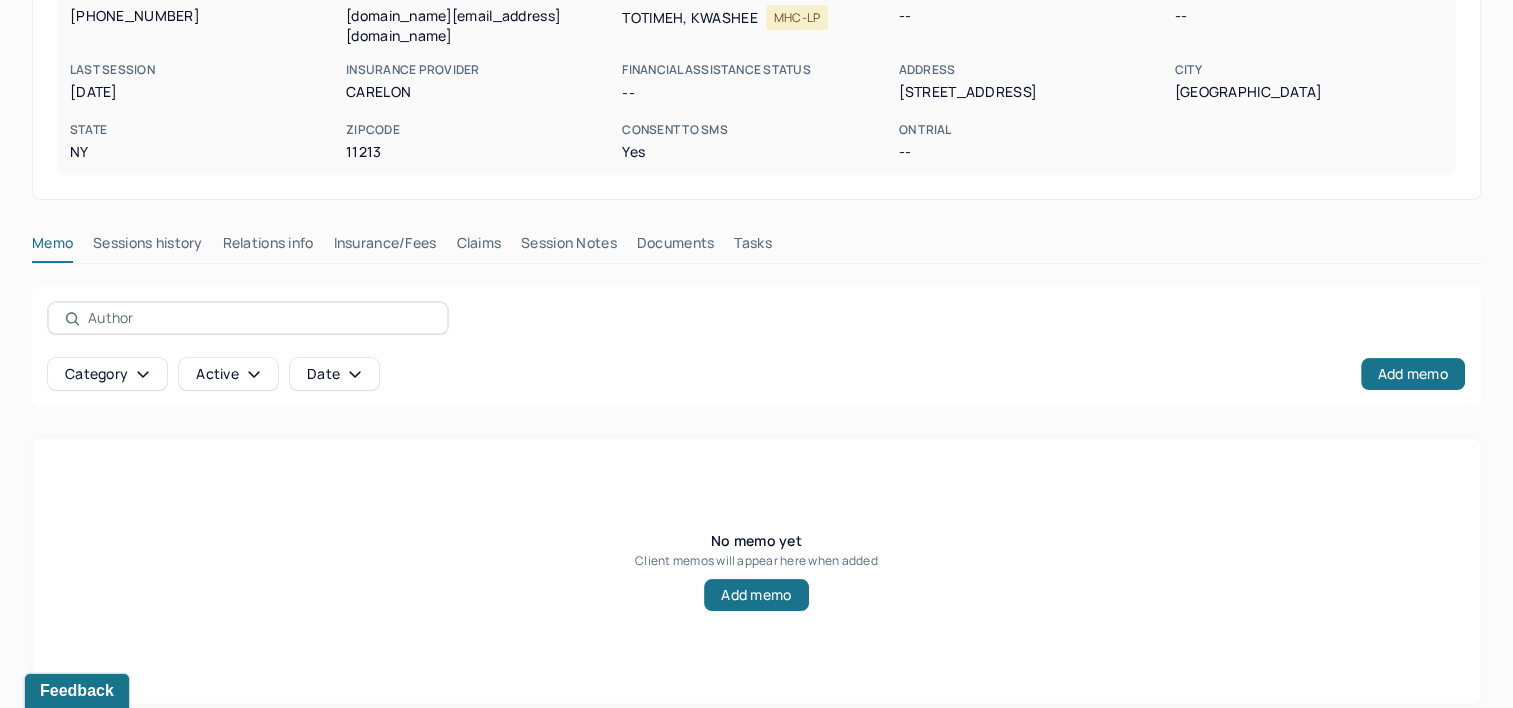 scroll, scrollTop: 291, scrollLeft: 0, axis: vertical 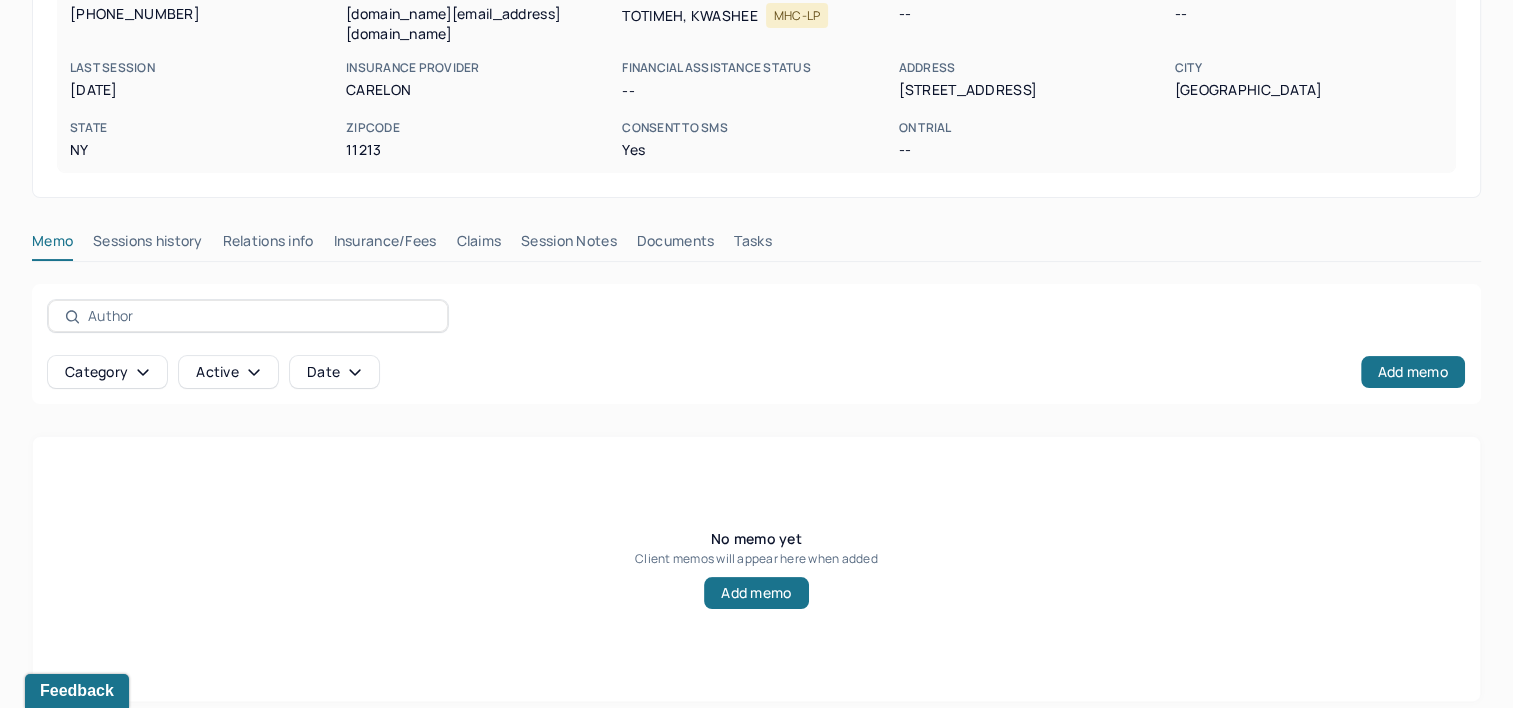 click on "Claims" at bounding box center [478, 245] 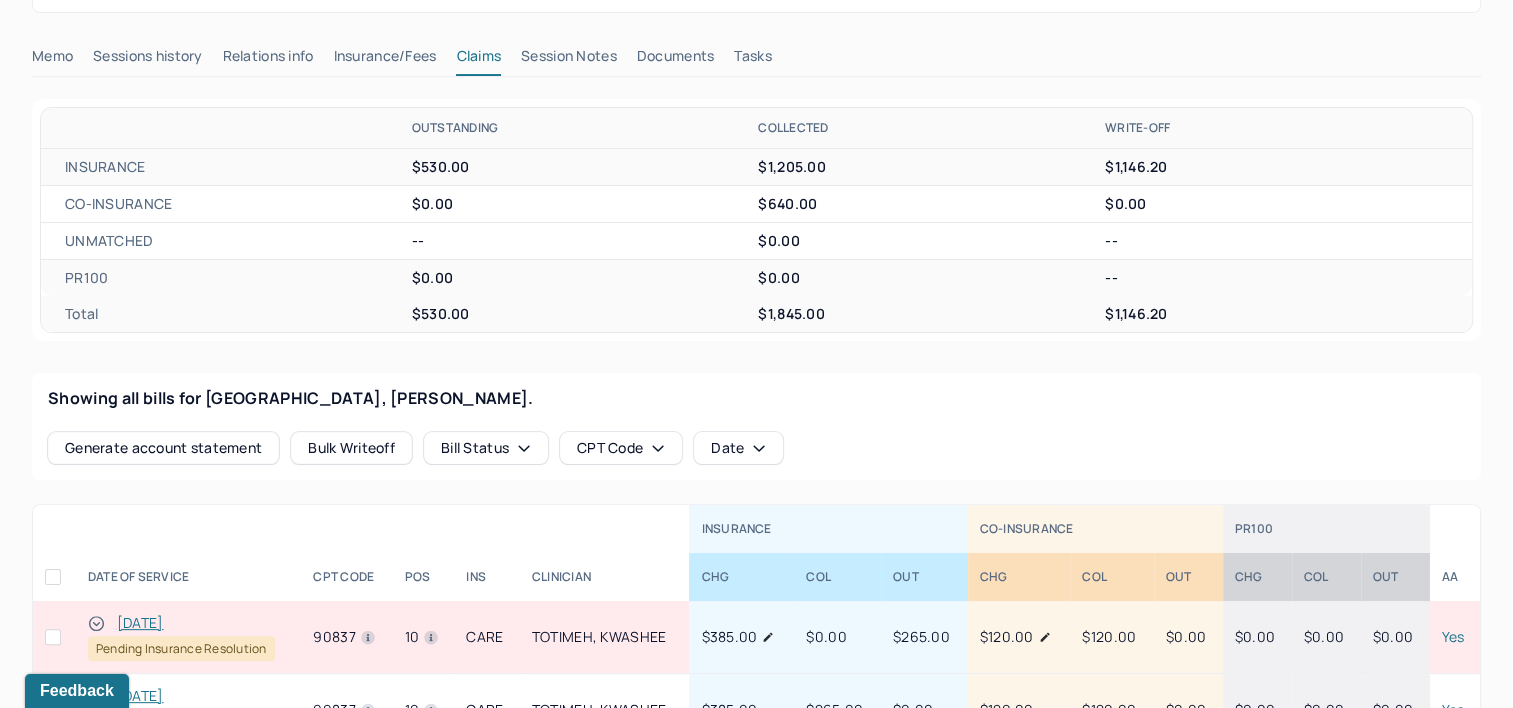 scroll, scrollTop: 791, scrollLeft: 0, axis: vertical 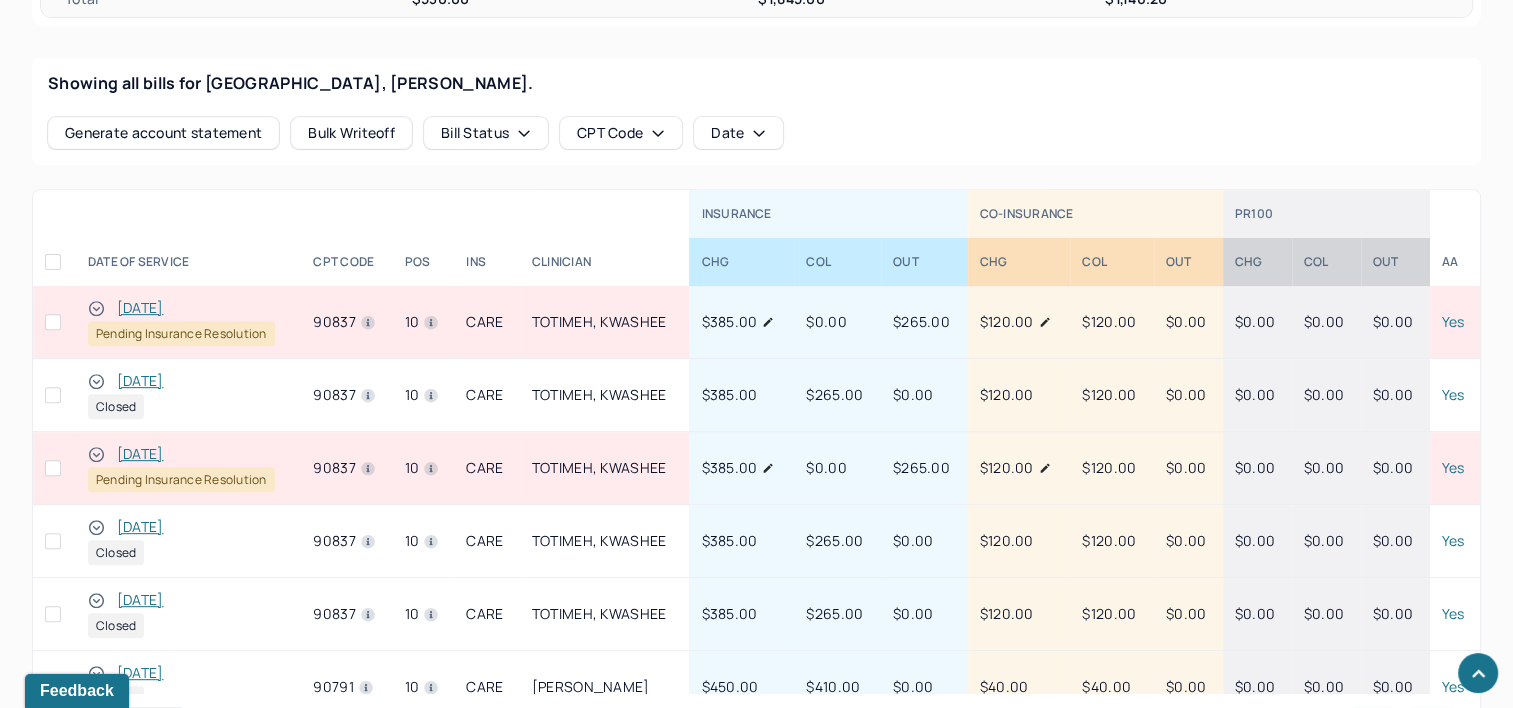 click on "[DATE]" at bounding box center (140, 454) 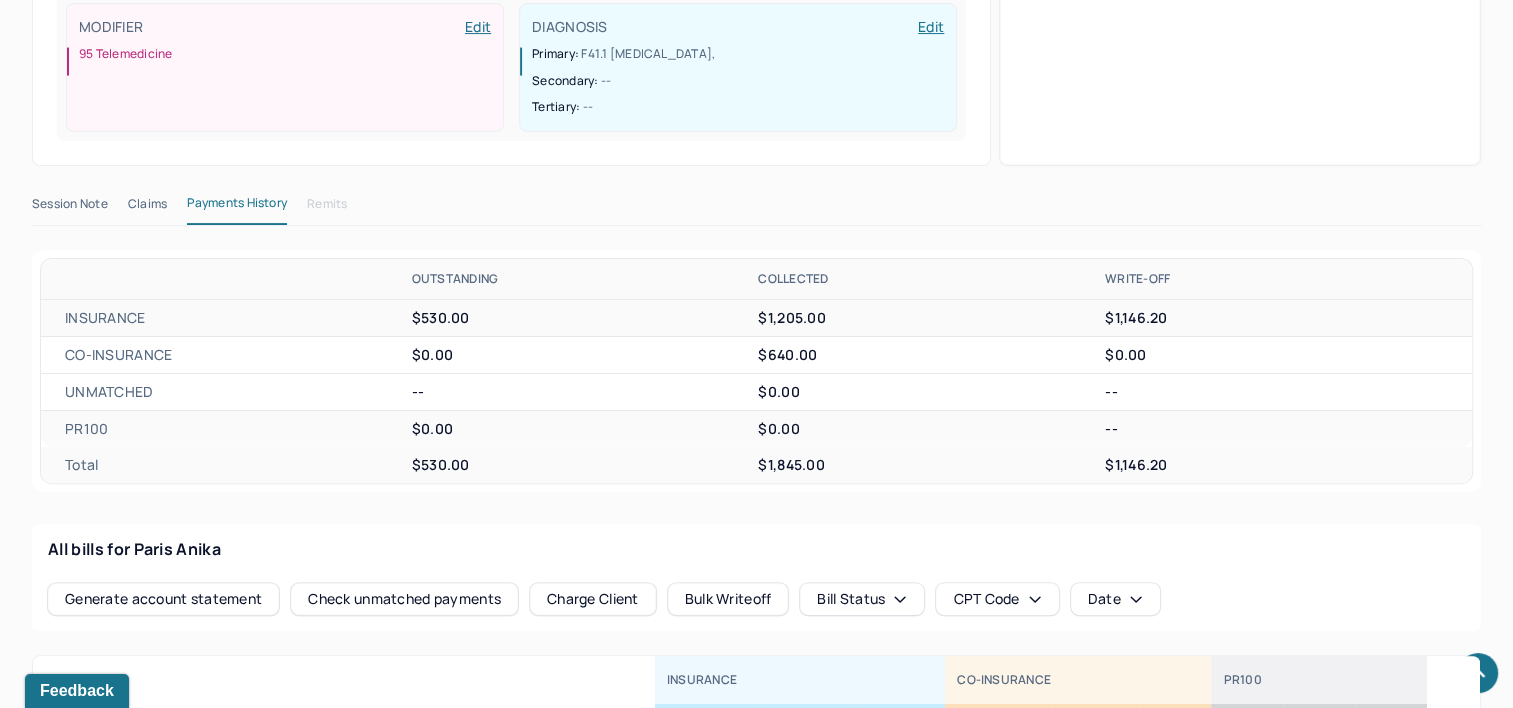 scroll, scrollTop: 511, scrollLeft: 0, axis: vertical 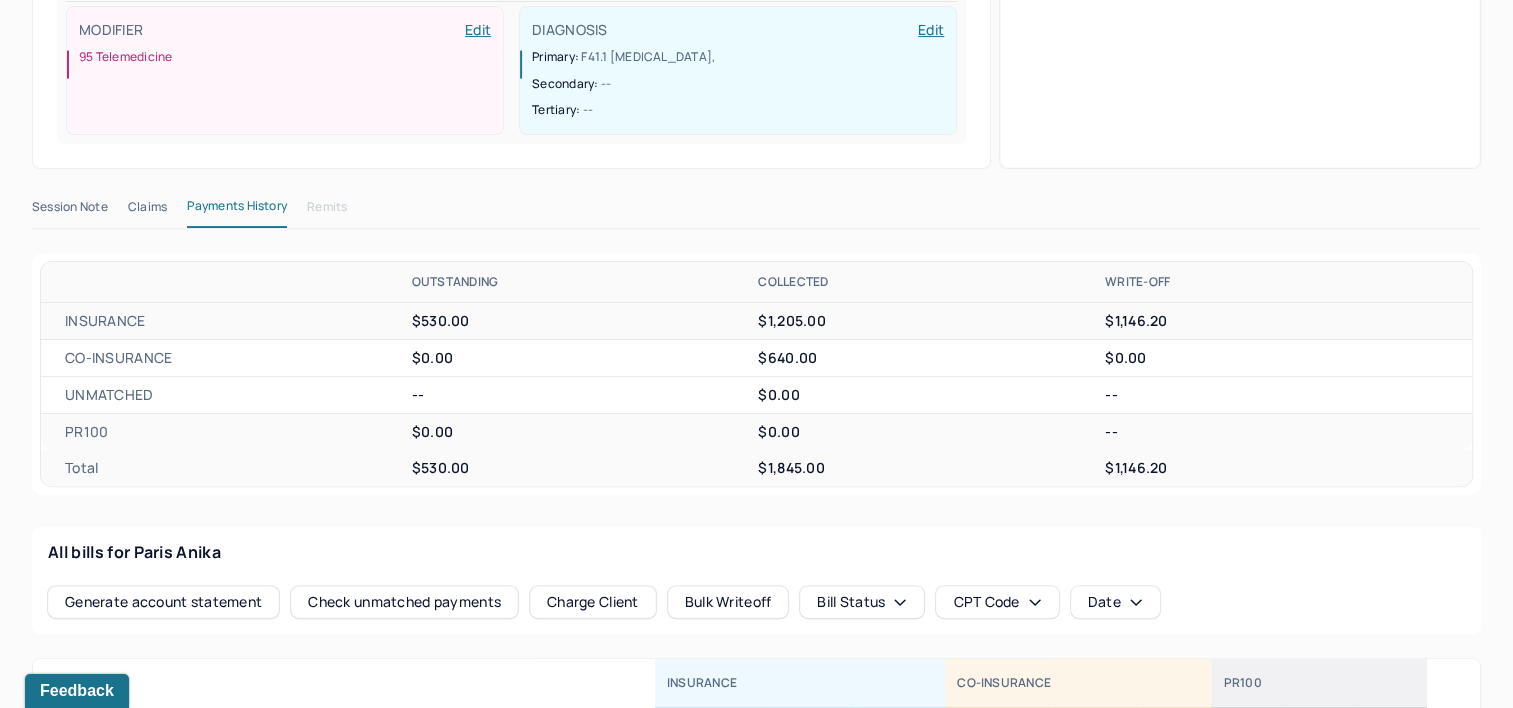 click on "Claims" at bounding box center [147, 211] 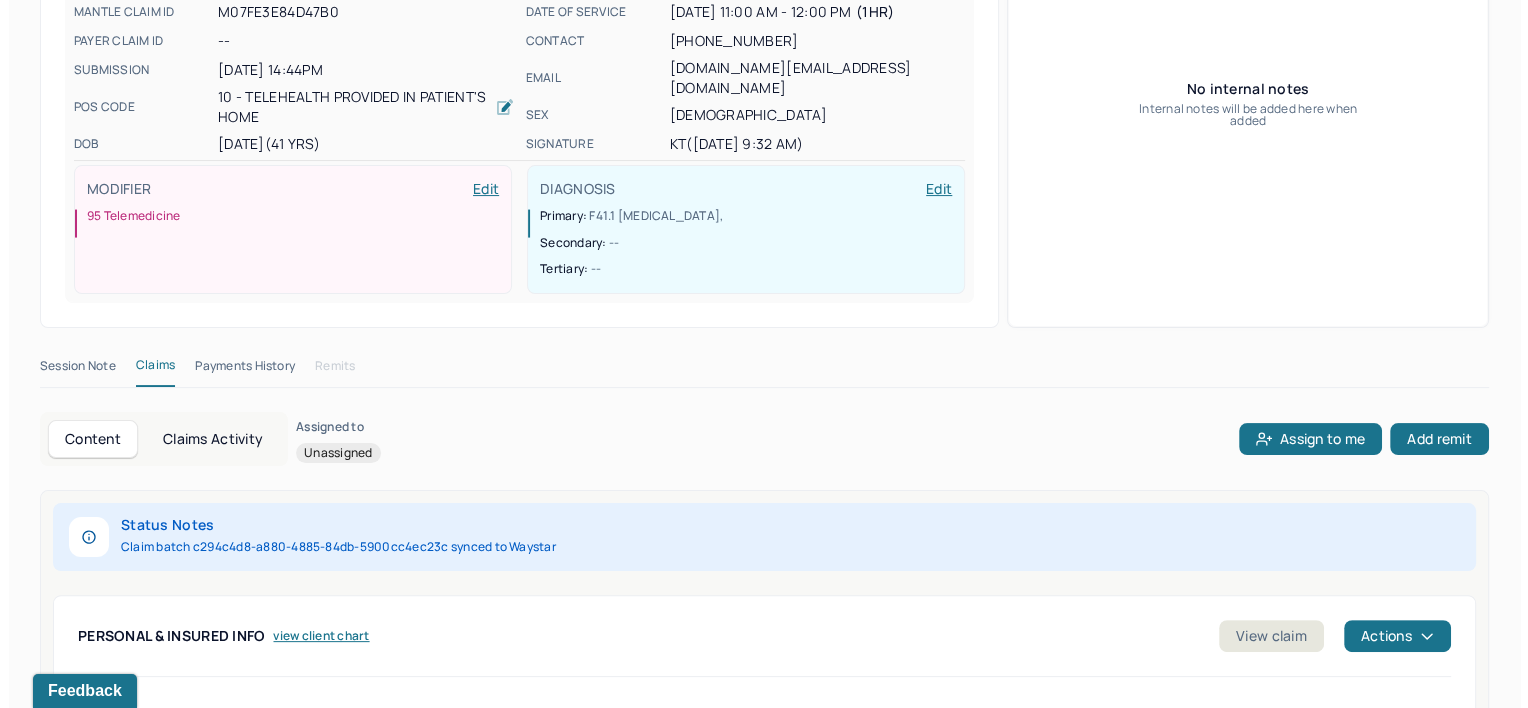scroll, scrollTop: 11, scrollLeft: 0, axis: vertical 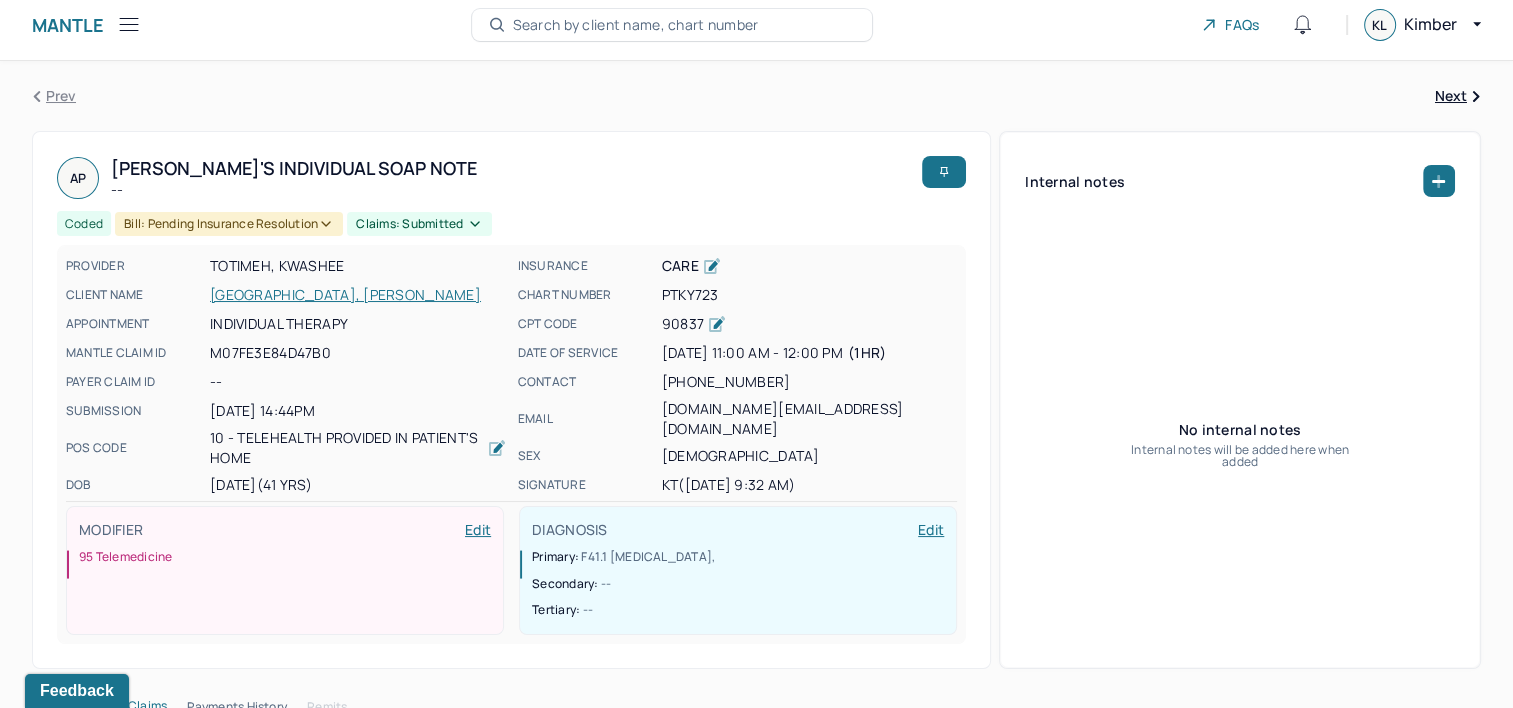 click on "Claims: submitted" at bounding box center [419, 224] 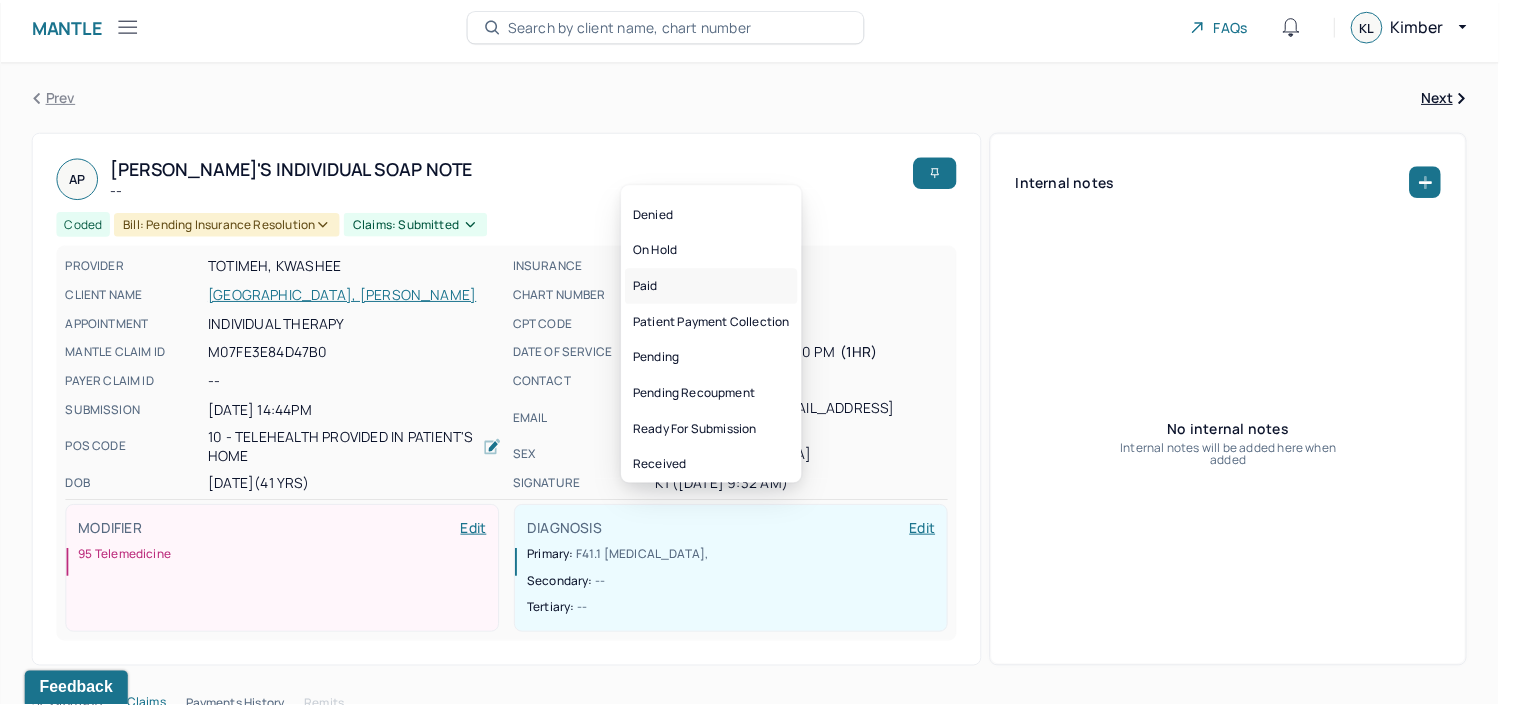 scroll, scrollTop: 176, scrollLeft: 0, axis: vertical 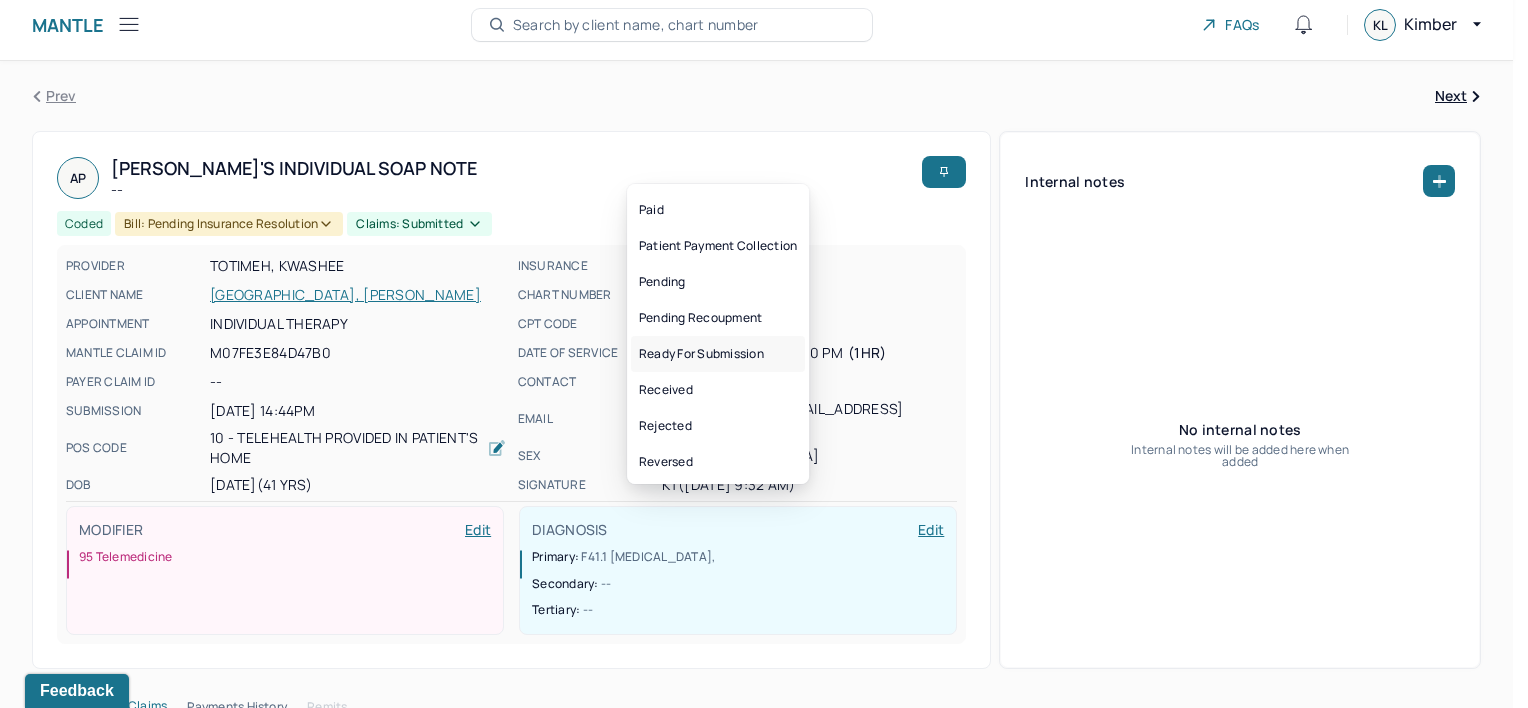 click on "Ready for submission" at bounding box center [718, 354] 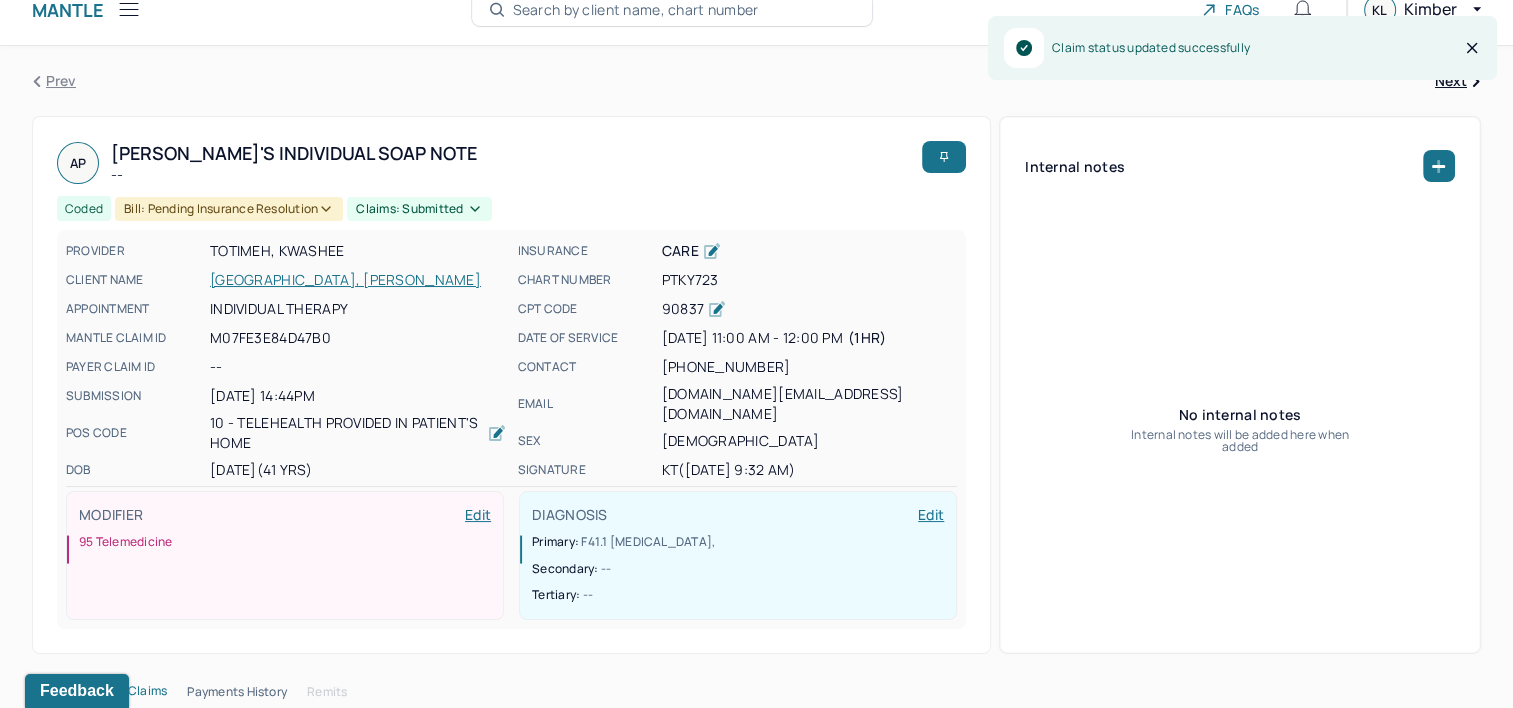 scroll, scrollTop: 411, scrollLeft: 0, axis: vertical 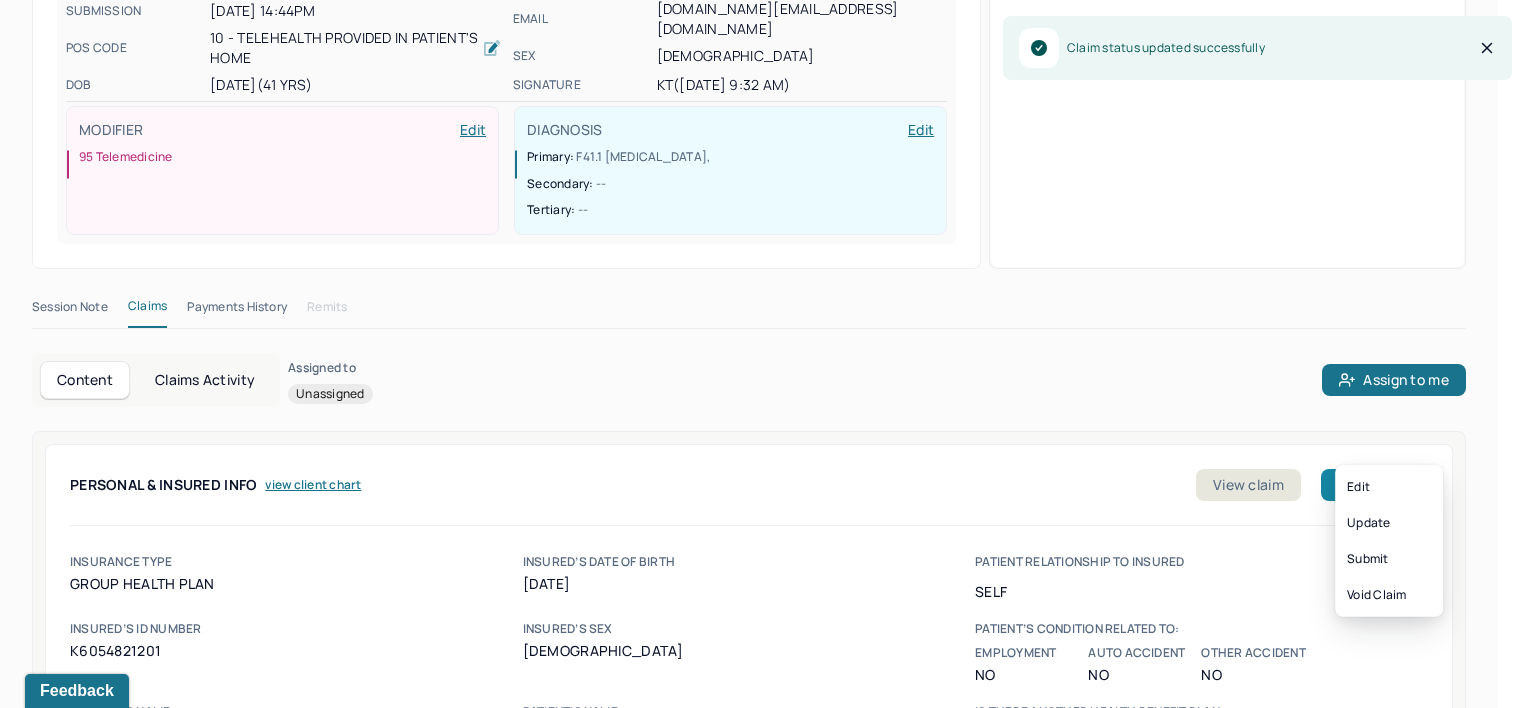 click 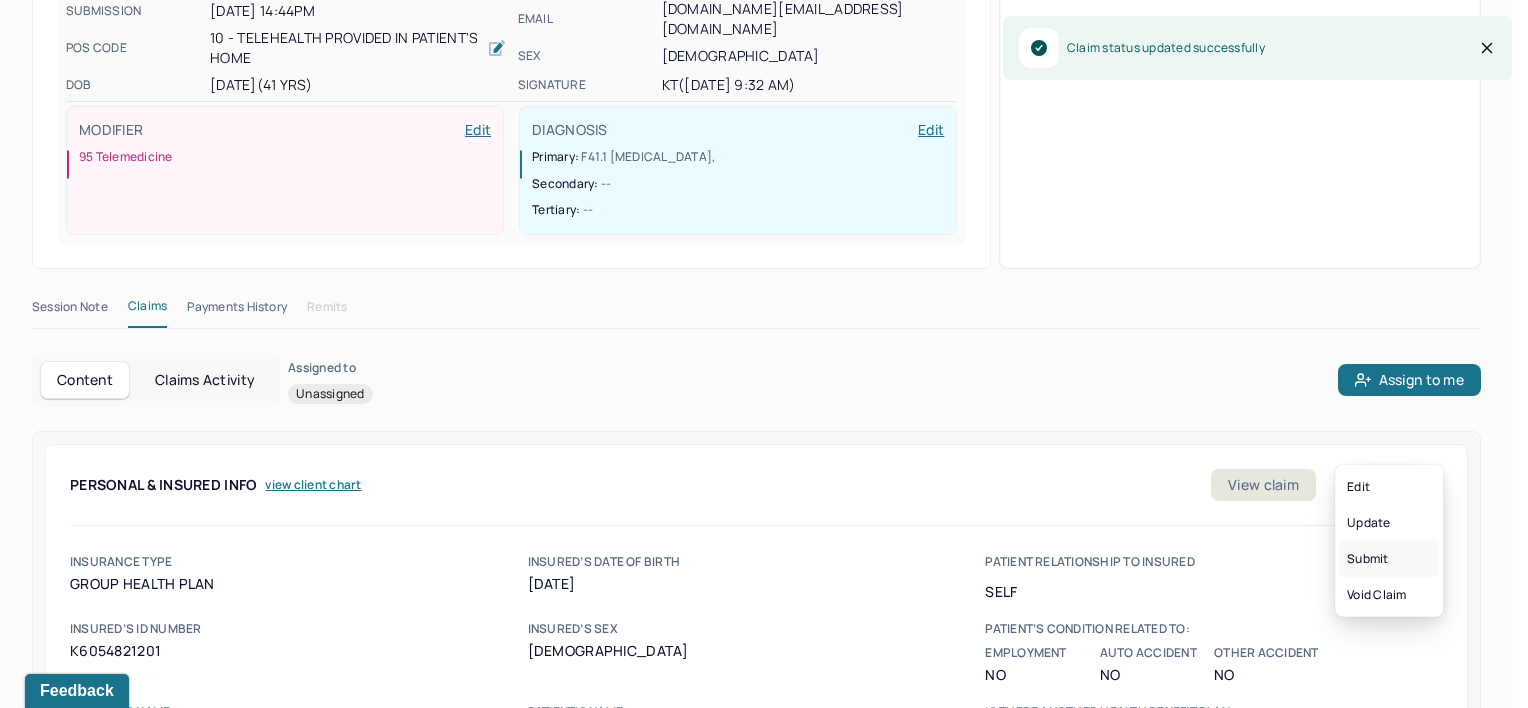 click on "Submit" at bounding box center [1389, 559] 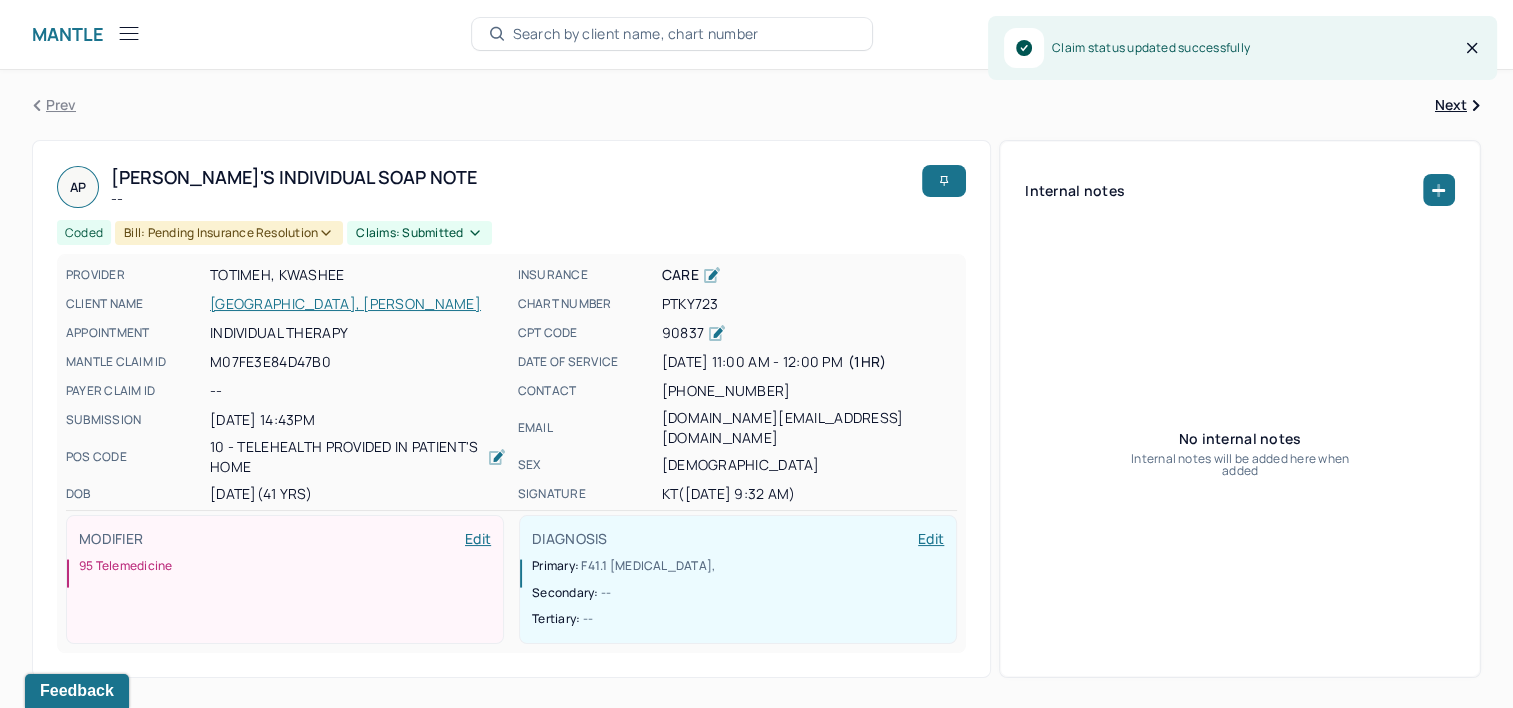 scroll, scrollTop: 0, scrollLeft: 0, axis: both 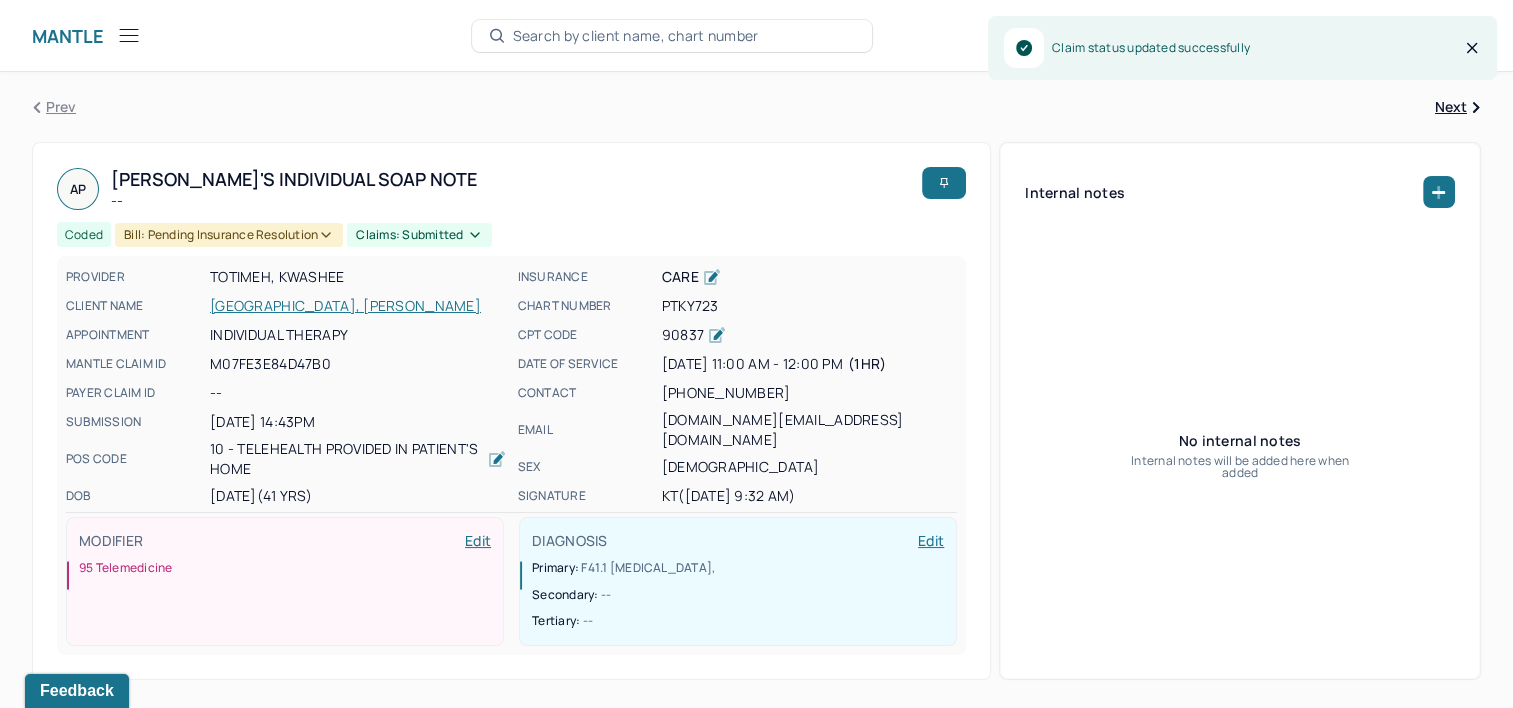 click 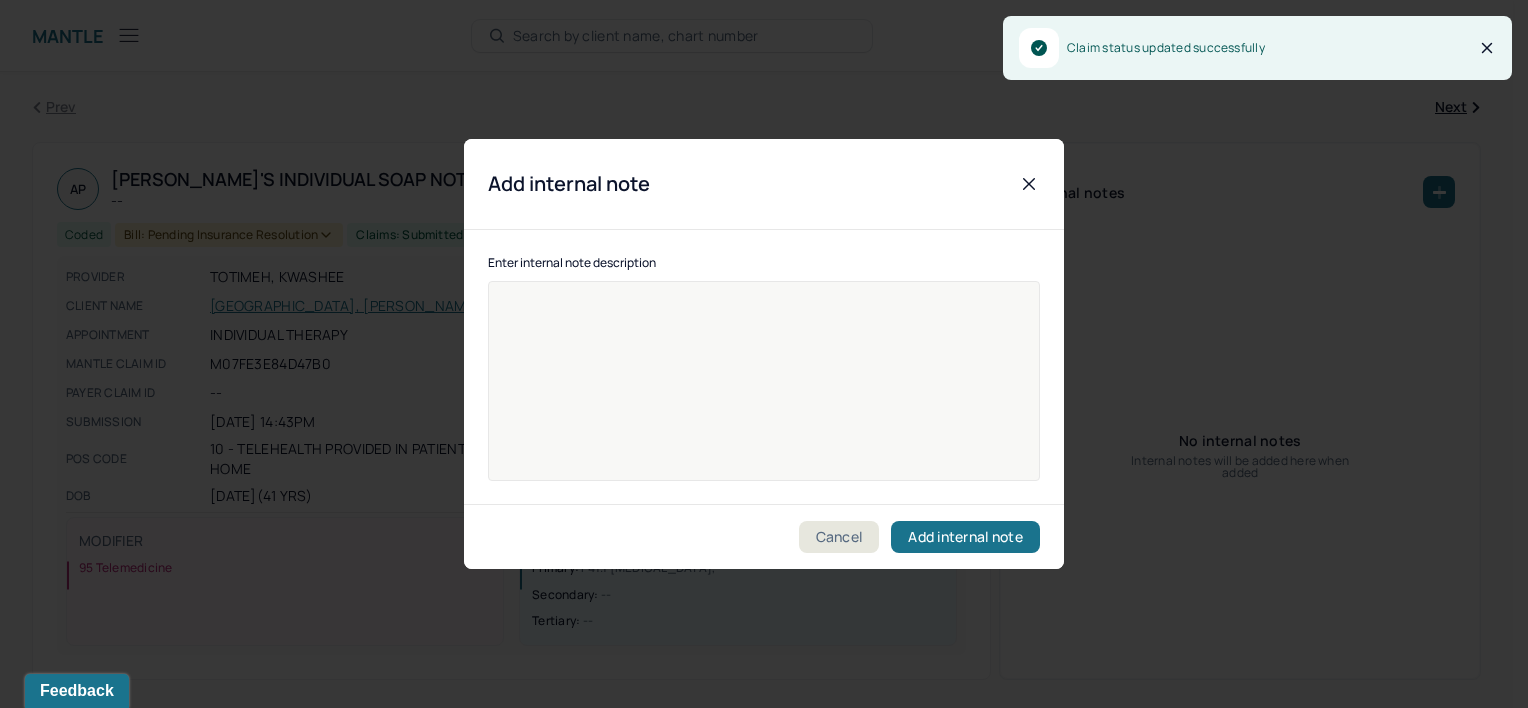 click at bounding box center (764, 394) 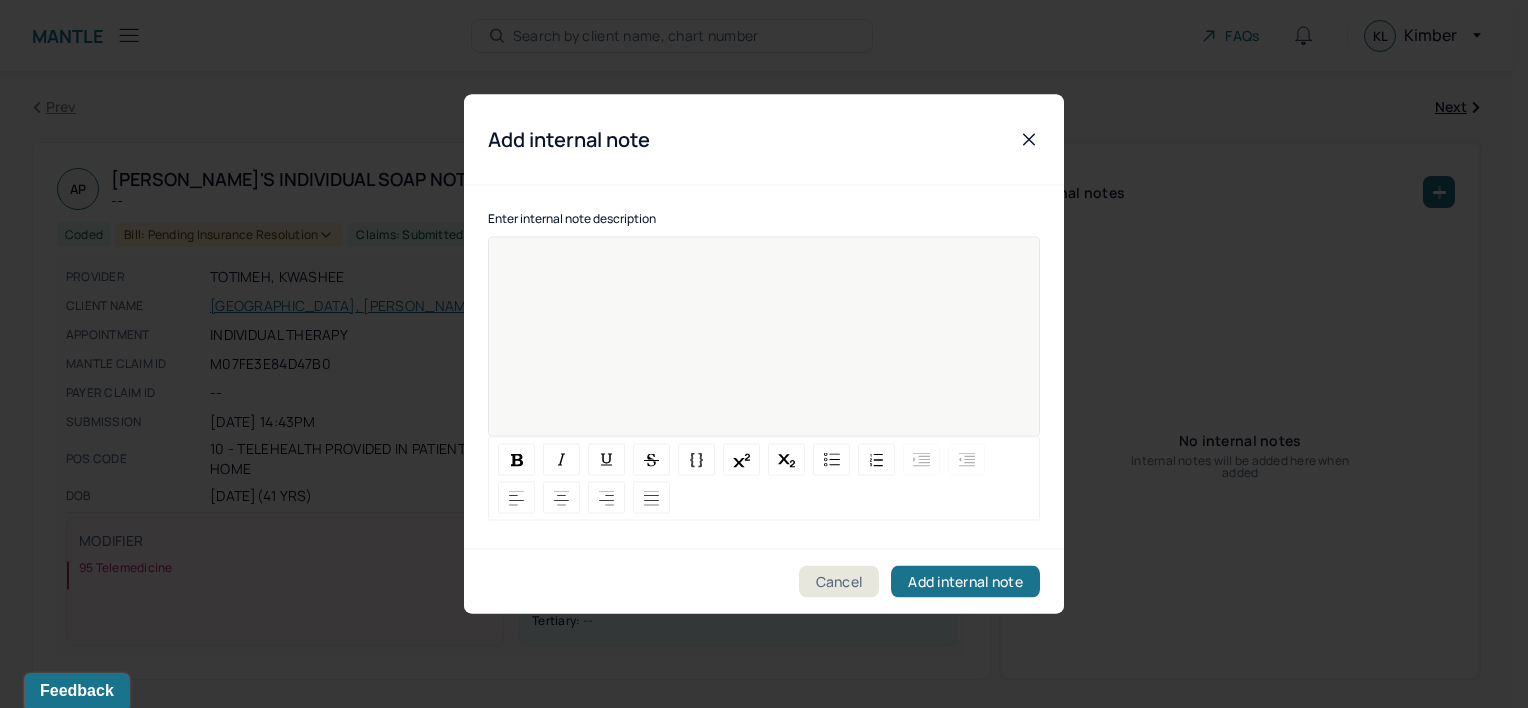 paste 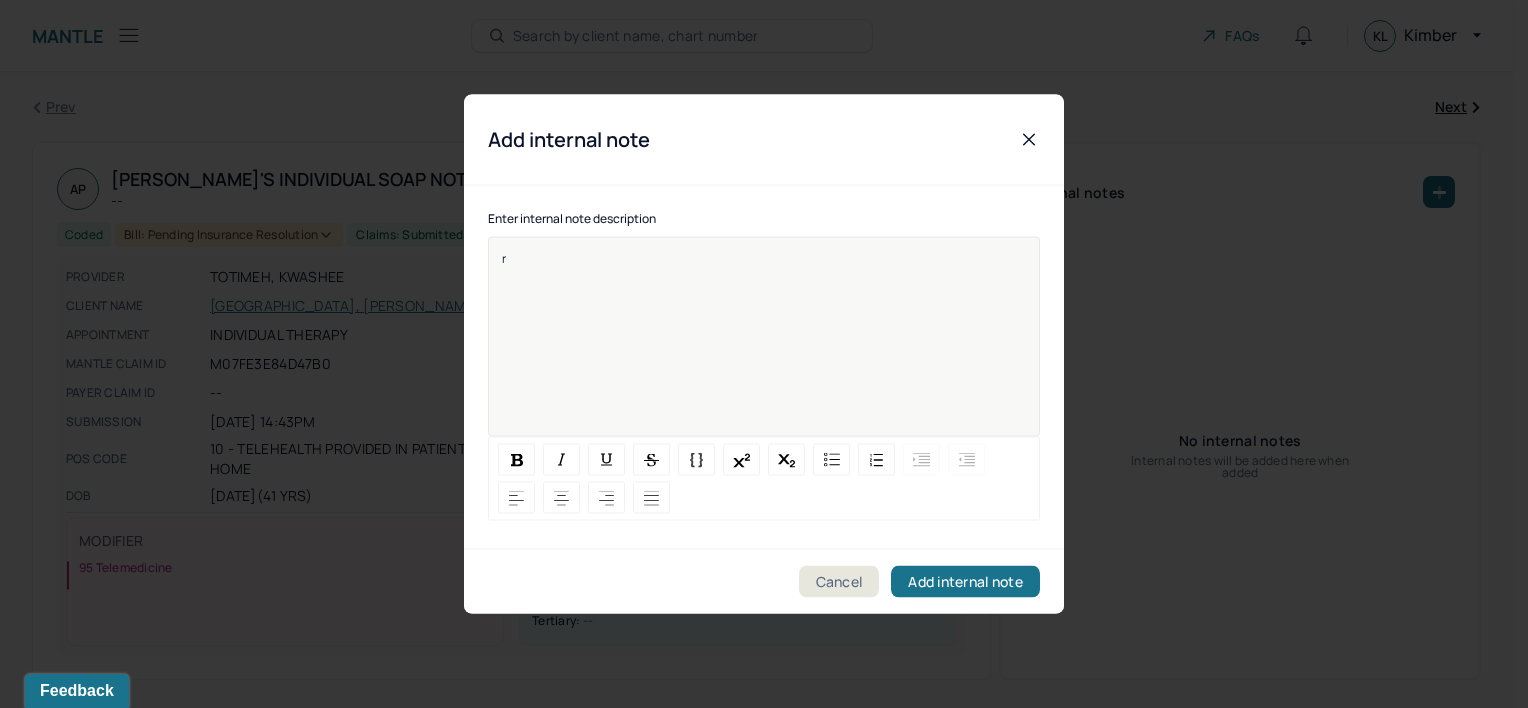 type 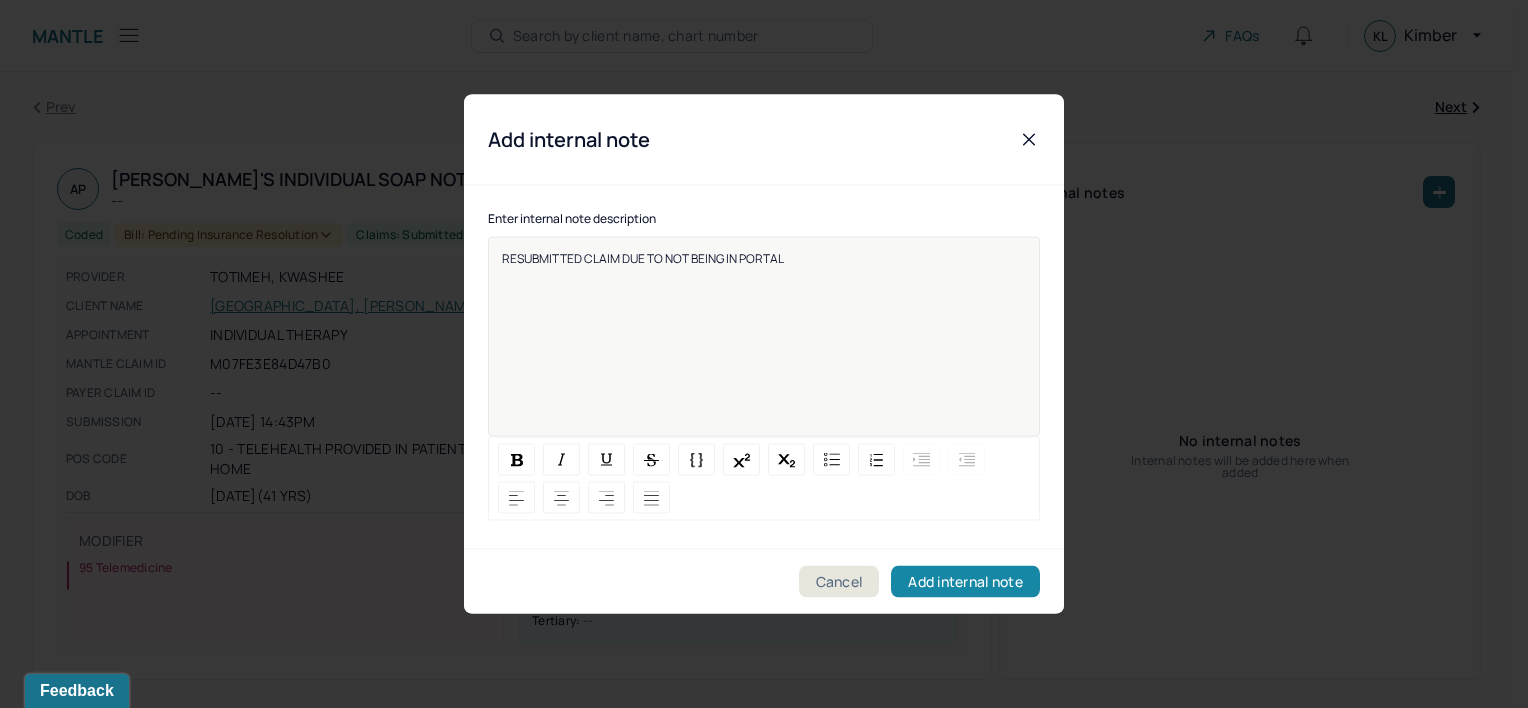 click on "Add internal note" at bounding box center (965, 582) 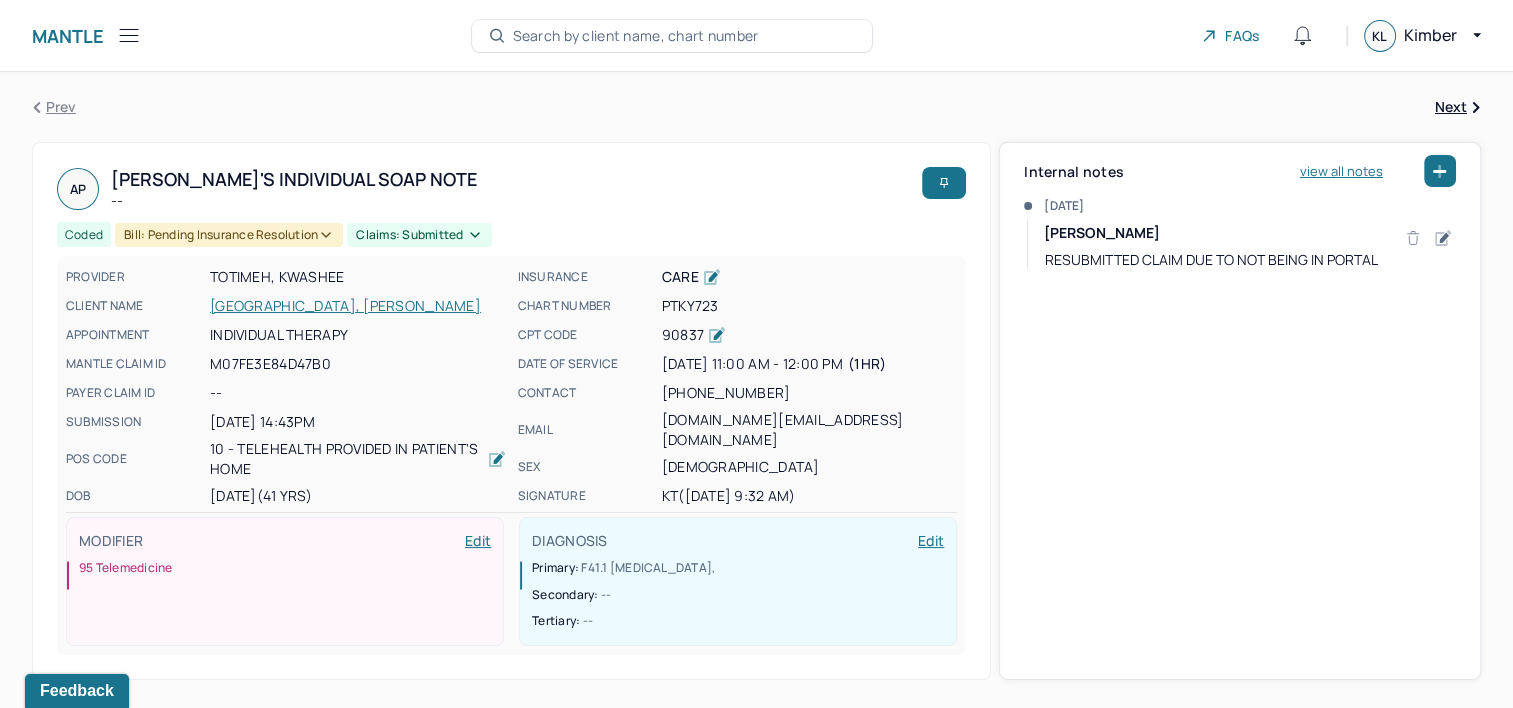 click on "[GEOGRAPHIC_DATA], [PERSON_NAME]" at bounding box center (358, 306) 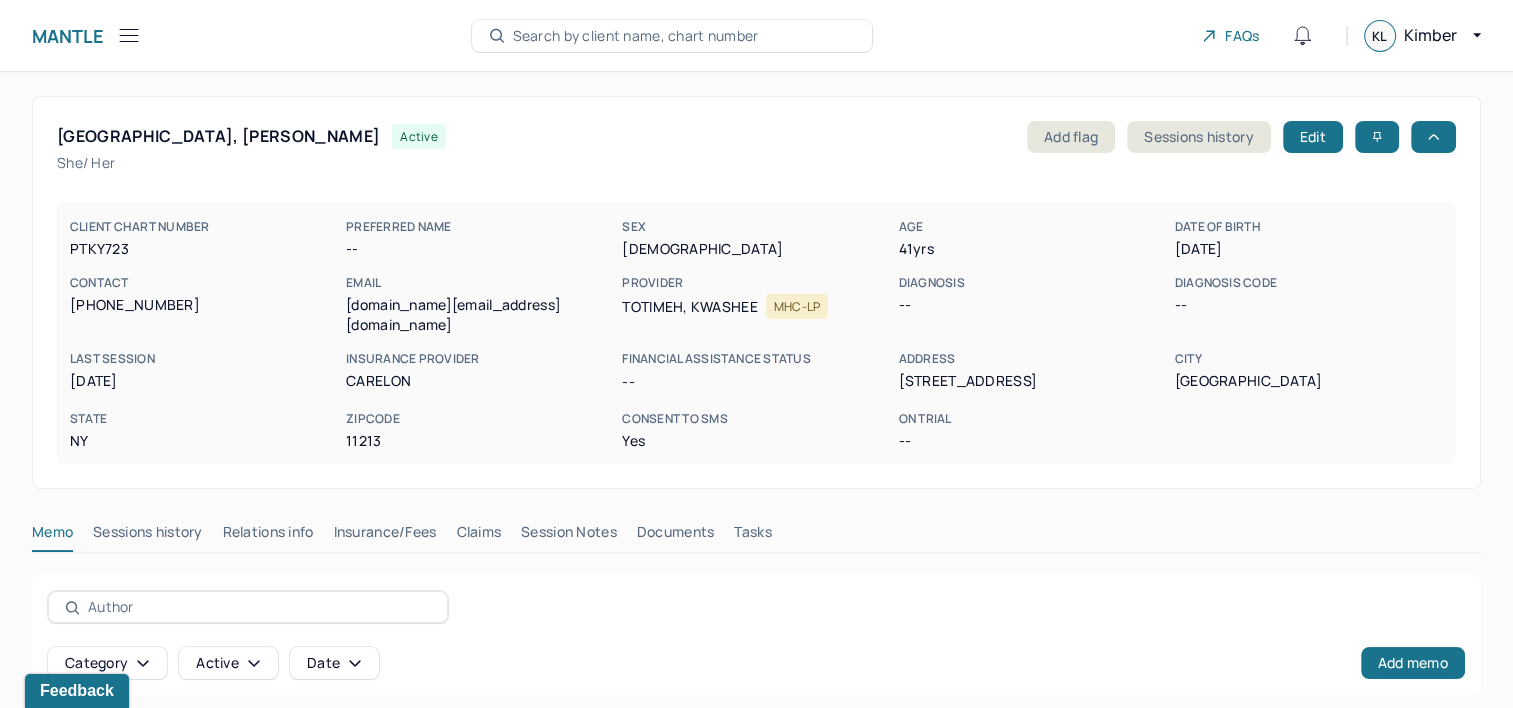 click on "Claims" at bounding box center [478, 536] 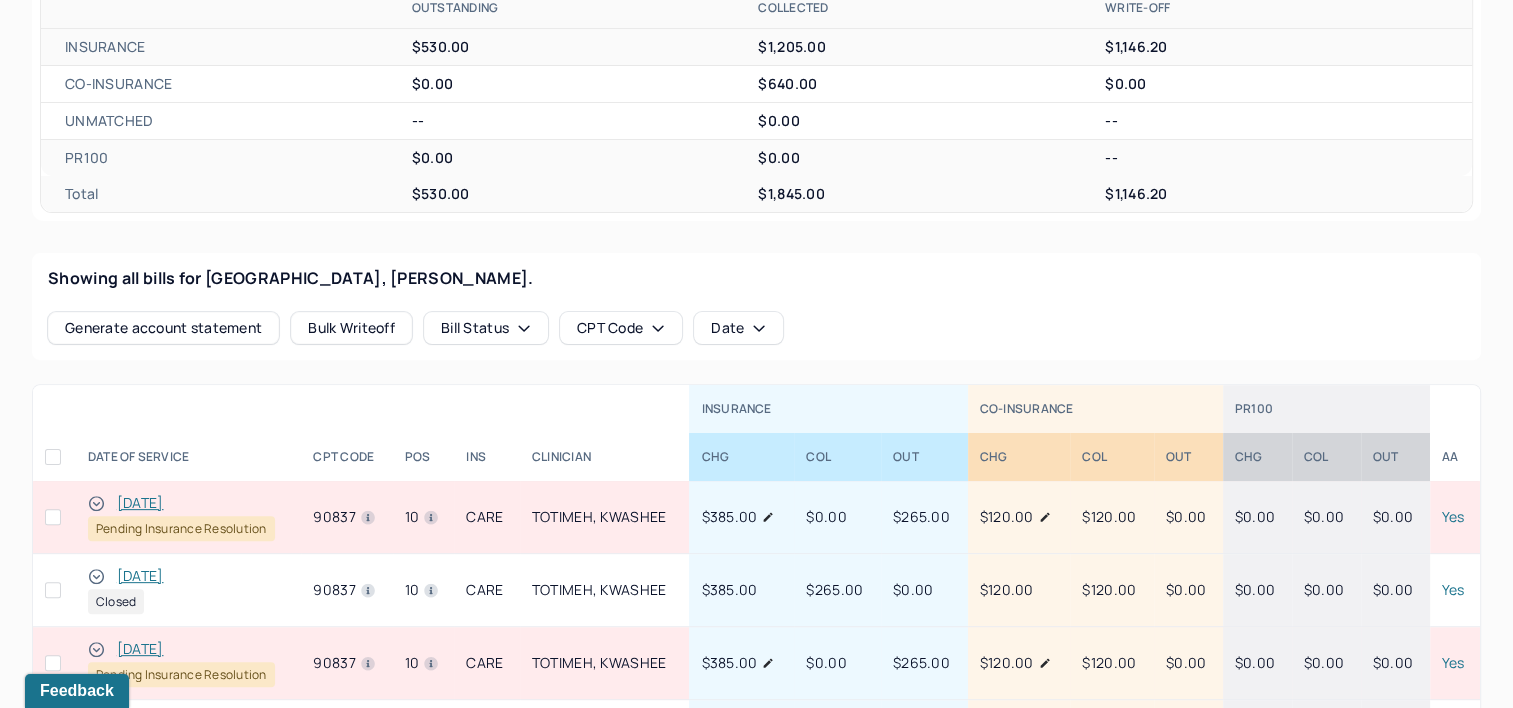 scroll, scrollTop: 600, scrollLeft: 0, axis: vertical 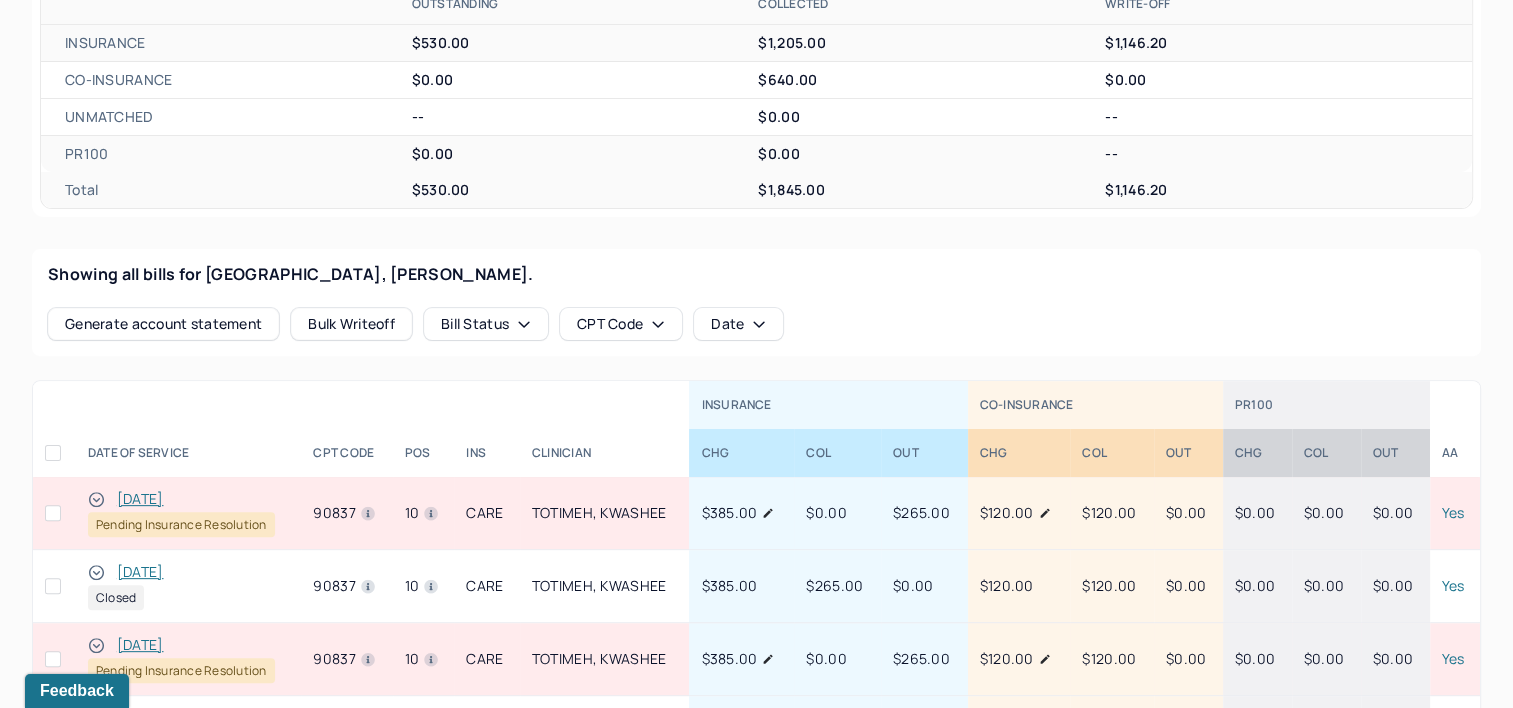 click on "[DATE]" at bounding box center (140, 499) 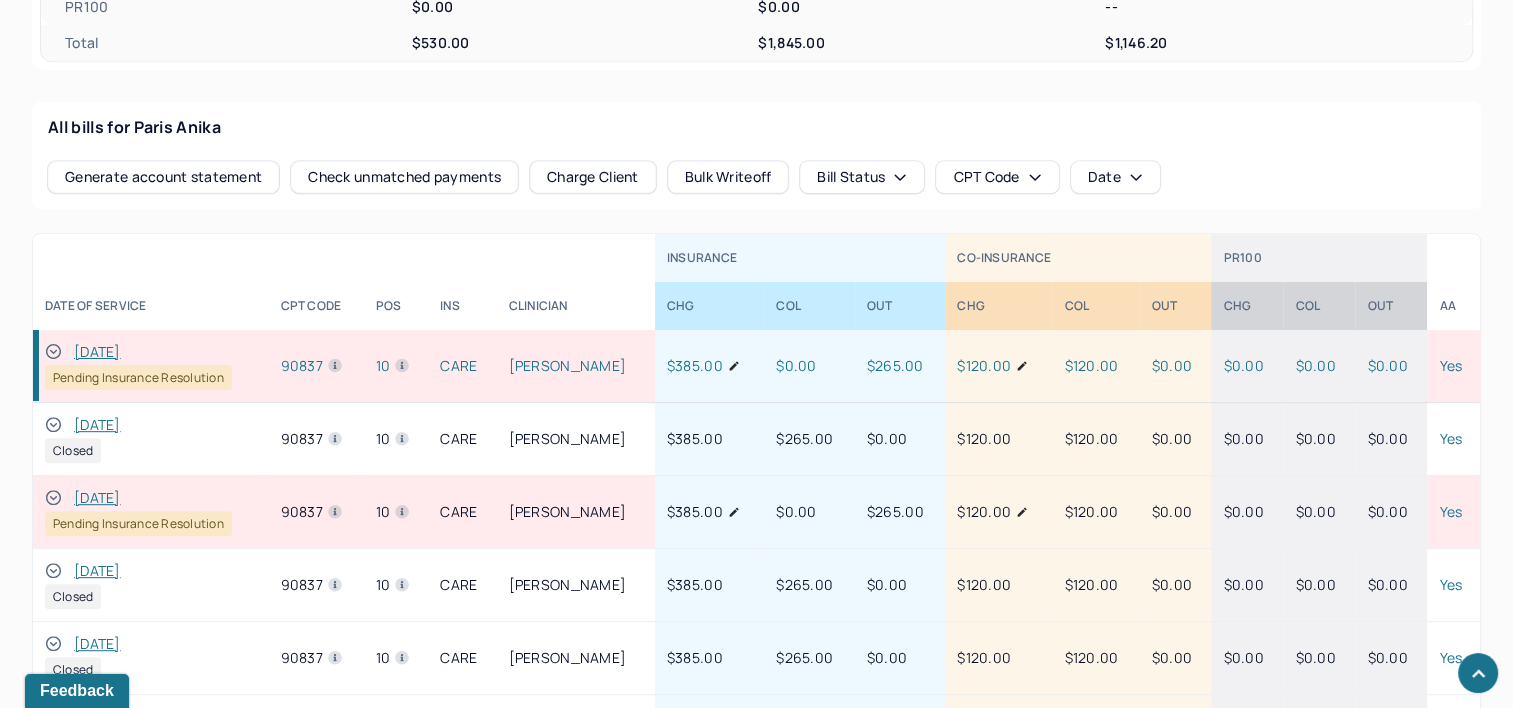 scroll, scrollTop: 500, scrollLeft: 0, axis: vertical 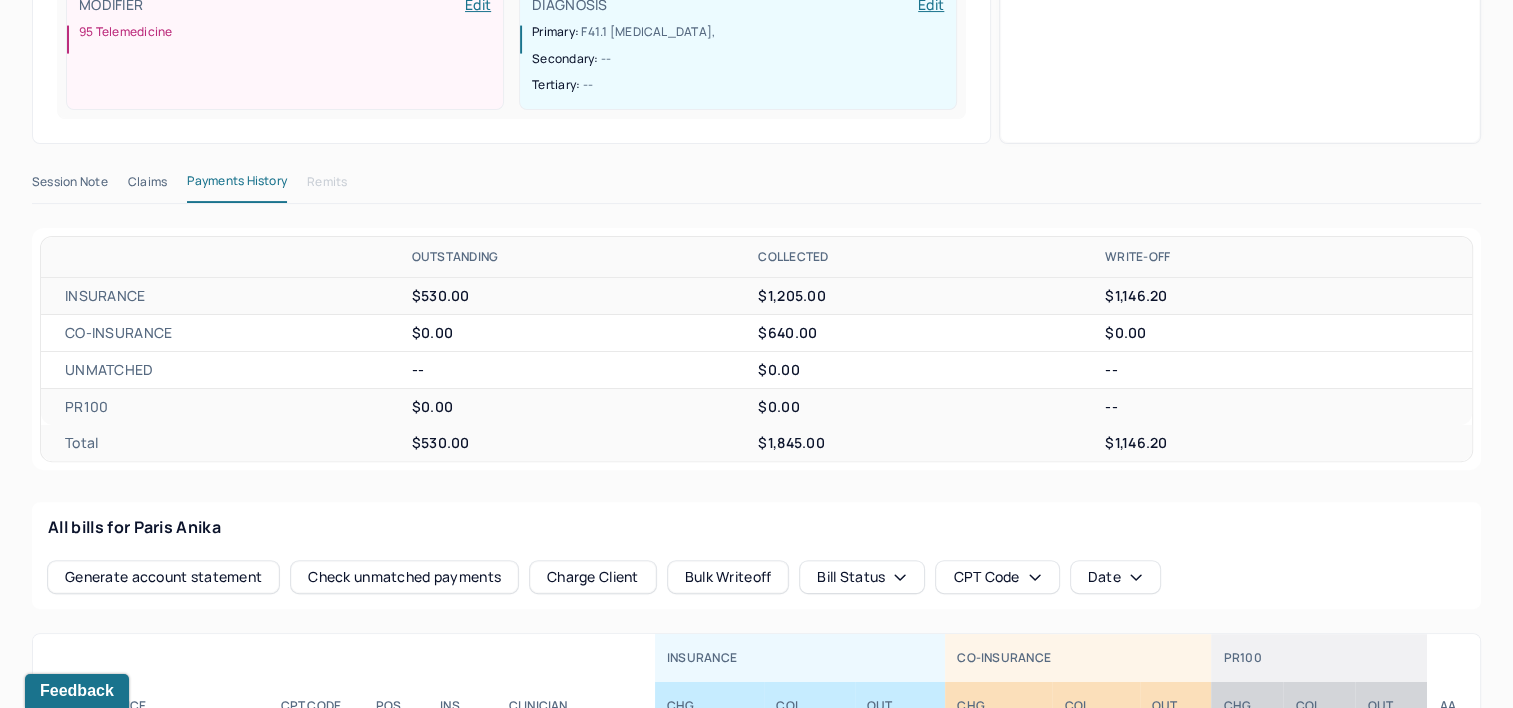 click on "Claims" at bounding box center (147, 186) 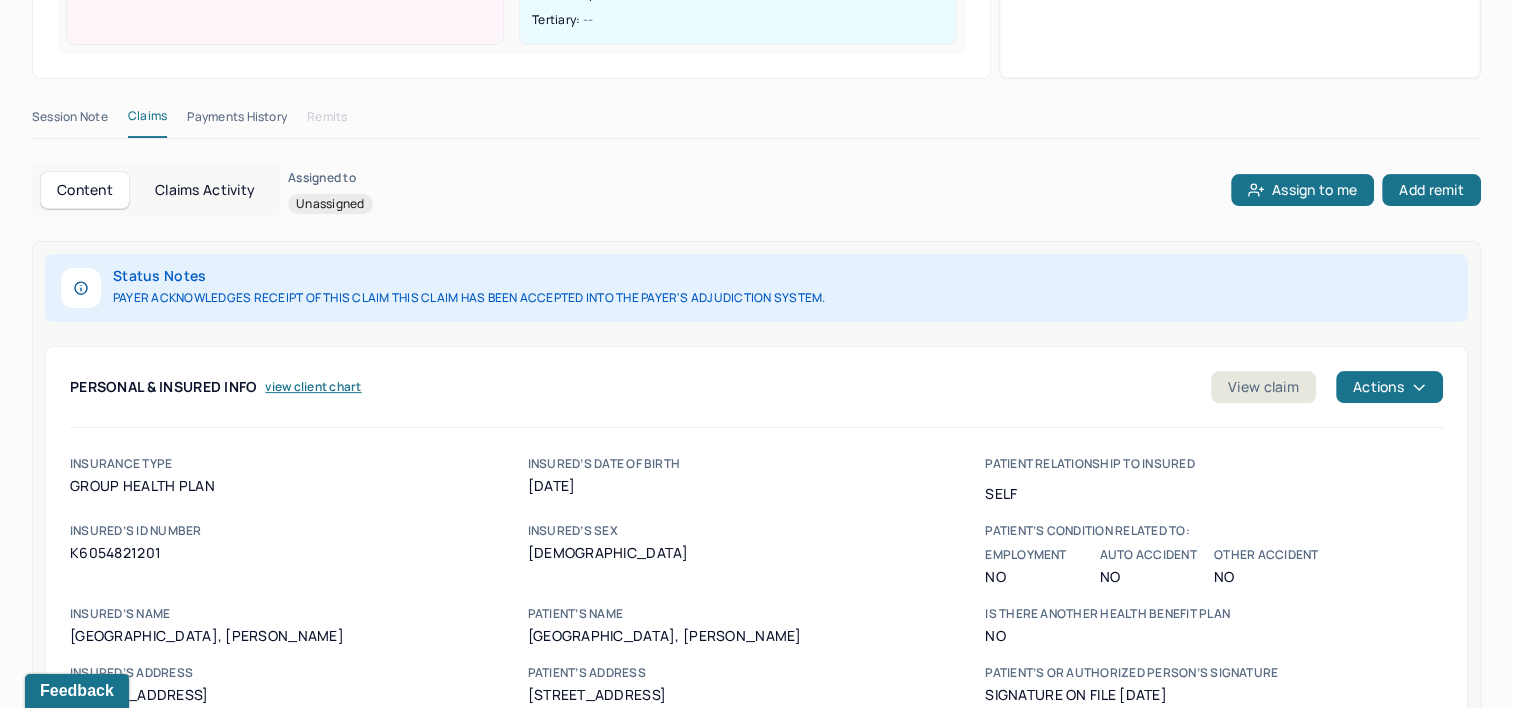 scroll, scrollTop: 600, scrollLeft: 0, axis: vertical 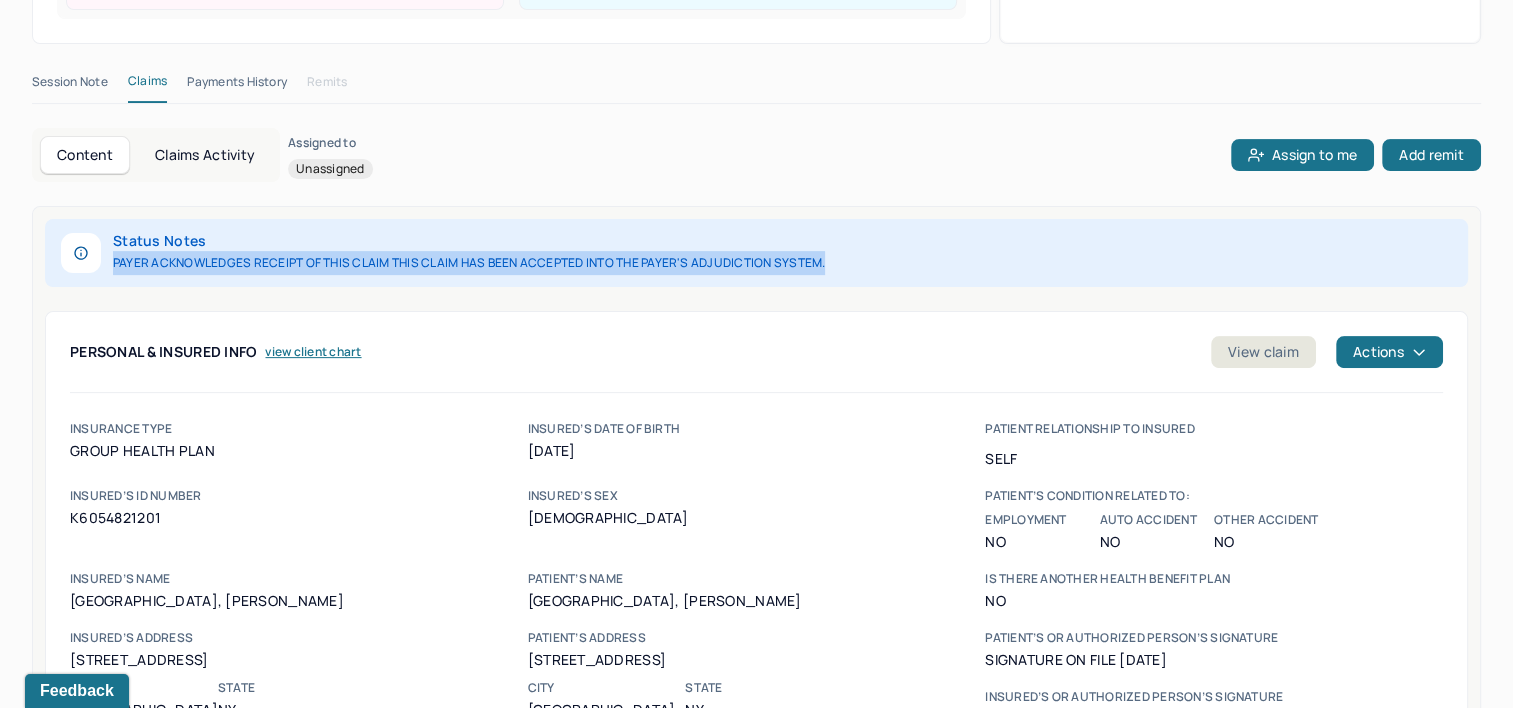 drag, startPoint x: 140, startPoint y: 260, endPoint x: 828, endPoint y: 256, distance: 688.01166 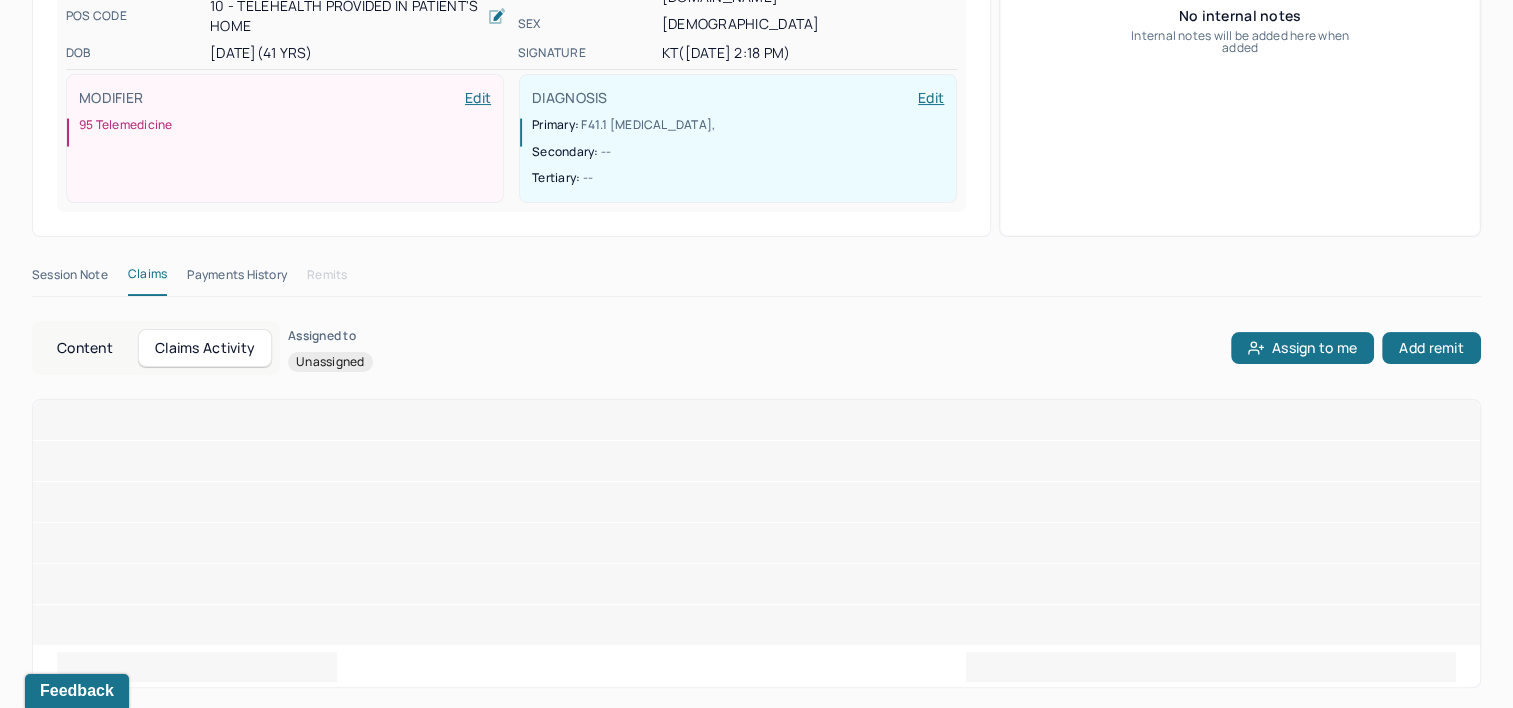 scroll, scrollTop: 526, scrollLeft: 0, axis: vertical 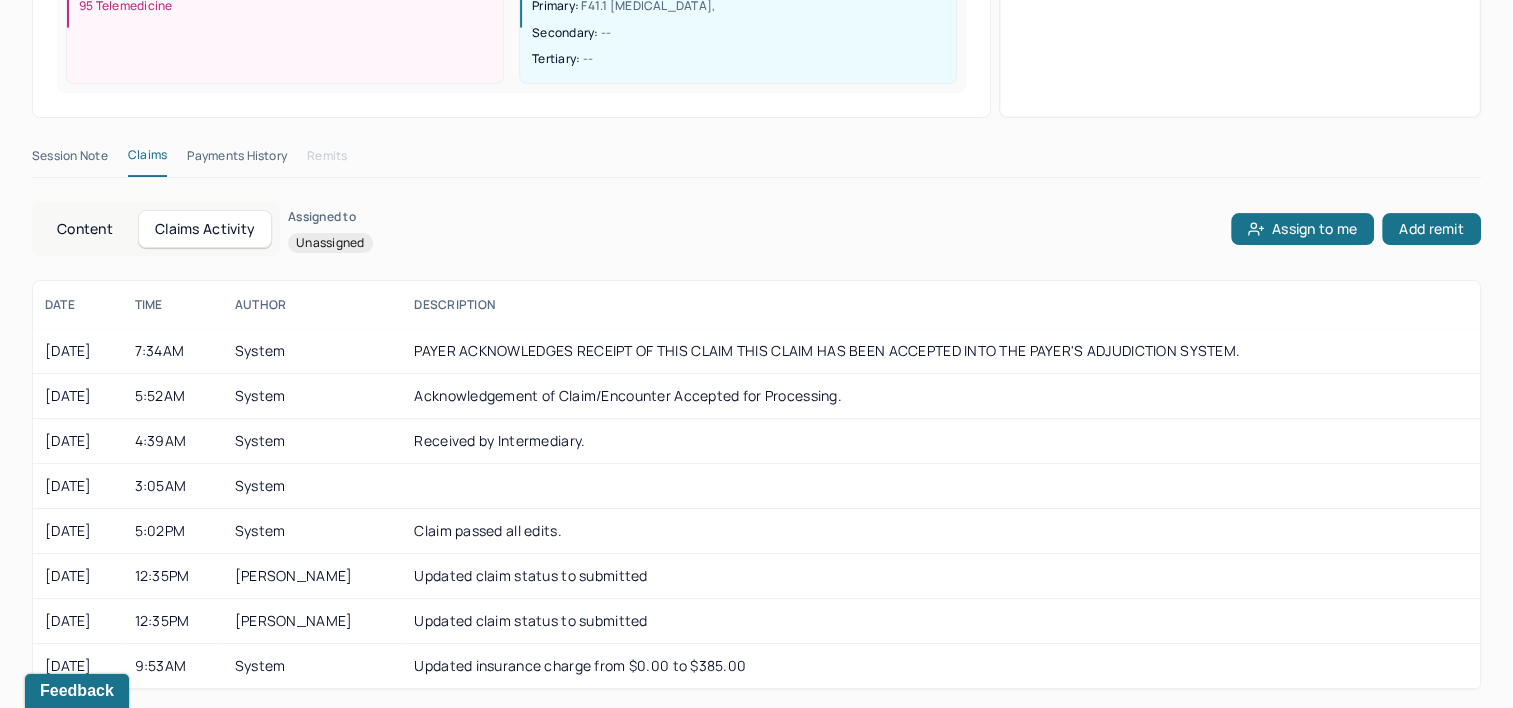type 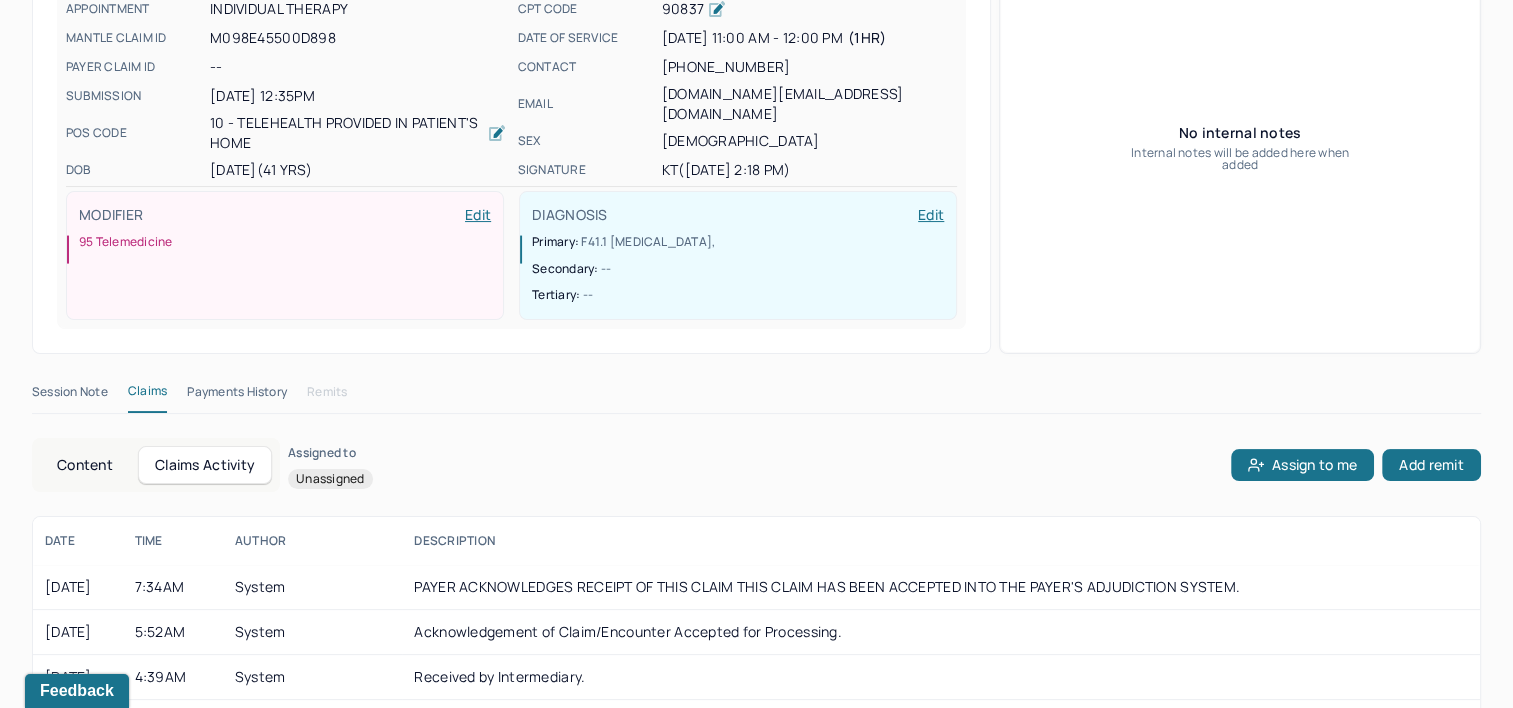 scroll, scrollTop: 326, scrollLeft: 0, axis: vertical 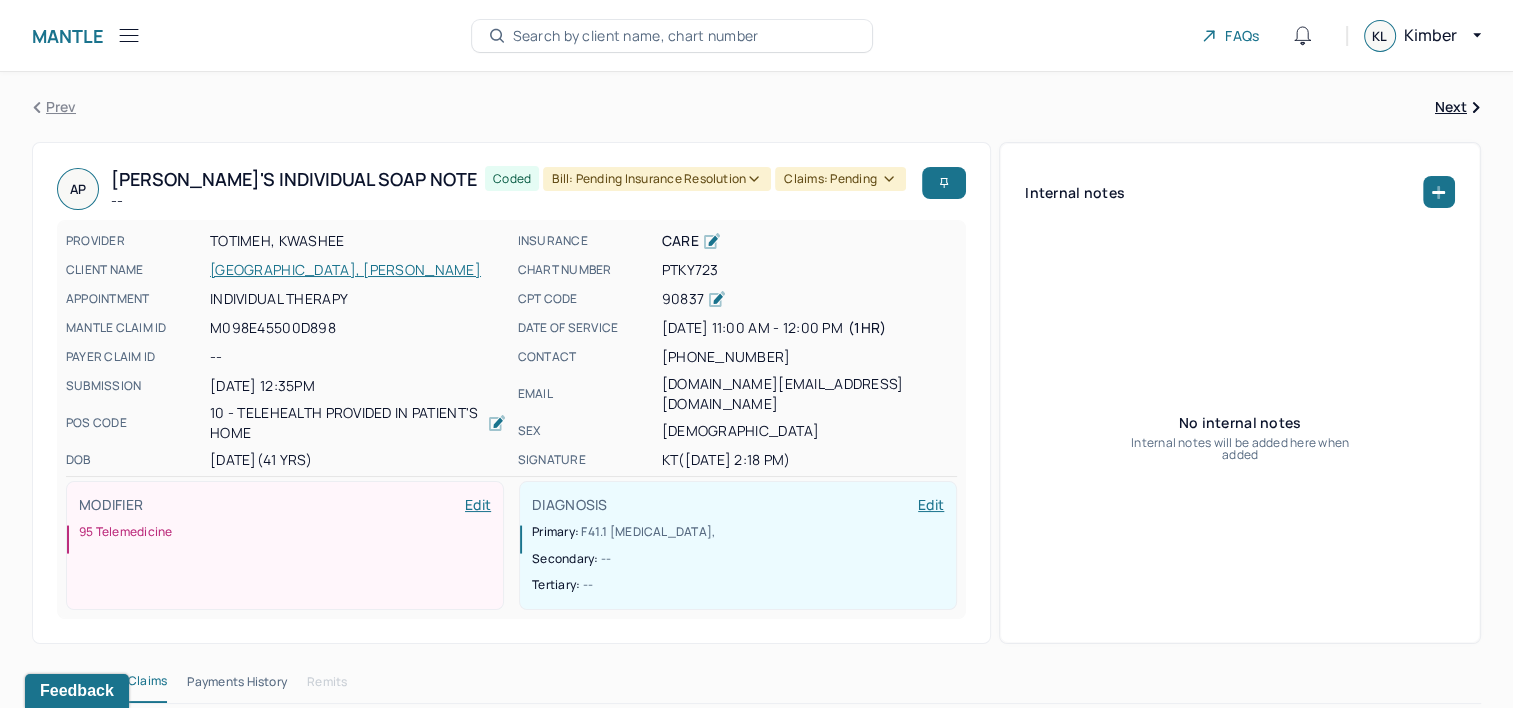 click on "Search by client name, chart number" at bounding box center (636, 36) 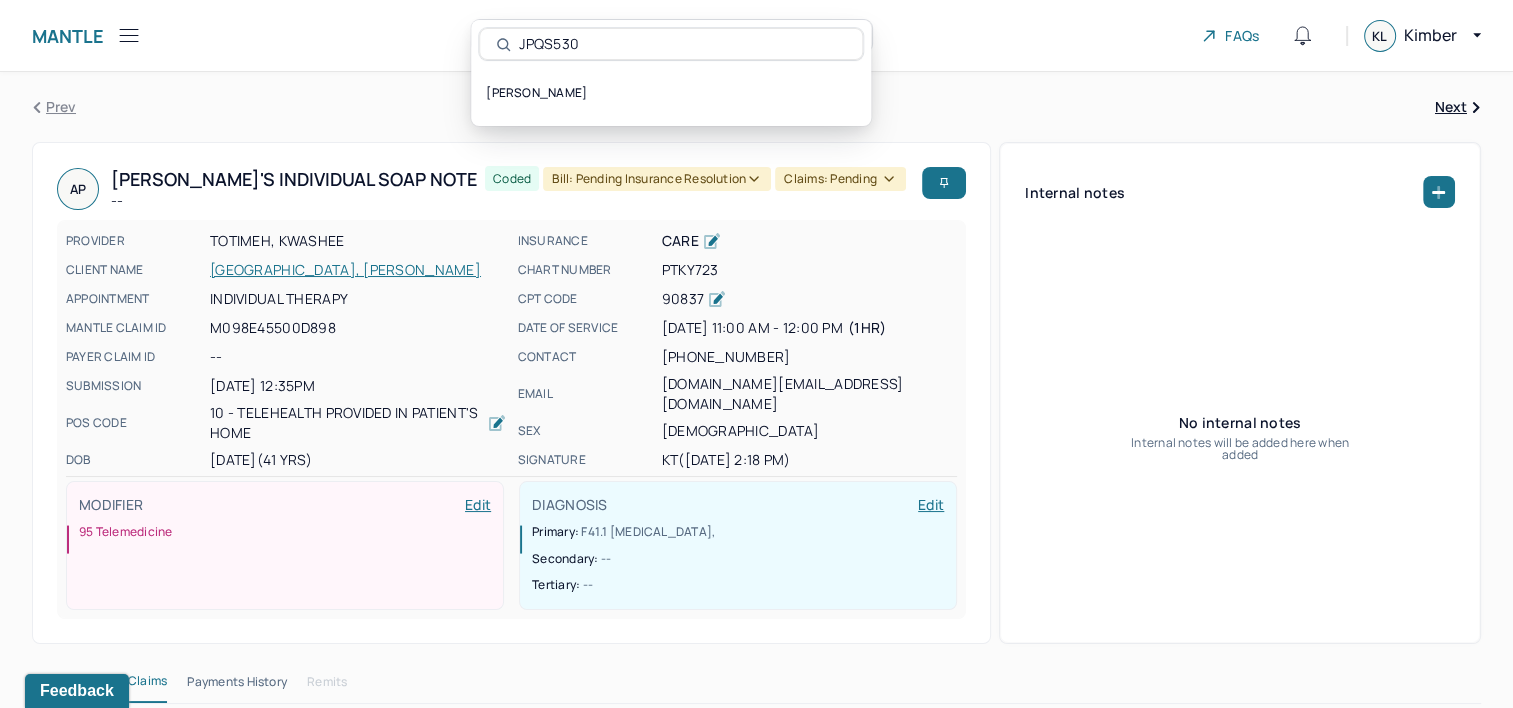 type on "JPQS530" 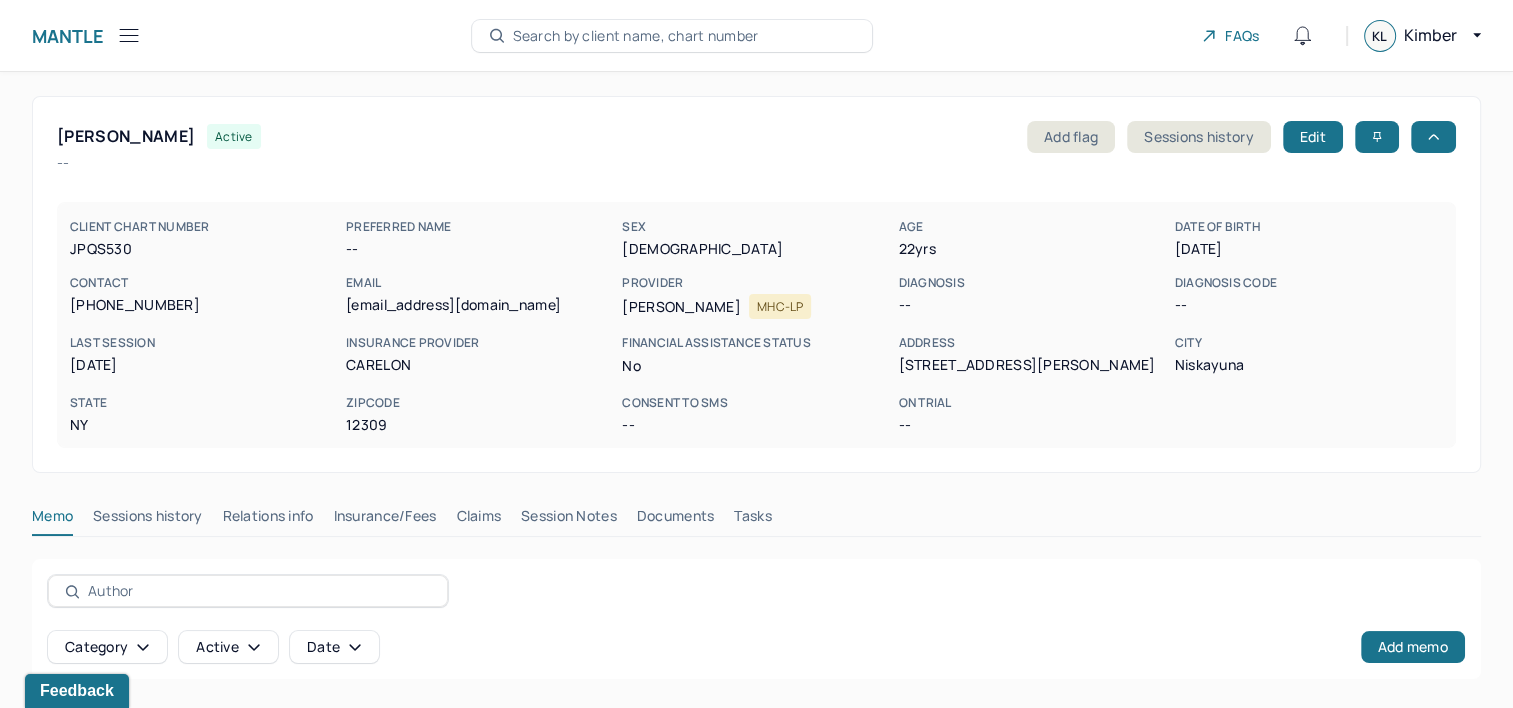 click on "Claims" at bounding box center [478, 520] 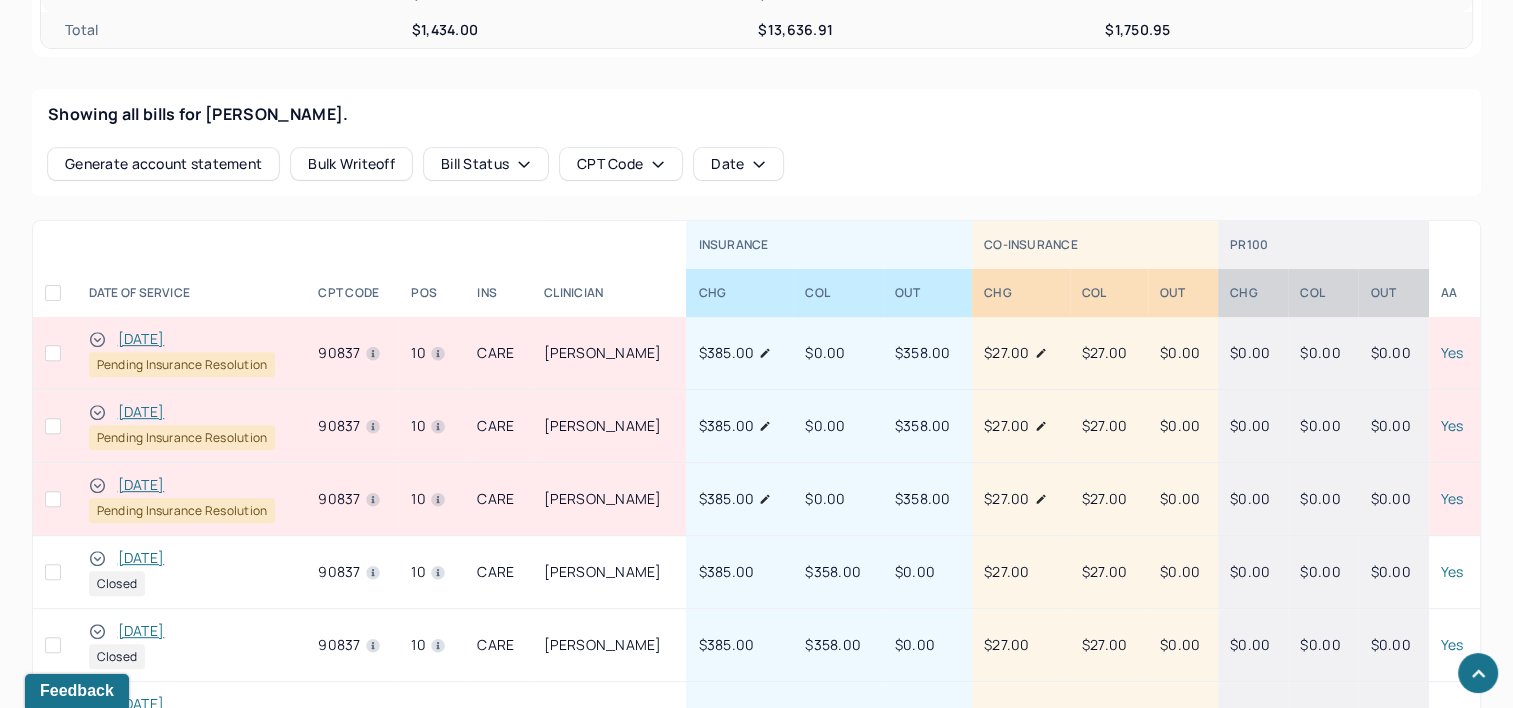scroll, scrollTop: 1000, scrollLeft: 0, axis: vertical 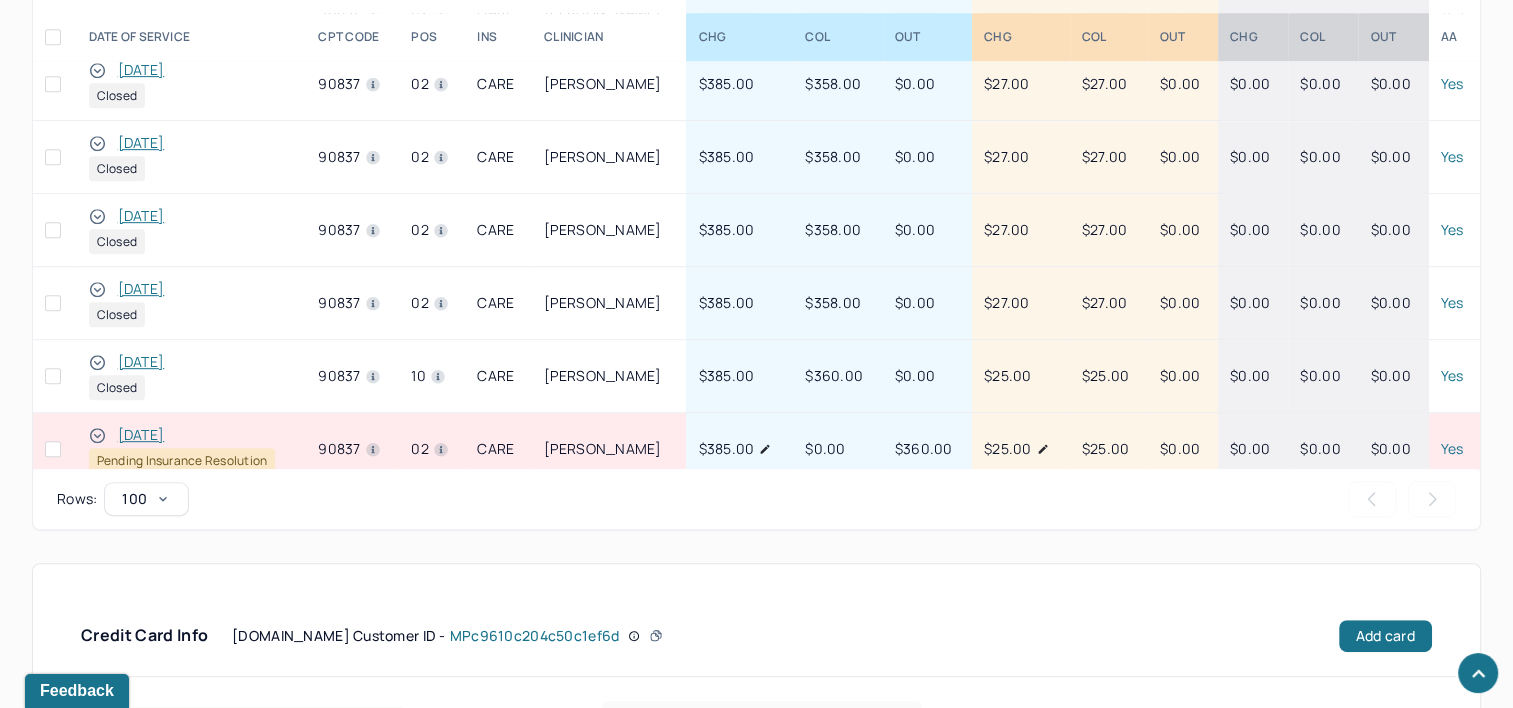 click on "[DATE]" at bounding box center [141, 435] 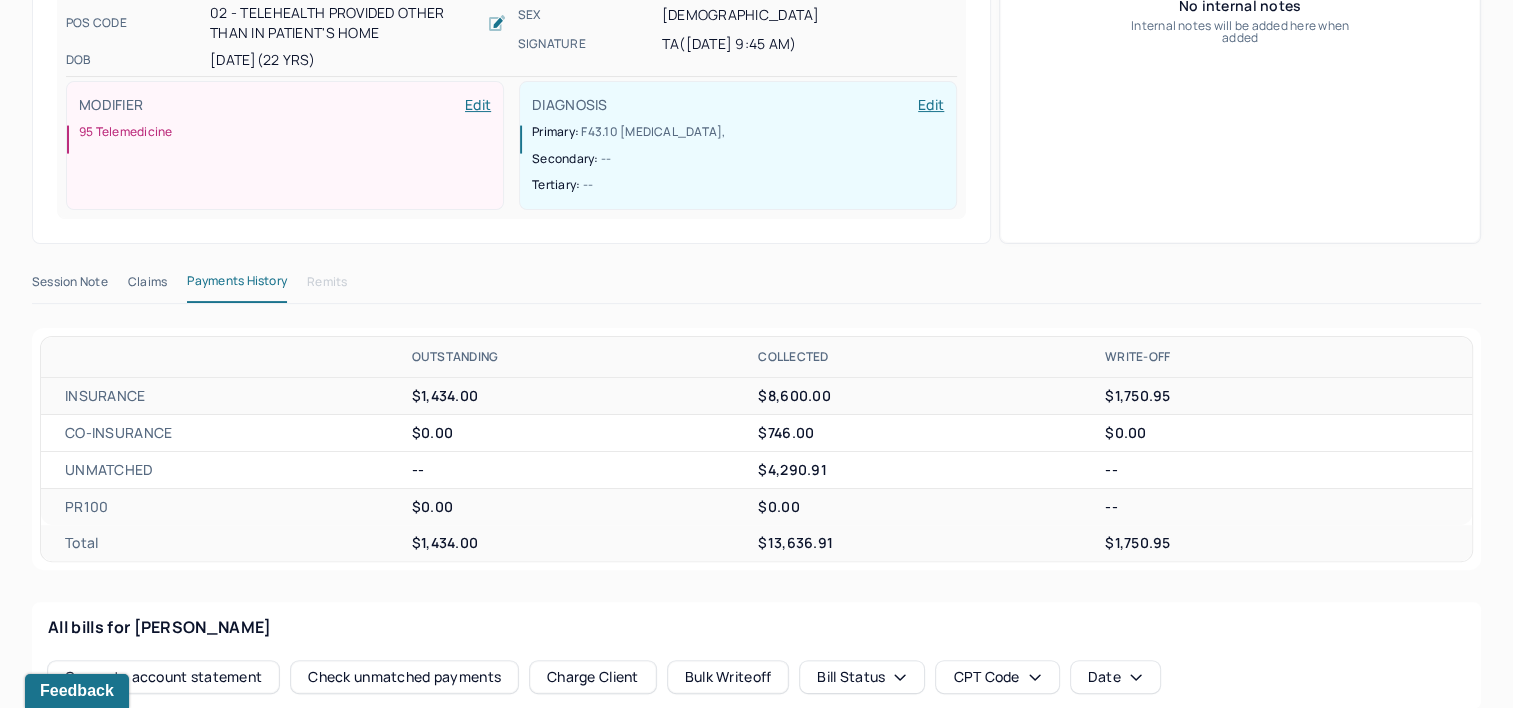 scroll, scrollTop: 400, scrollLeft: 0, axis: vertical 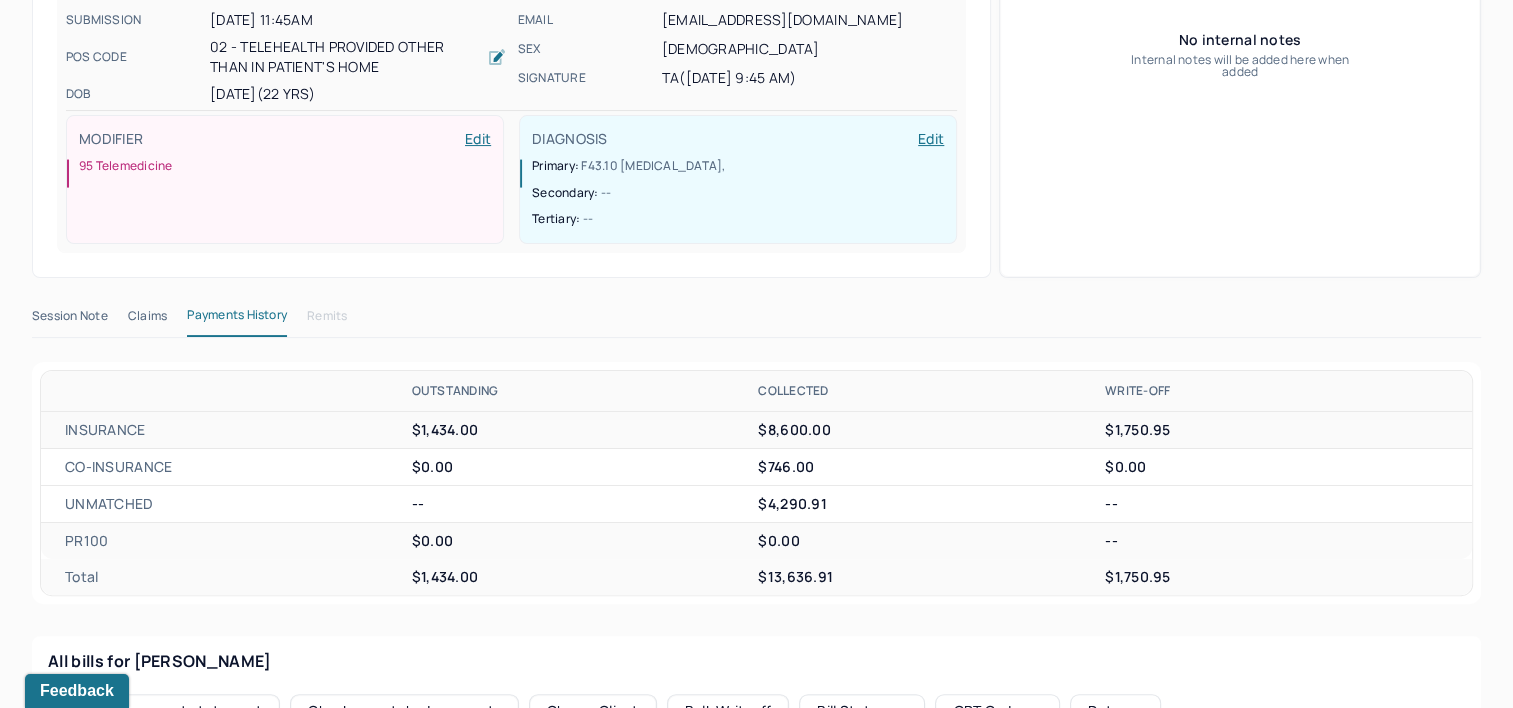 click on "Claims" at bounding box center [147, 320] 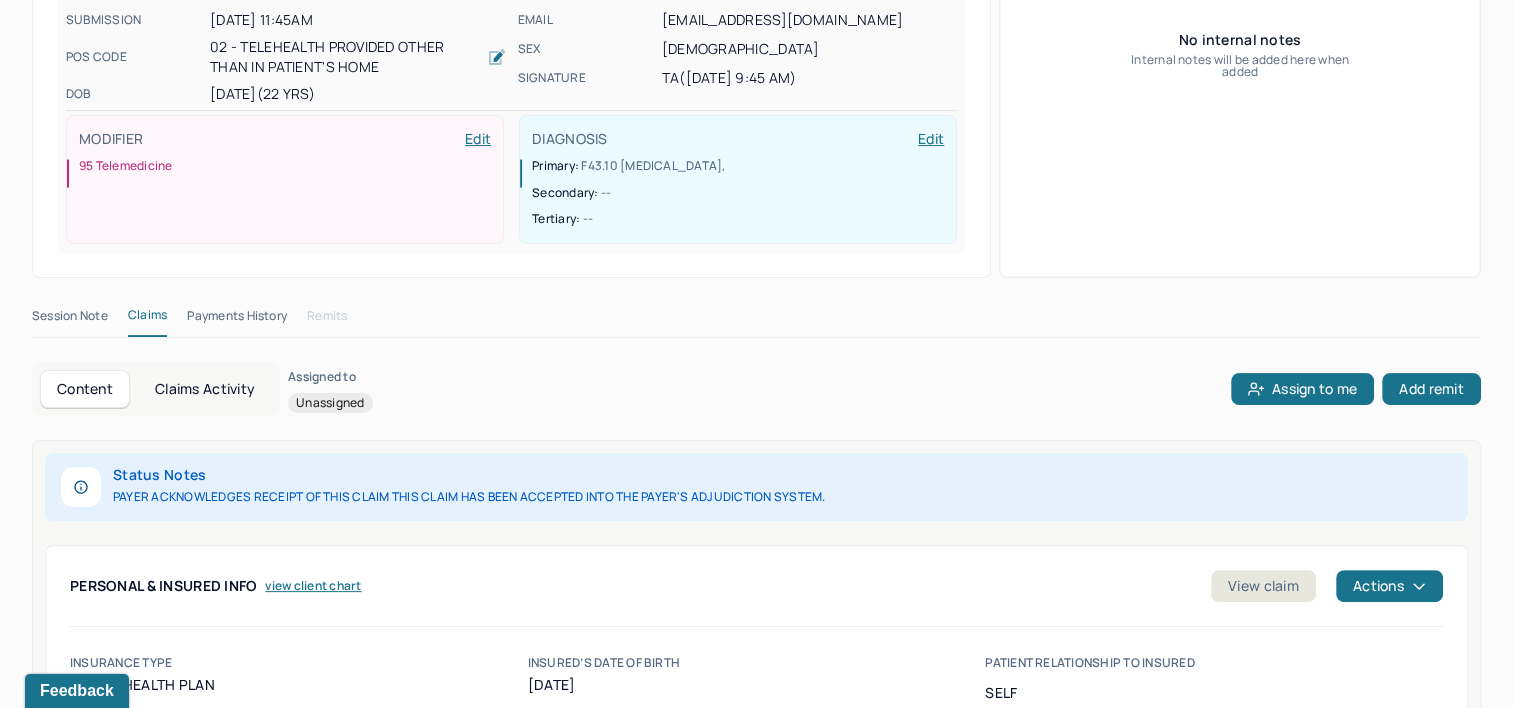 click on "Claims Activity" at bounding box center (205, 389) 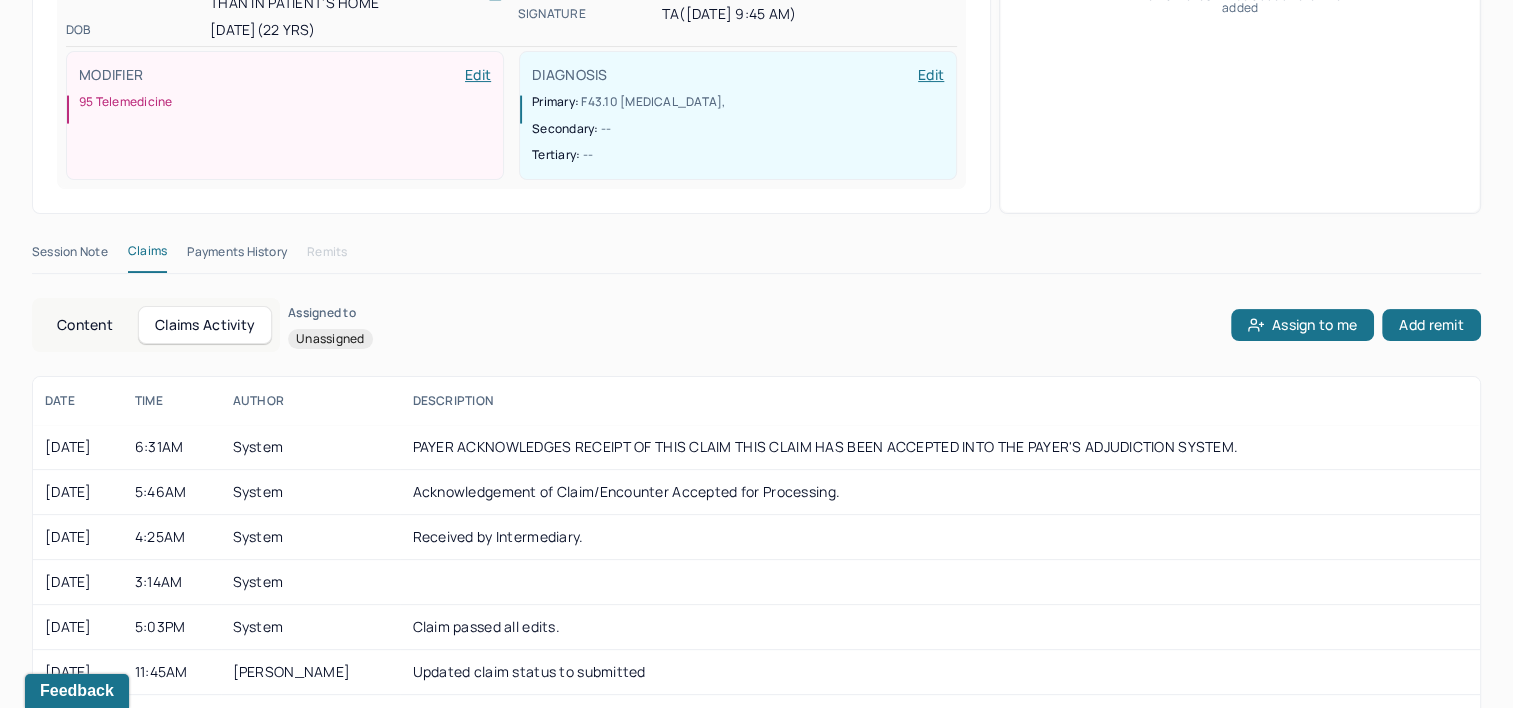 scroll, scrollTop: 500, scrollLeft: 0, axis: vertical 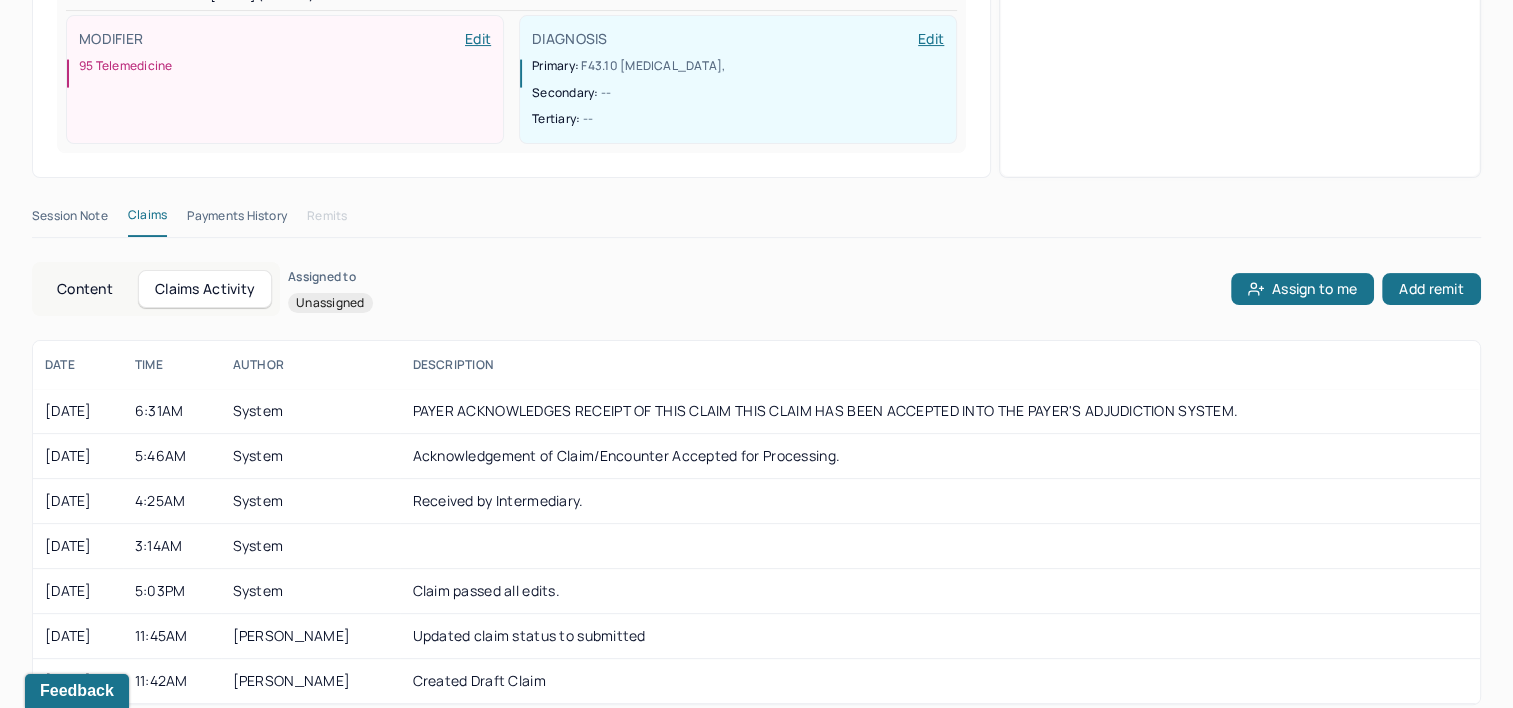 click on "Content" at bounding box center [85, 289] 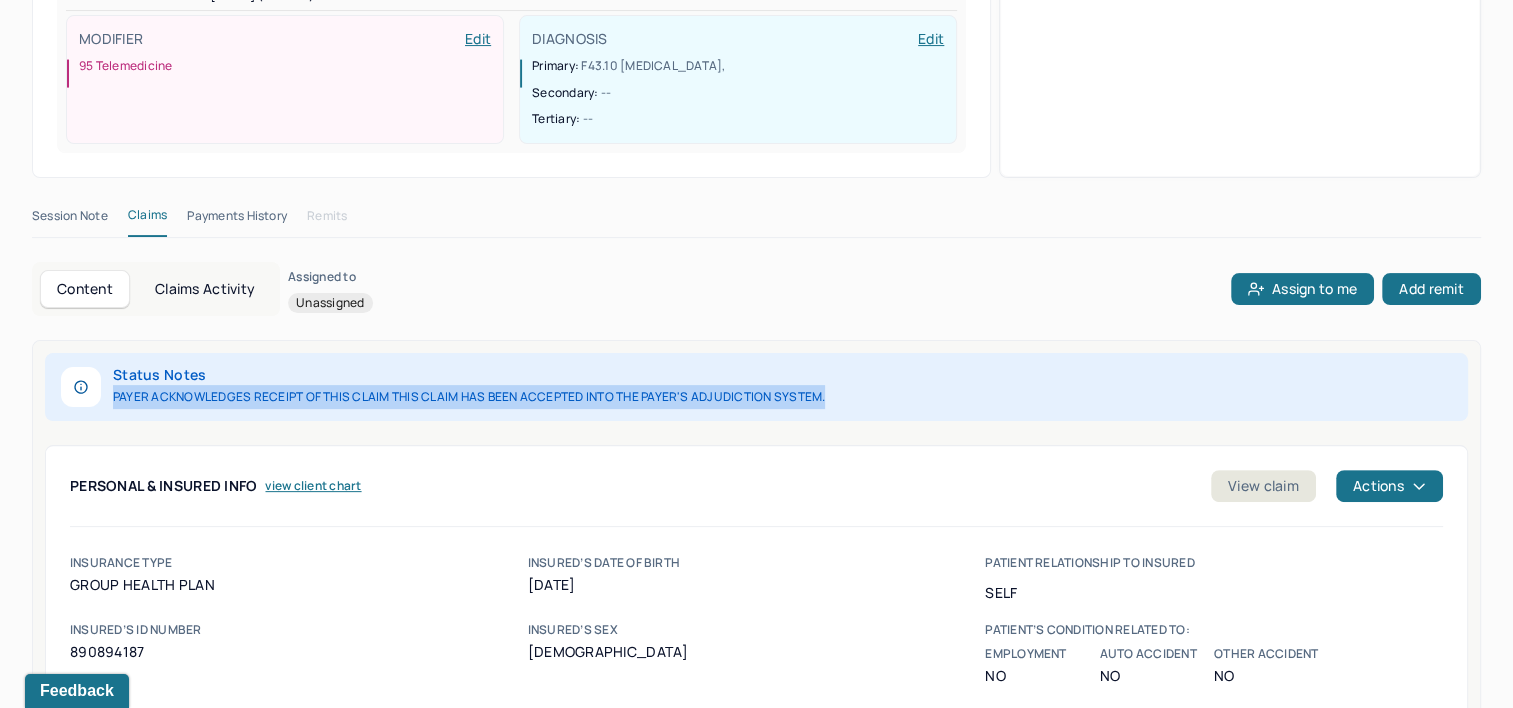 drag, startPoint x: 113, startPoint y: 393, endPoint x: 899, endPoint y: 389, distance: 786.0102 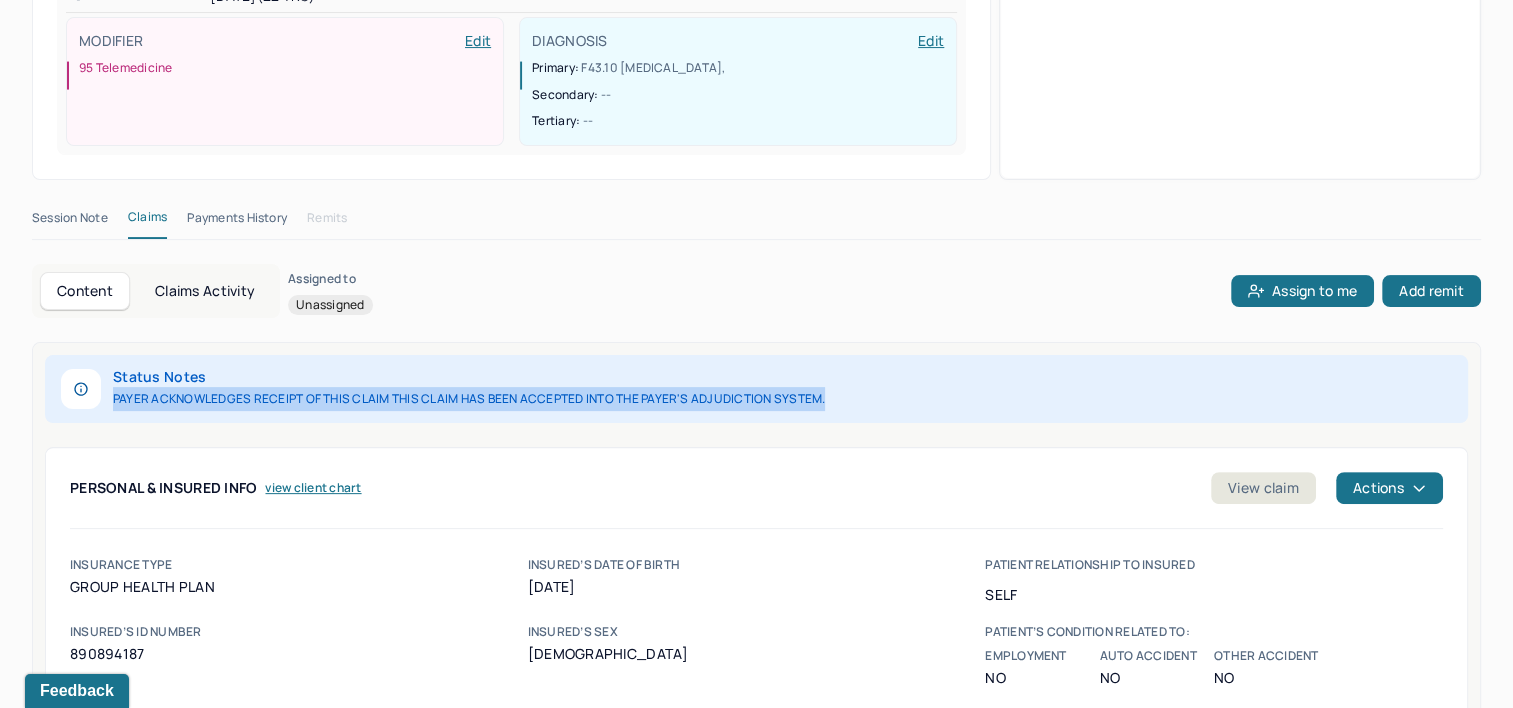 scroll, scrollTop: 0, scrollLeft: 0, axis: both 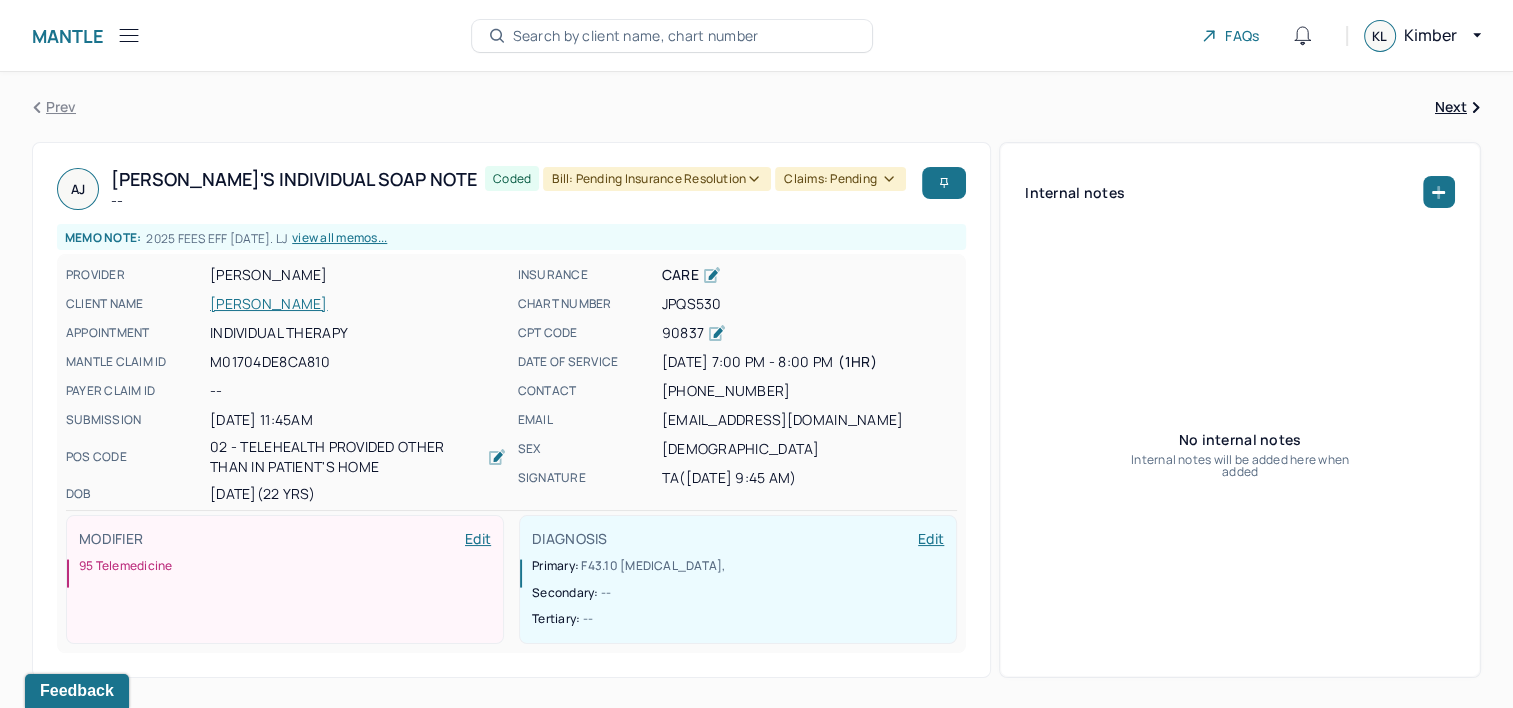 click on "Search by client name, chart number" at bounding box center (636, 36) 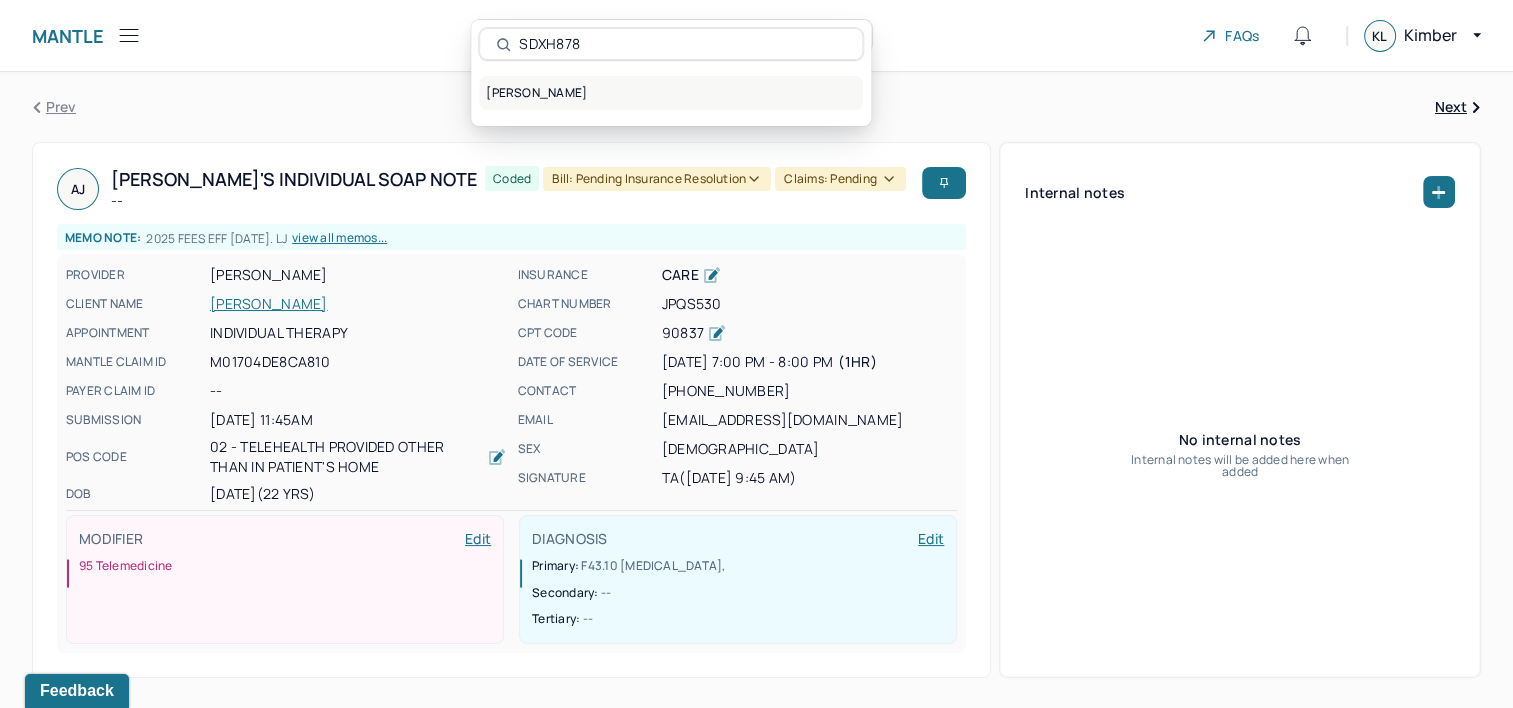 type on "SDXH878" 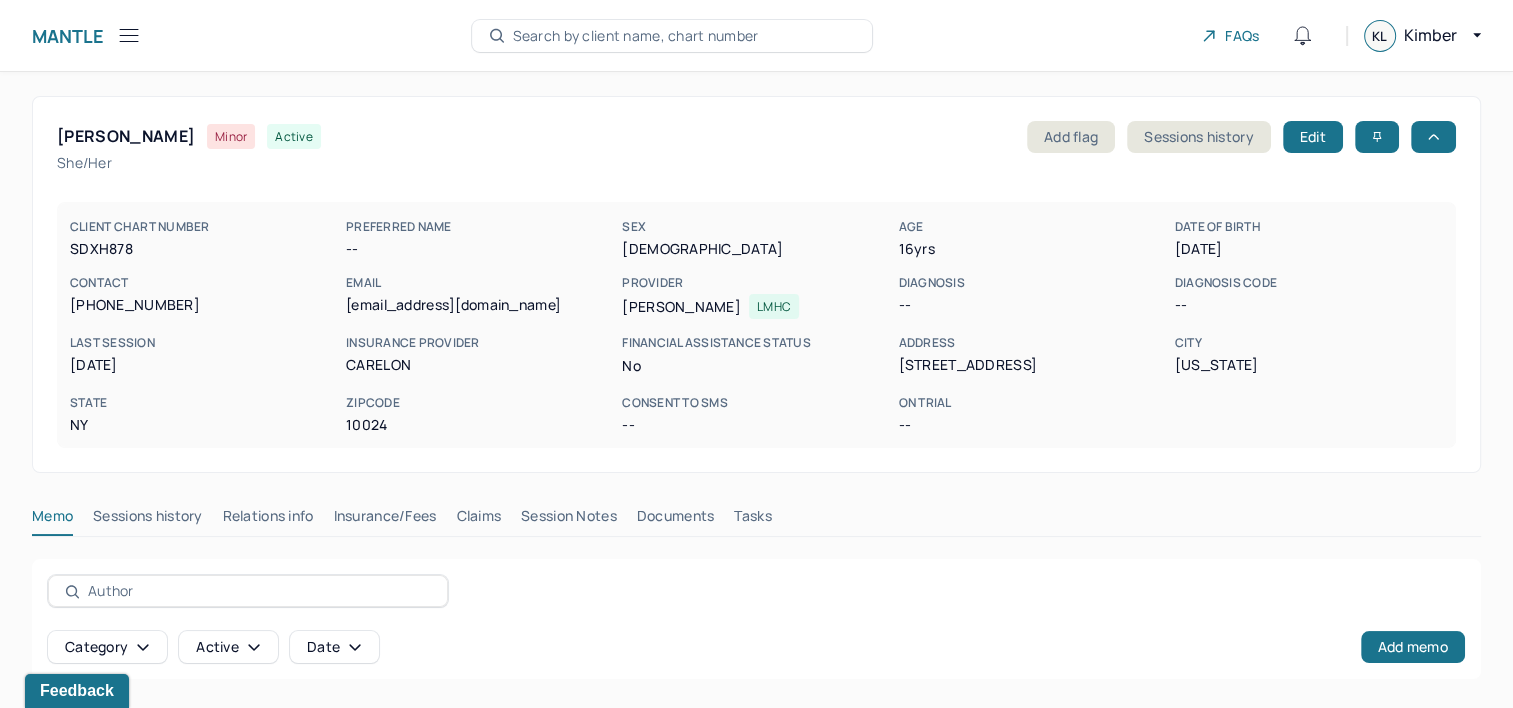 click on "Claims" at bounding box center (478, 520) 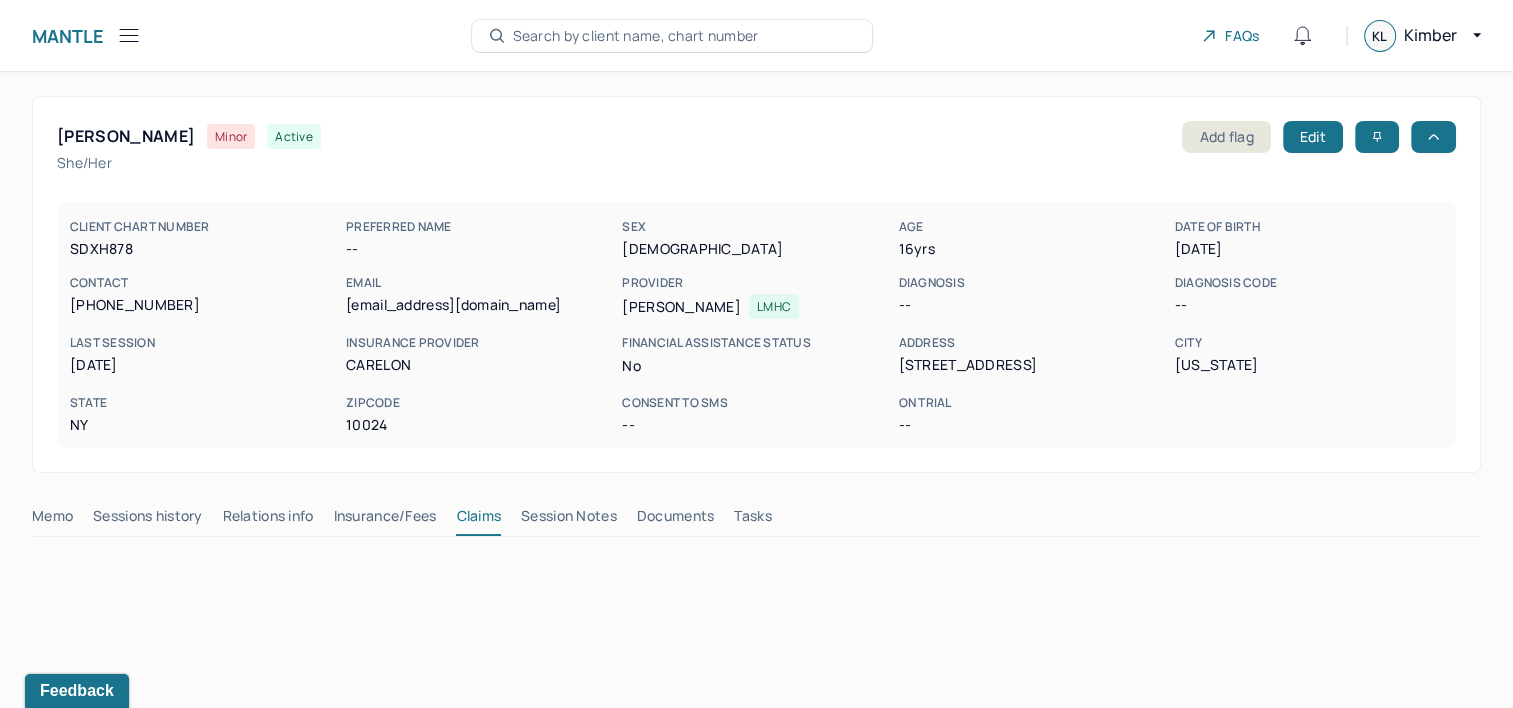 type 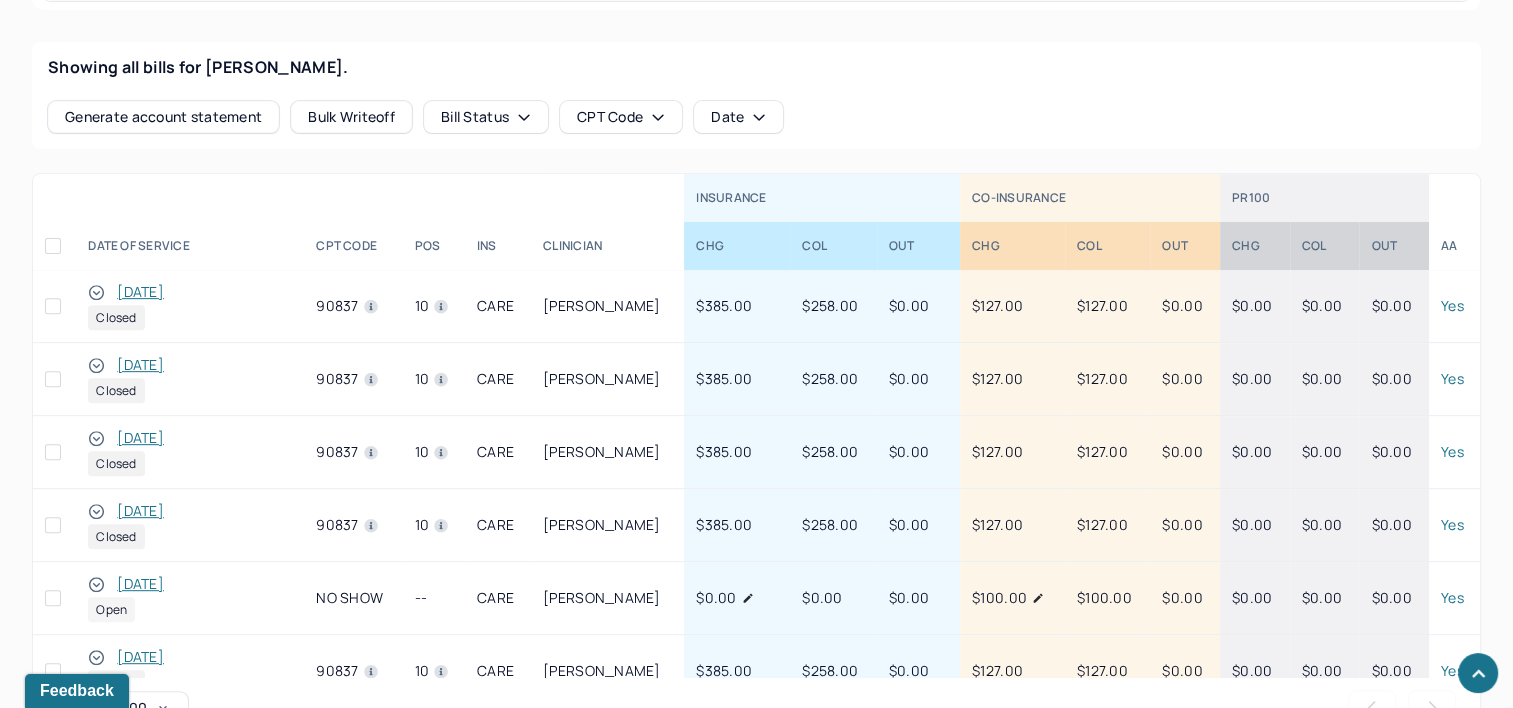 scroll, scrollTop: 800, scrollLeft: 0, axis: vertical 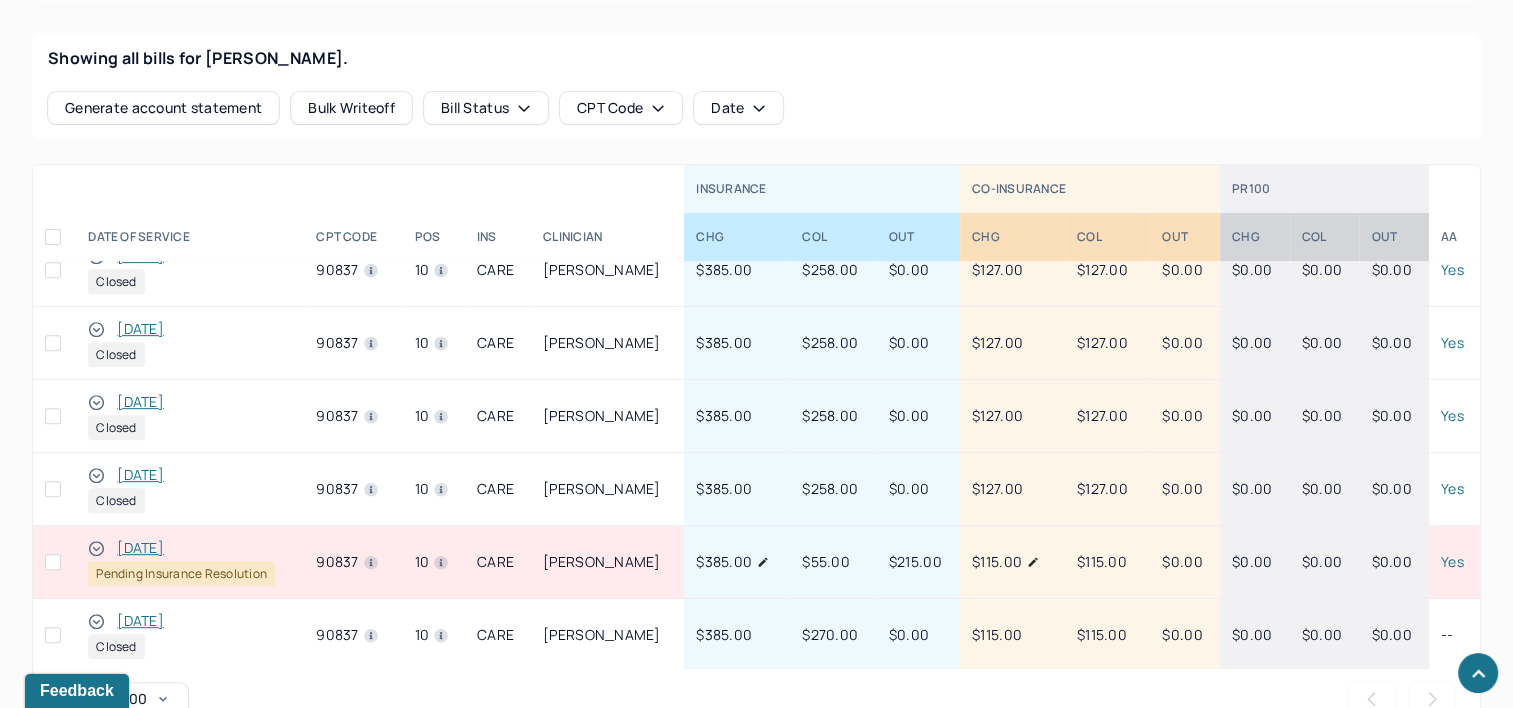 click on "[DATE]" at bounding box center (140, 548) 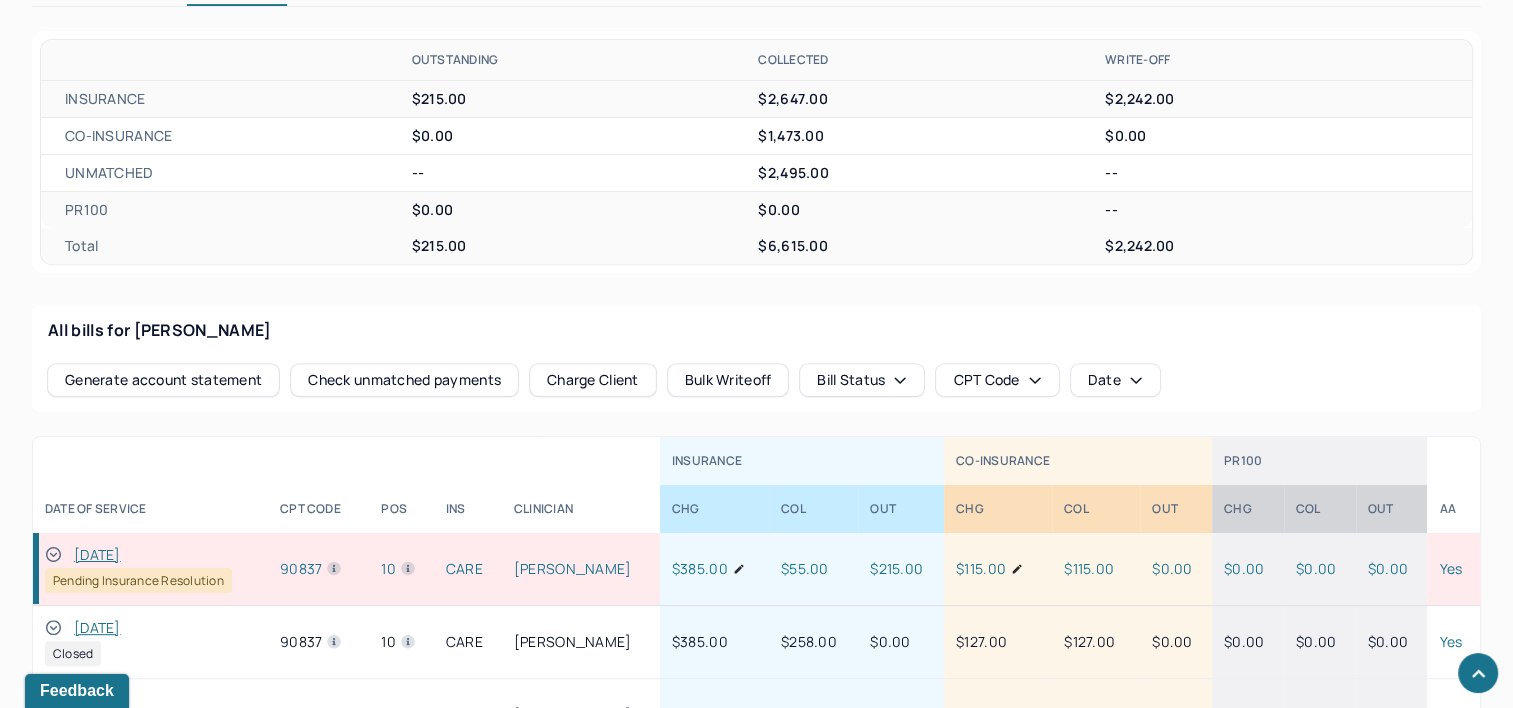 scroll, scrollTop: 800, scrollLeft: 0, axis: vertical 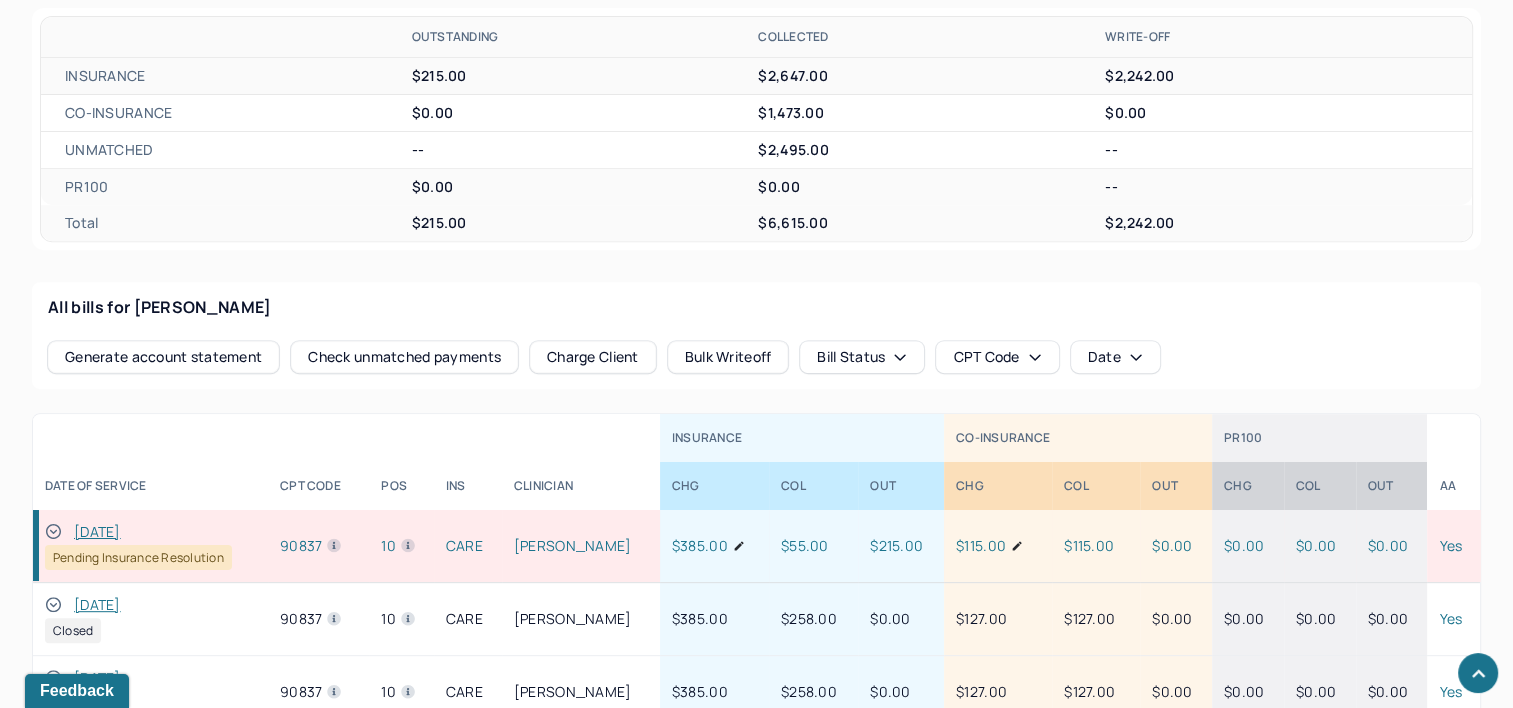 click on "[DATE]" at bounding box center [97, 532] 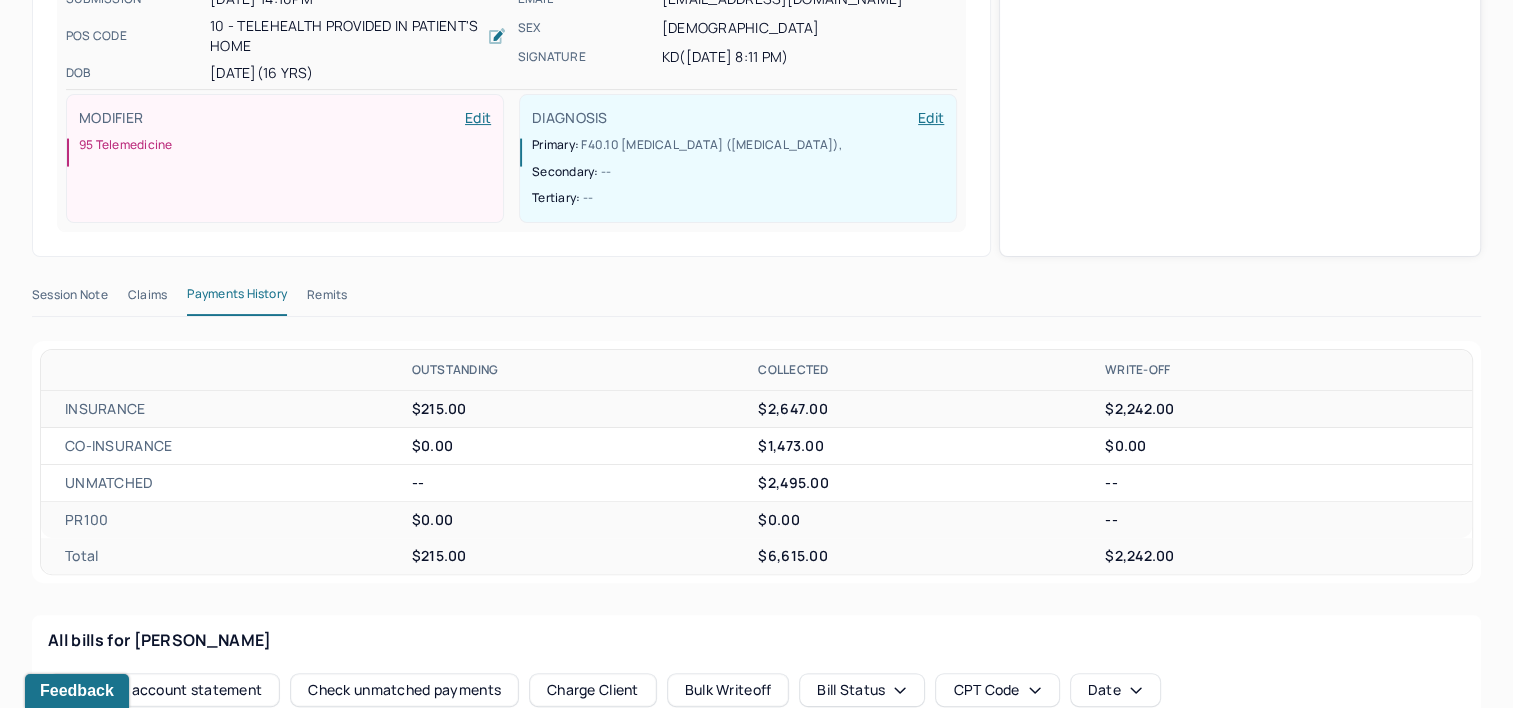 scroll, scrollTop: 400, scrollLeft: 0, axis: vertical 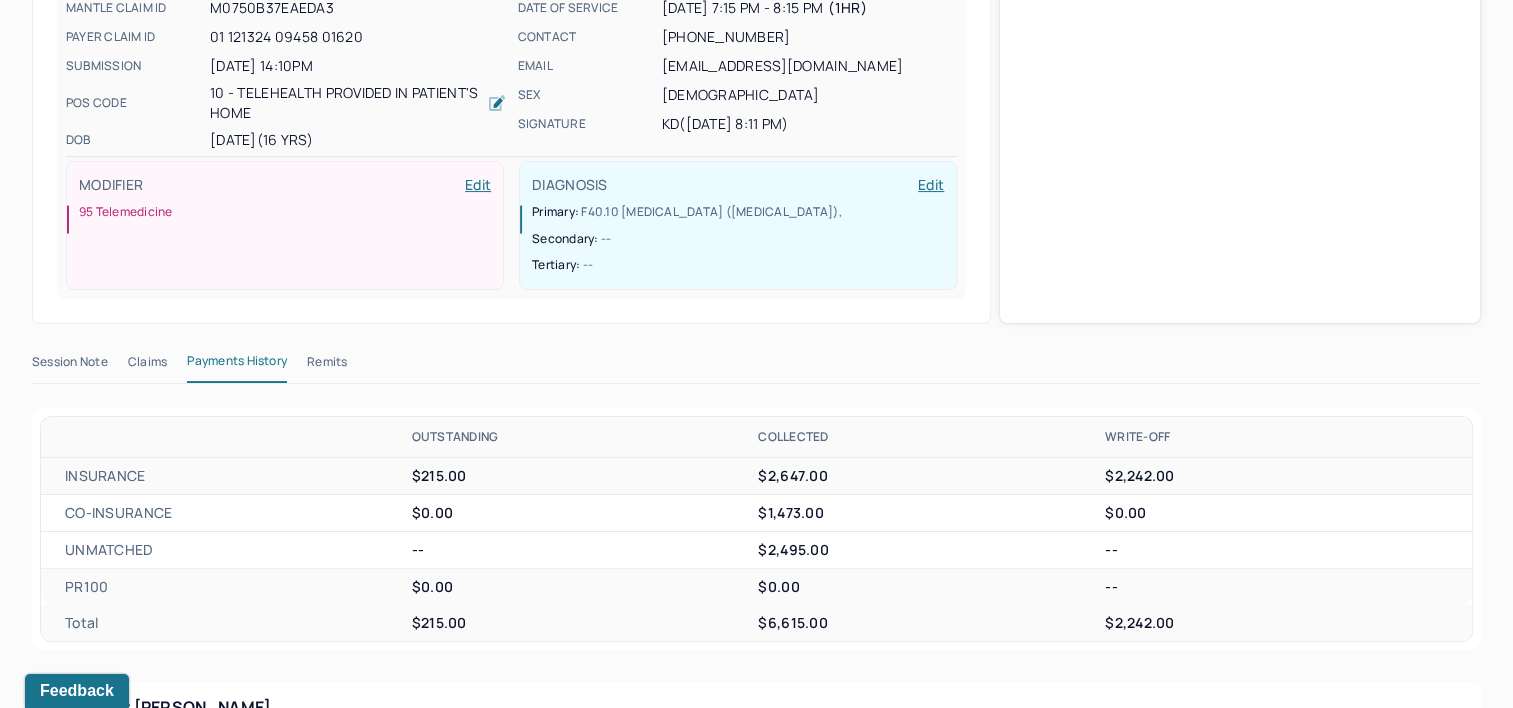 click on "Claims" at bounding box center (147, 366) 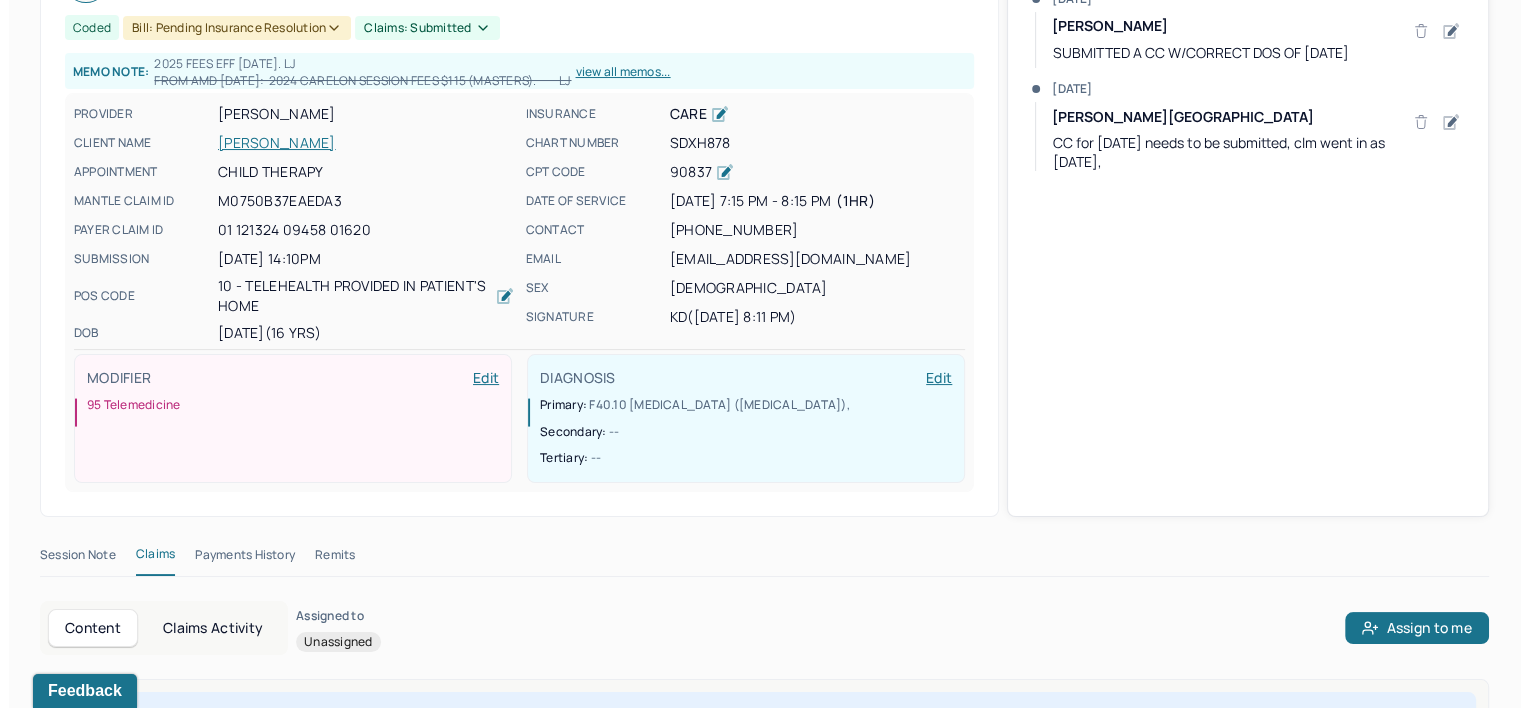 scroll, scrollTop: 0, scrollLeft: 0, axis: both 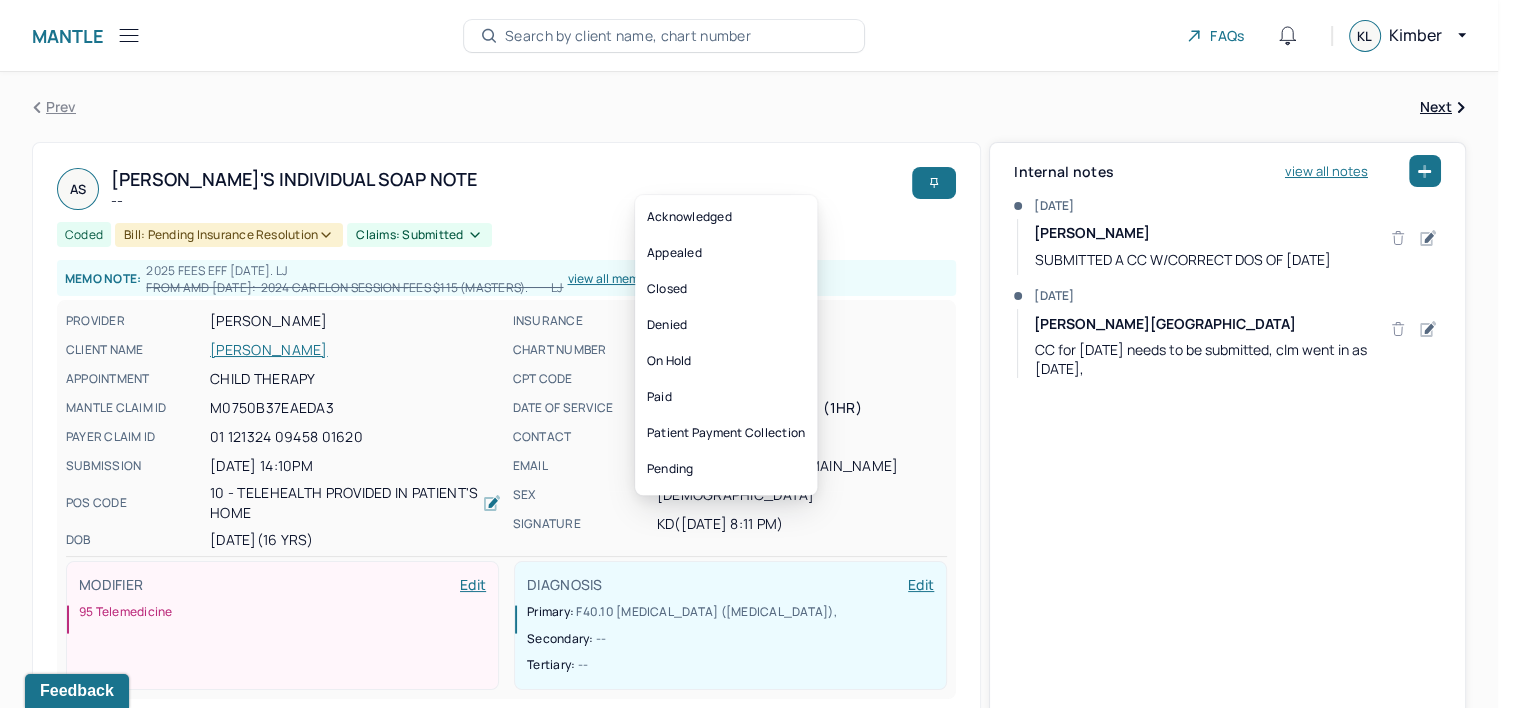 click on "Claims: submitted" at bounding box center [419, 235] 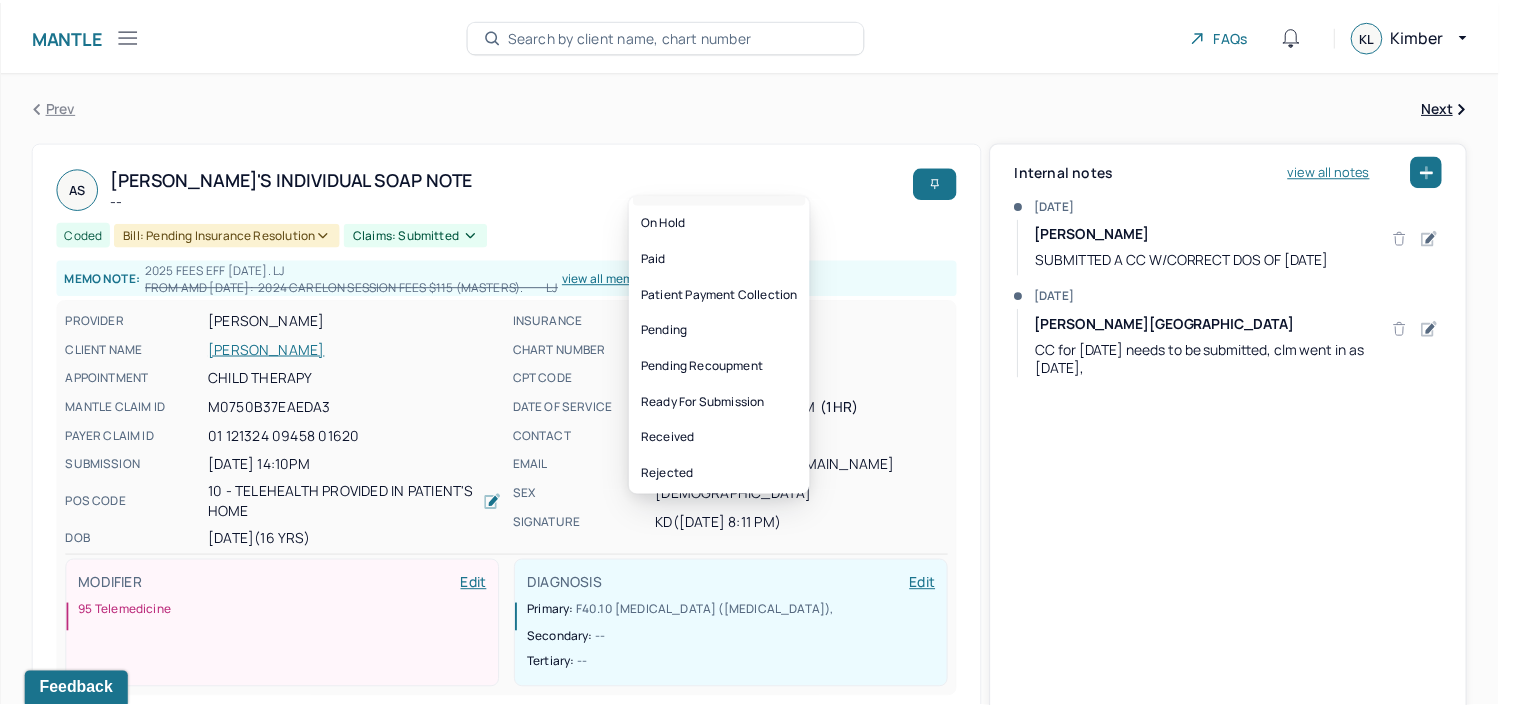 scroll, scrollTop: 176, scrollLeft: 0, axis: vertical 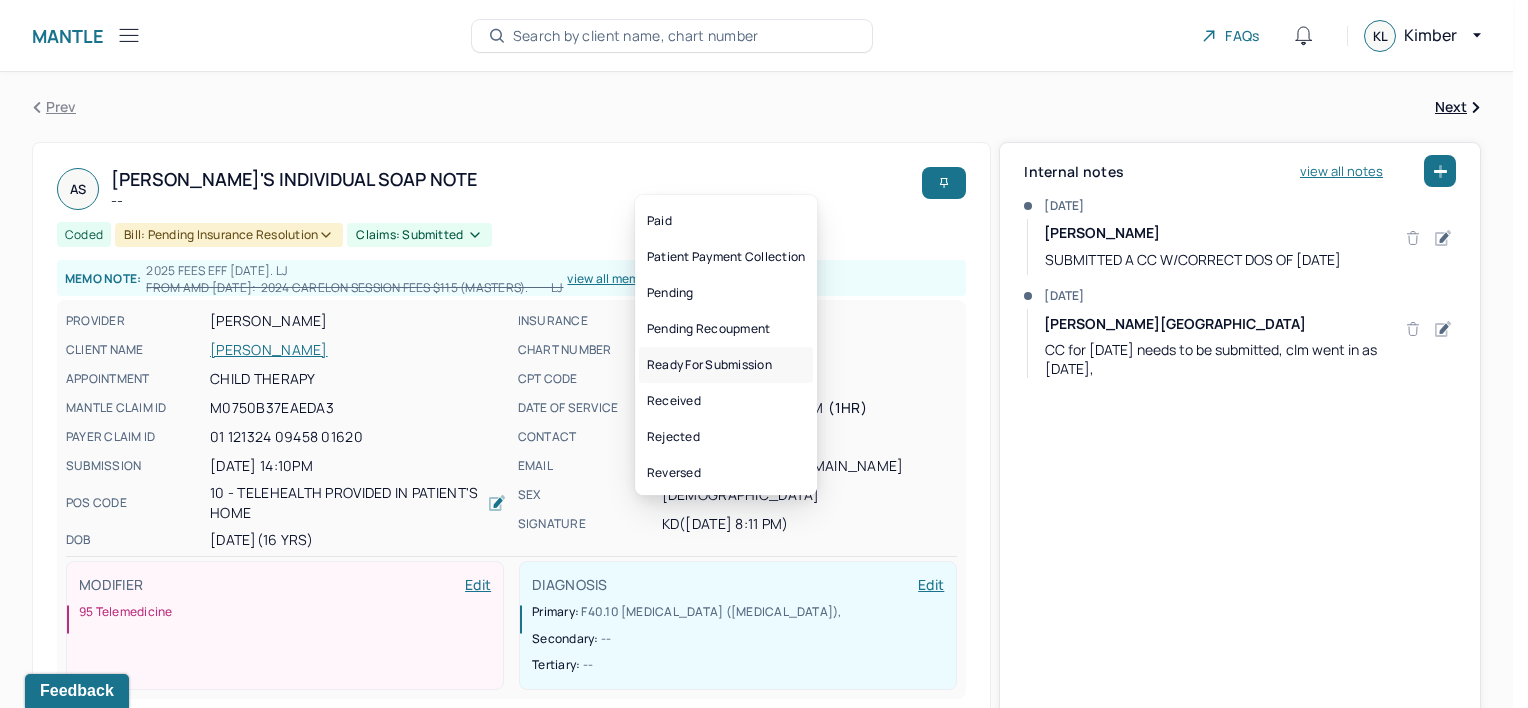 click on "Ready for submission" at bounding box center [726, 365] 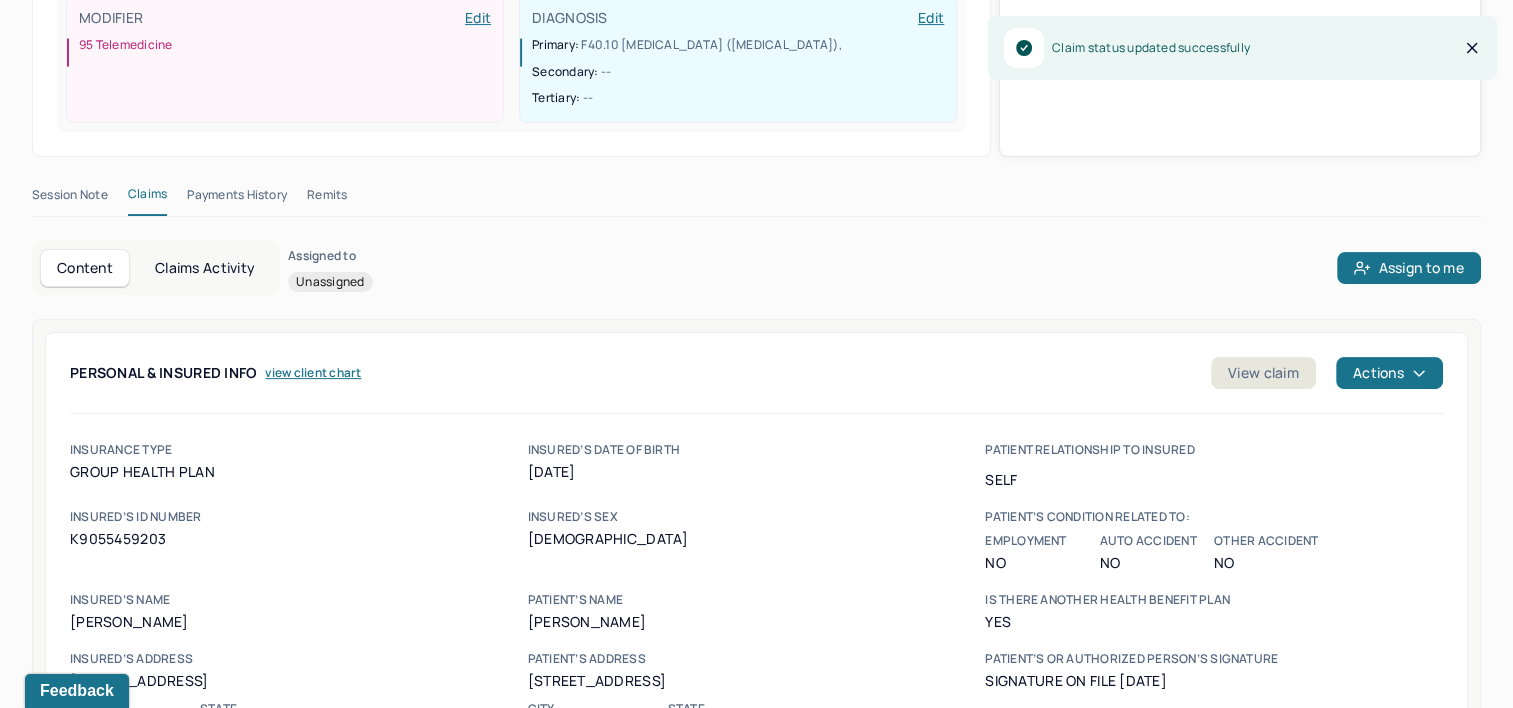 scroll, scrollTop: 600, scrollLeft: 0, axis: vertical 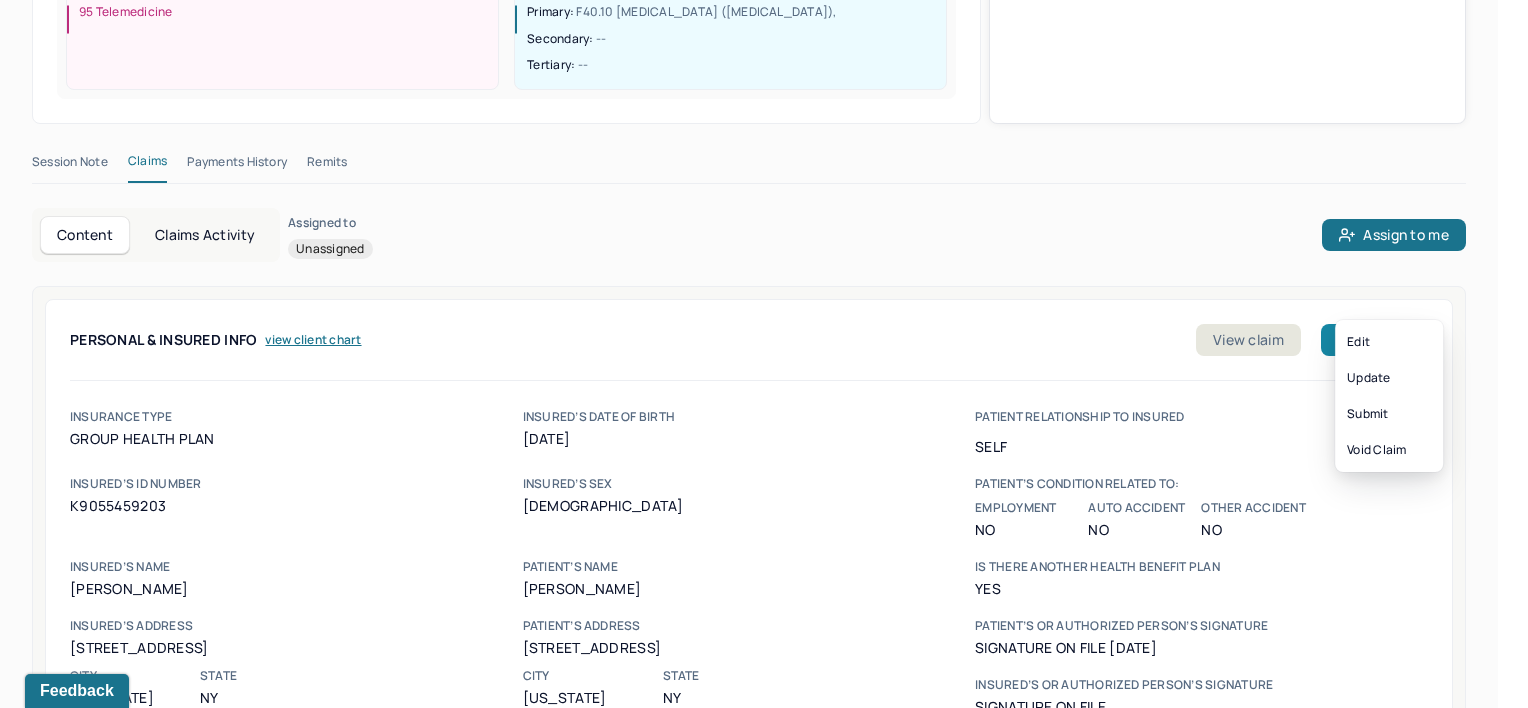 click on "Actions" at bounding box center [1374, 340] 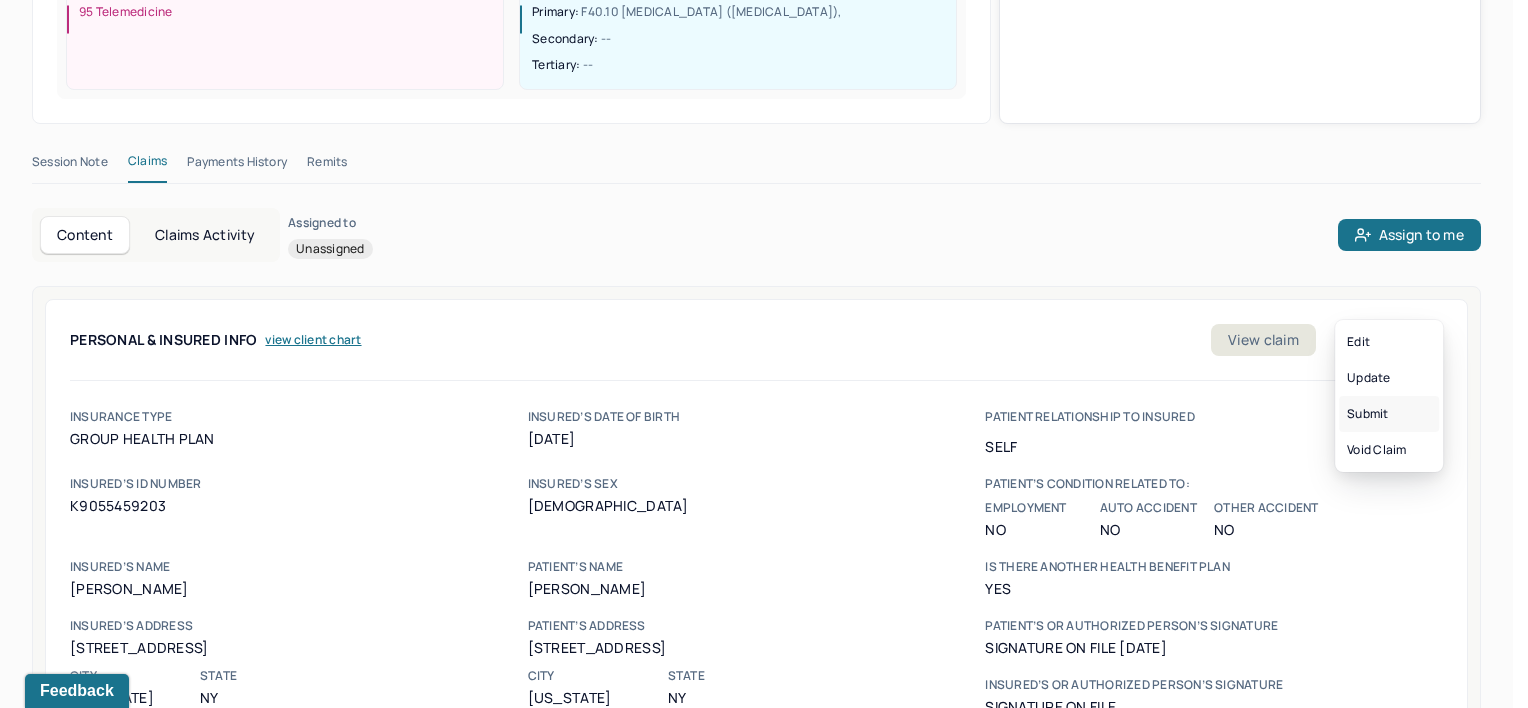 click on "Submit" at bounding box center (1389, 414) 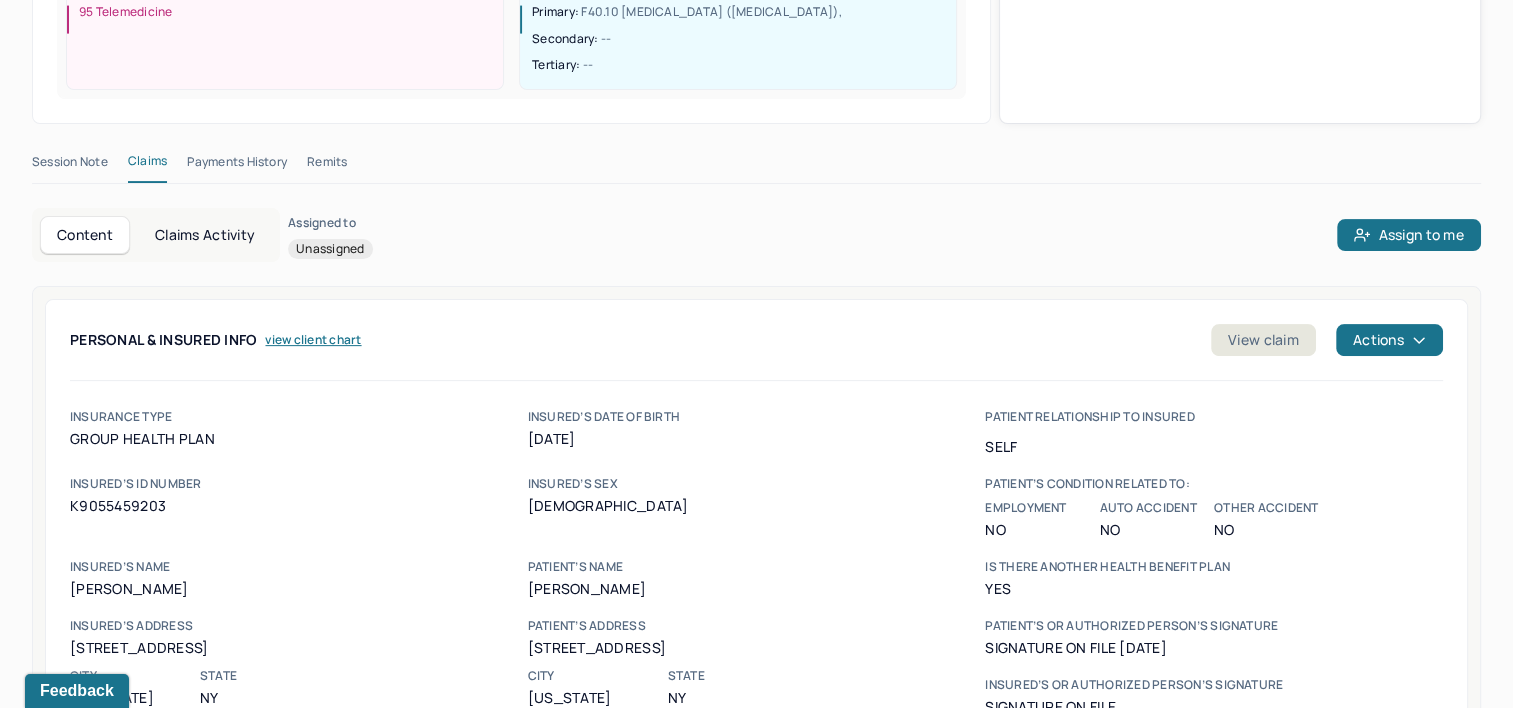 click on "Claims Activity" at bounding box center [205, 235] 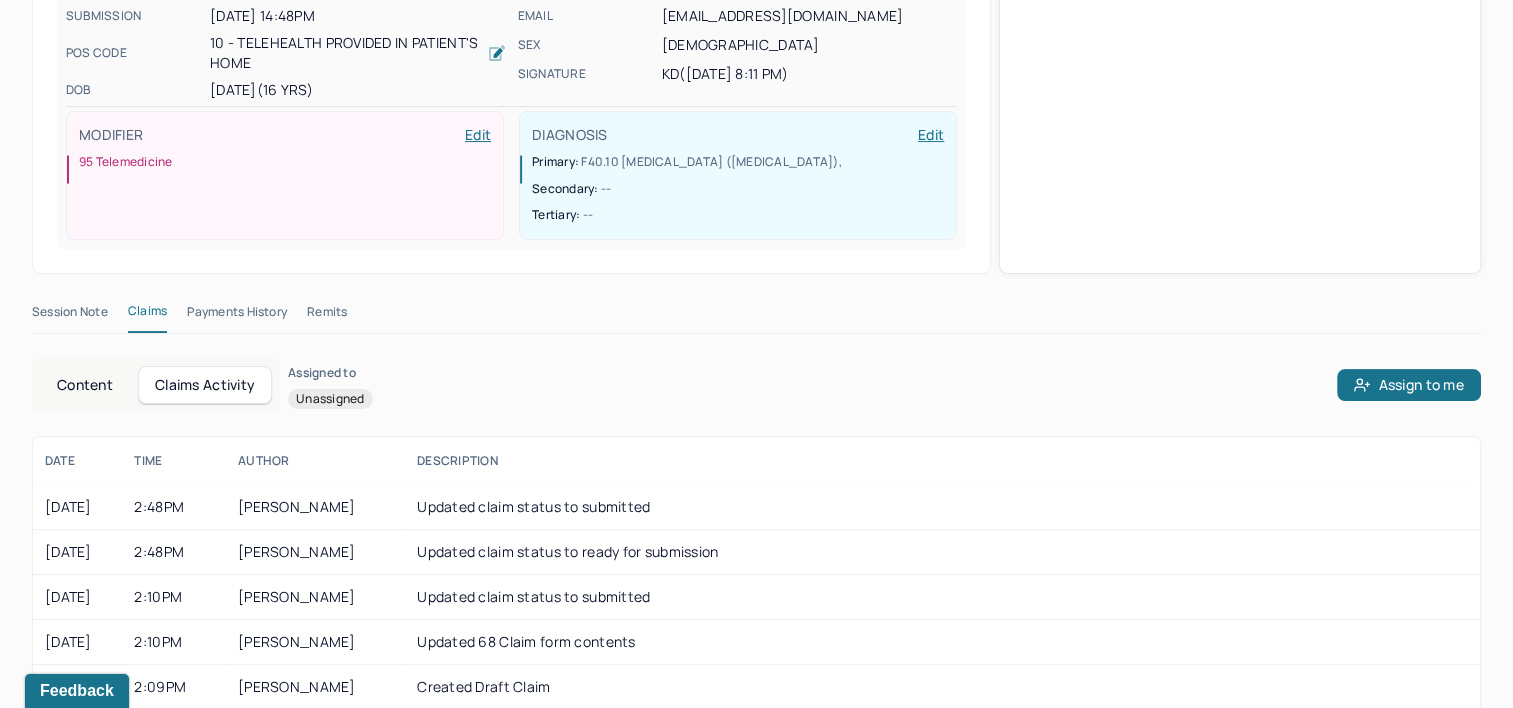 scroll, scrollTop: 600, scrollLeft: 0, axis: vertical 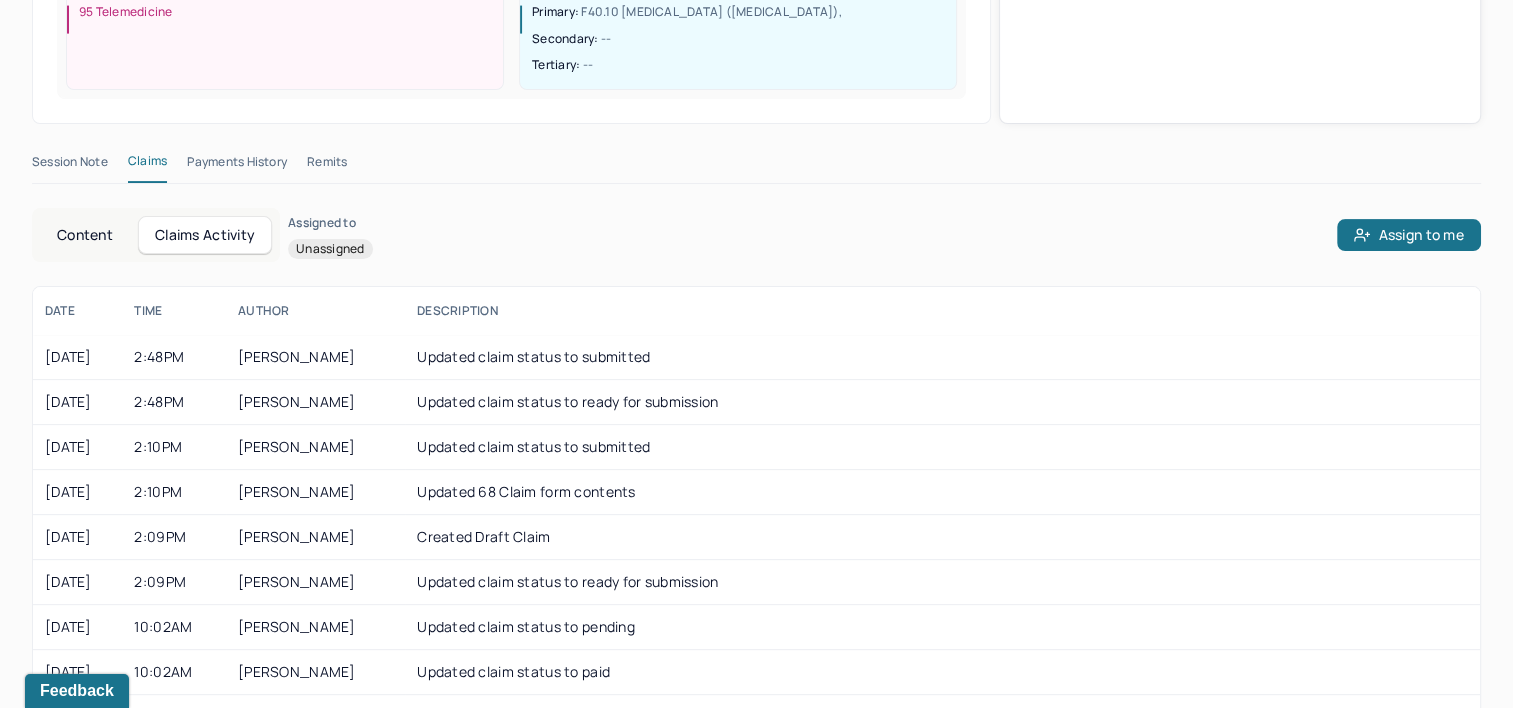 click on "Content" at bounding box center (85, 235) 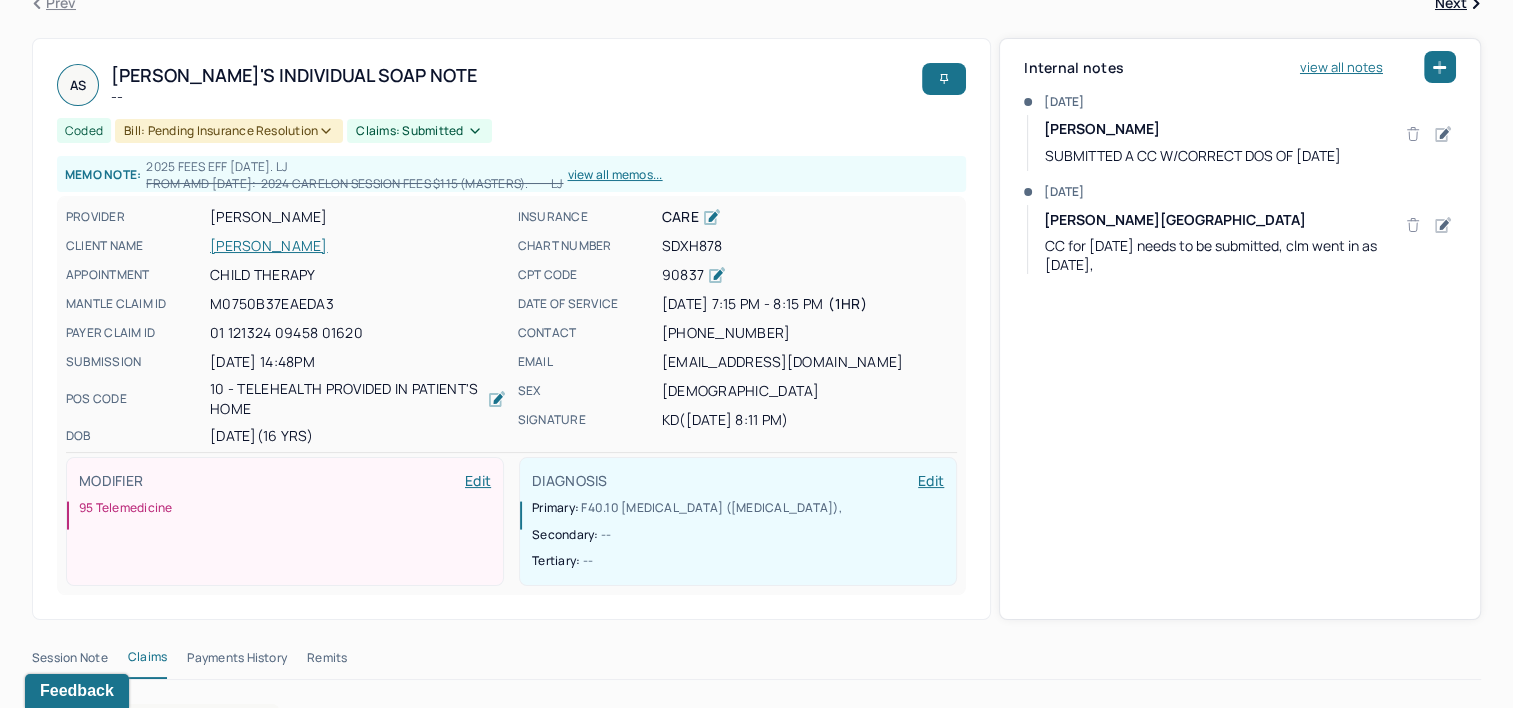 scroll, scrollTop: 100, scrollLeft: 0, axis: vertical 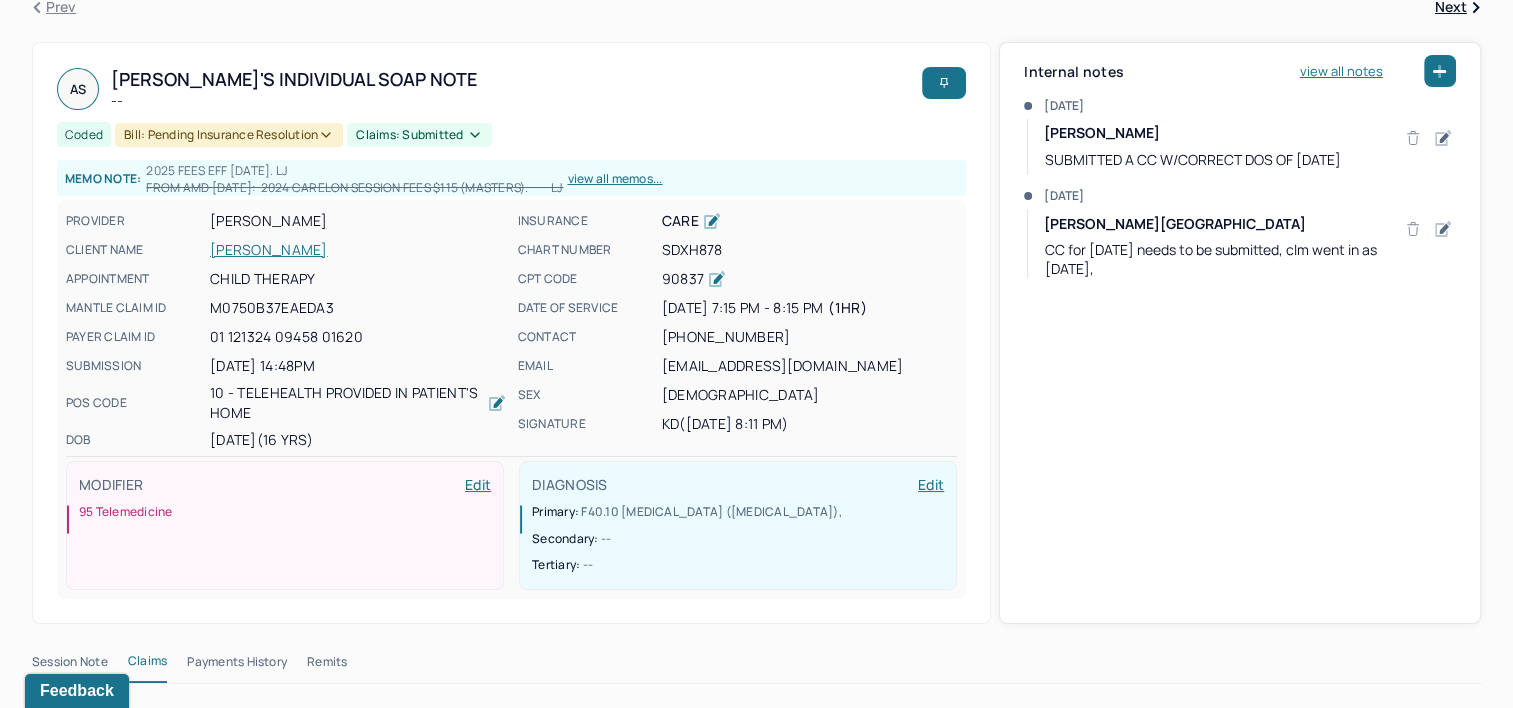 click 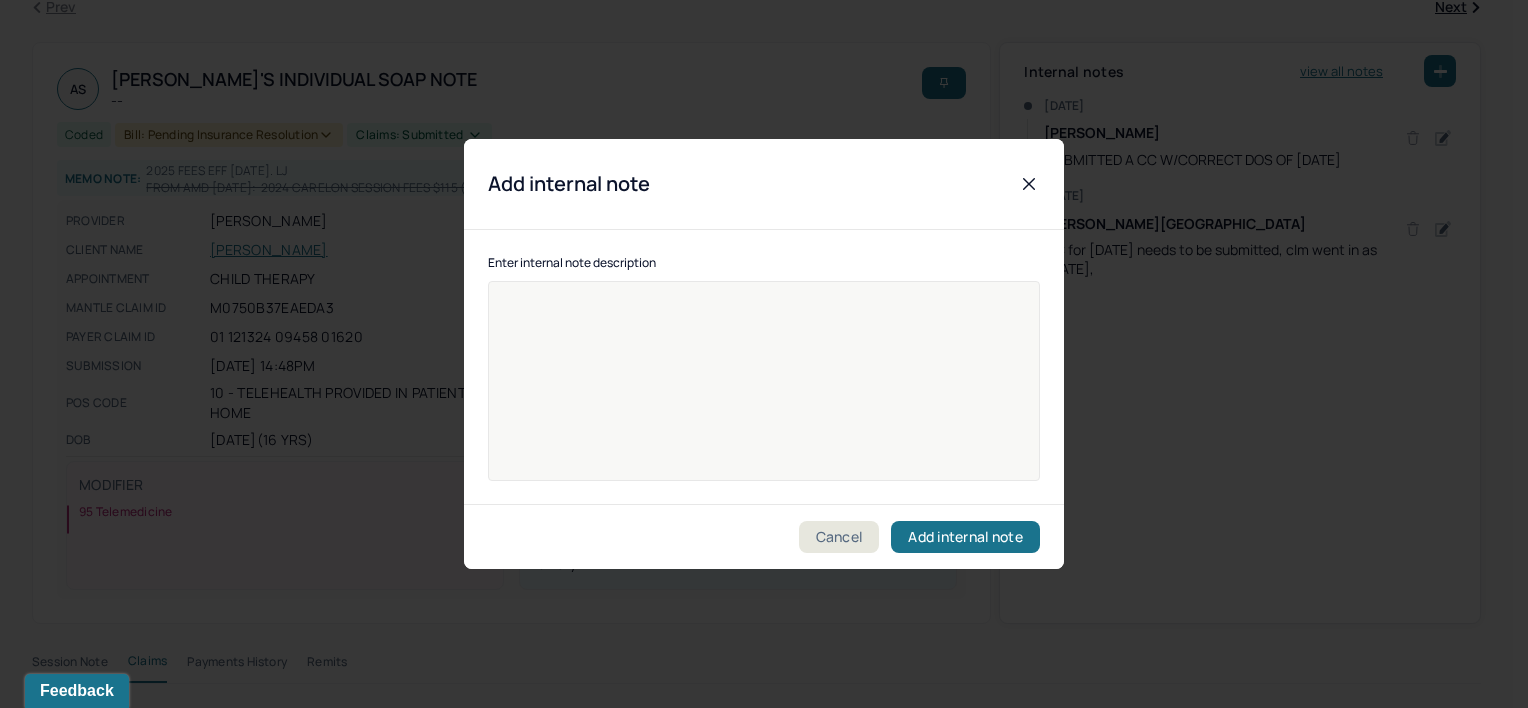 click at bounding box center [764, 394] 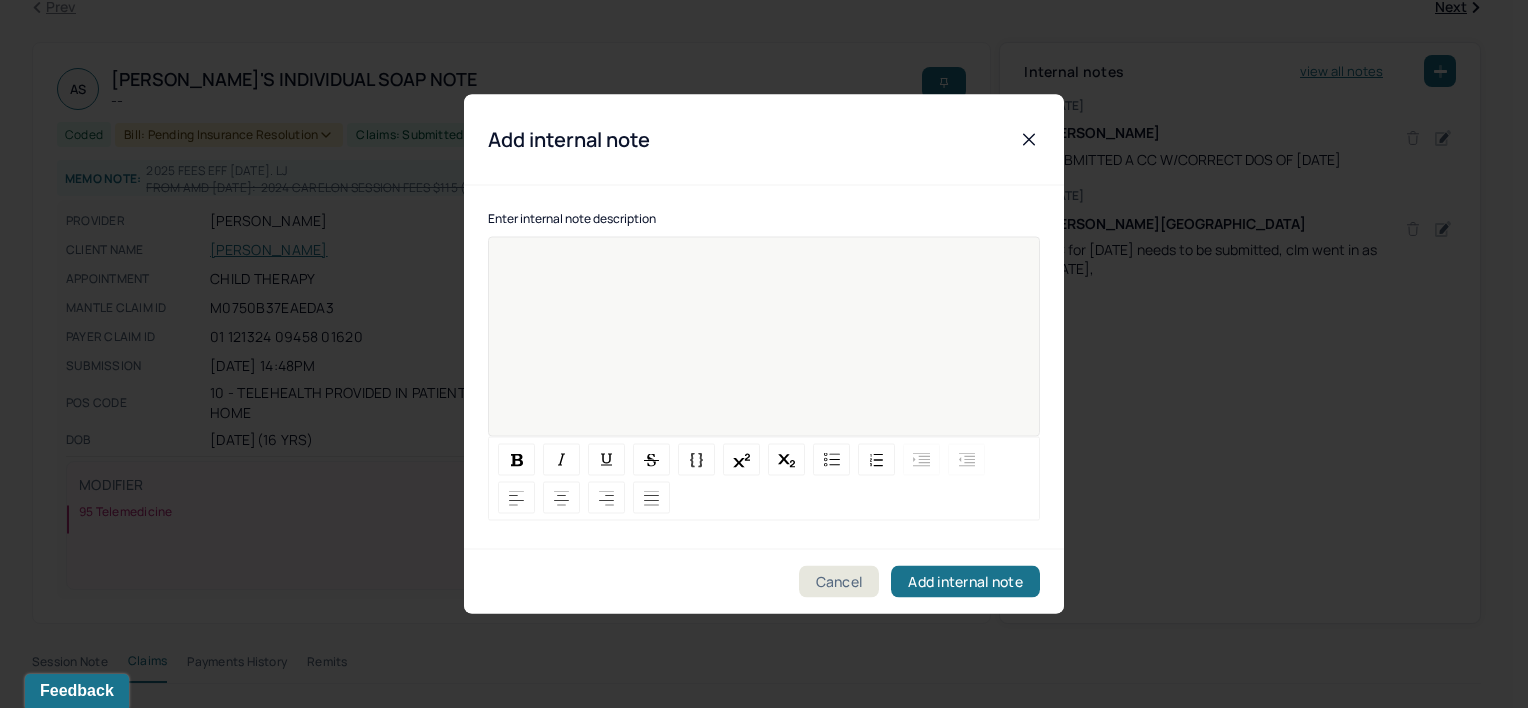 type 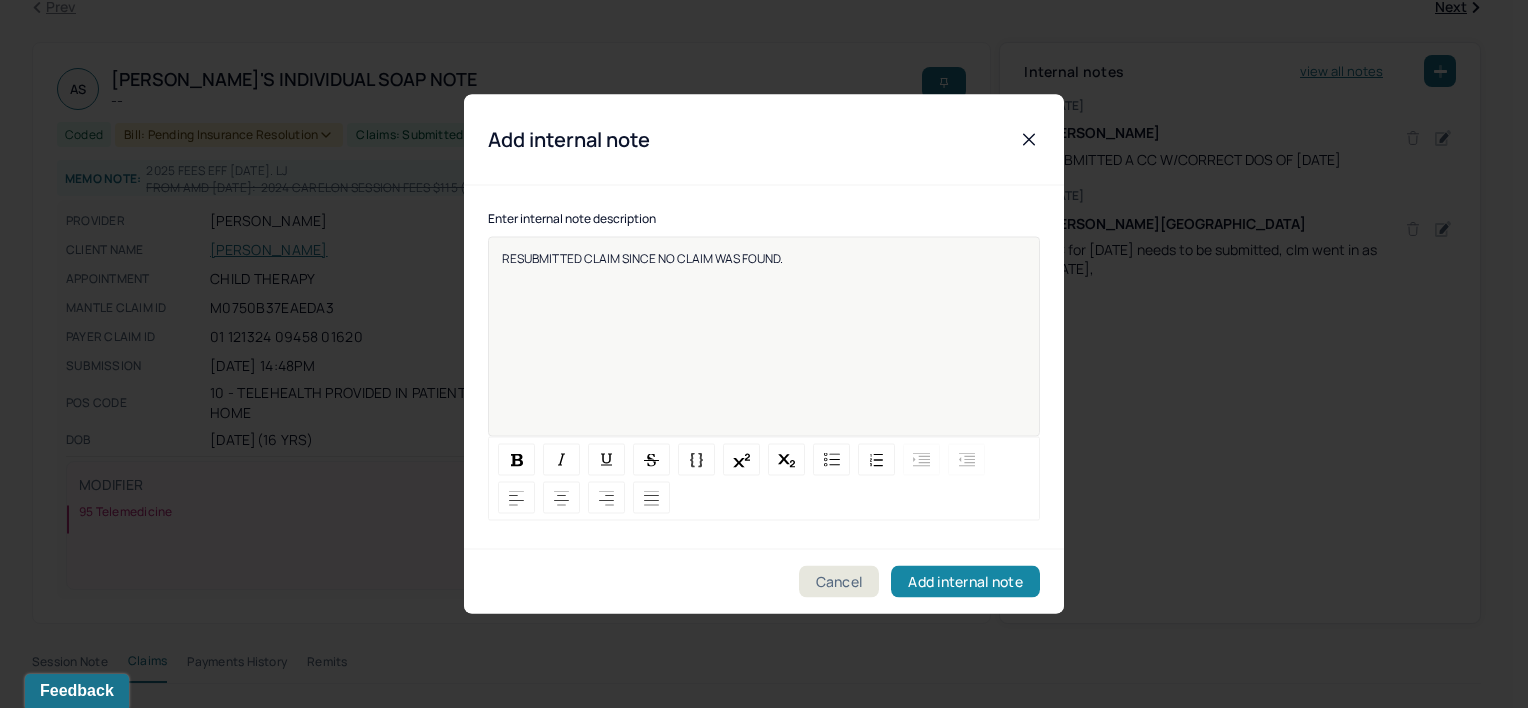 click on "Add internal note" at bounding box center [965, 582] 